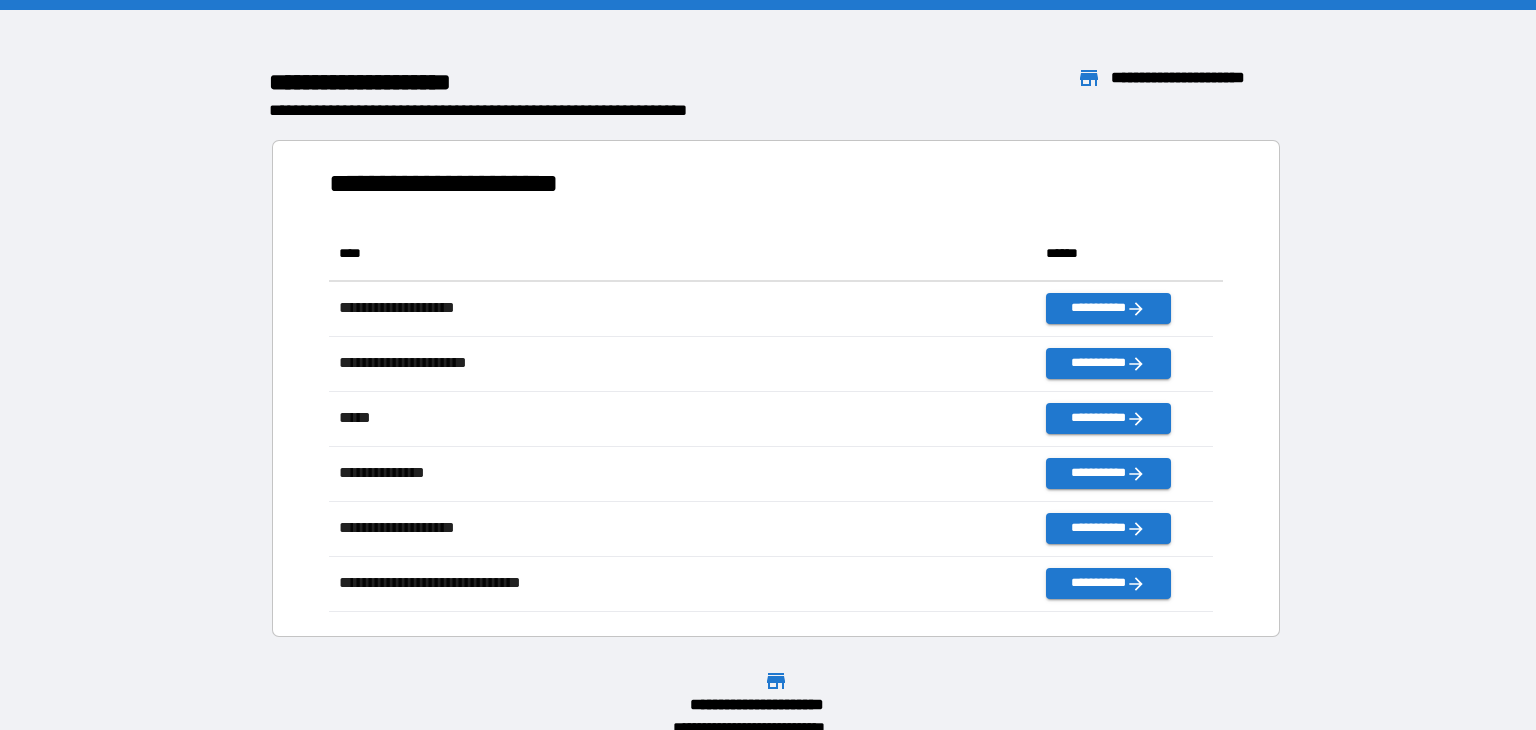 scroll, scrollTop: 0, scrollLeft: 0, axis: both 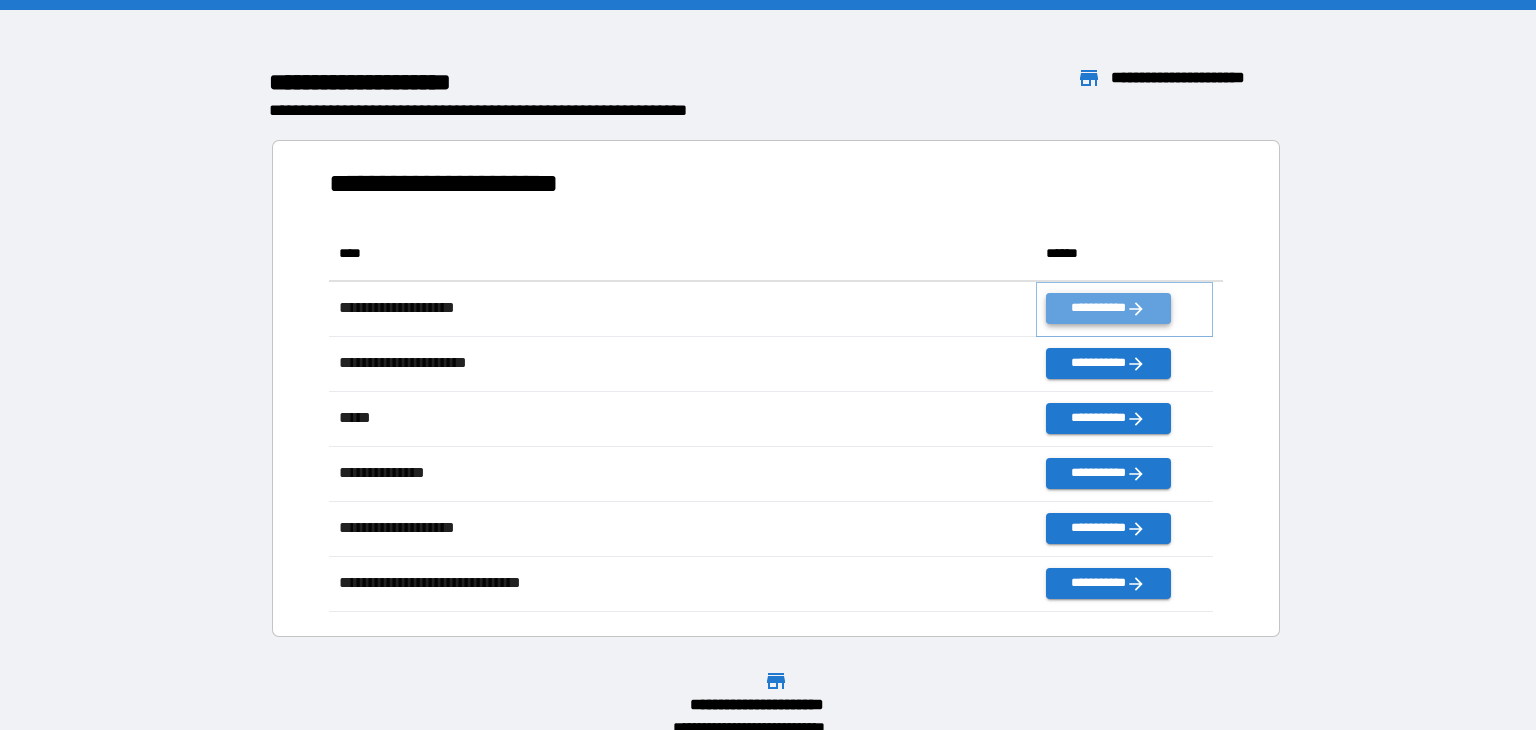click on "**********" at bounding box center (1108, 308) 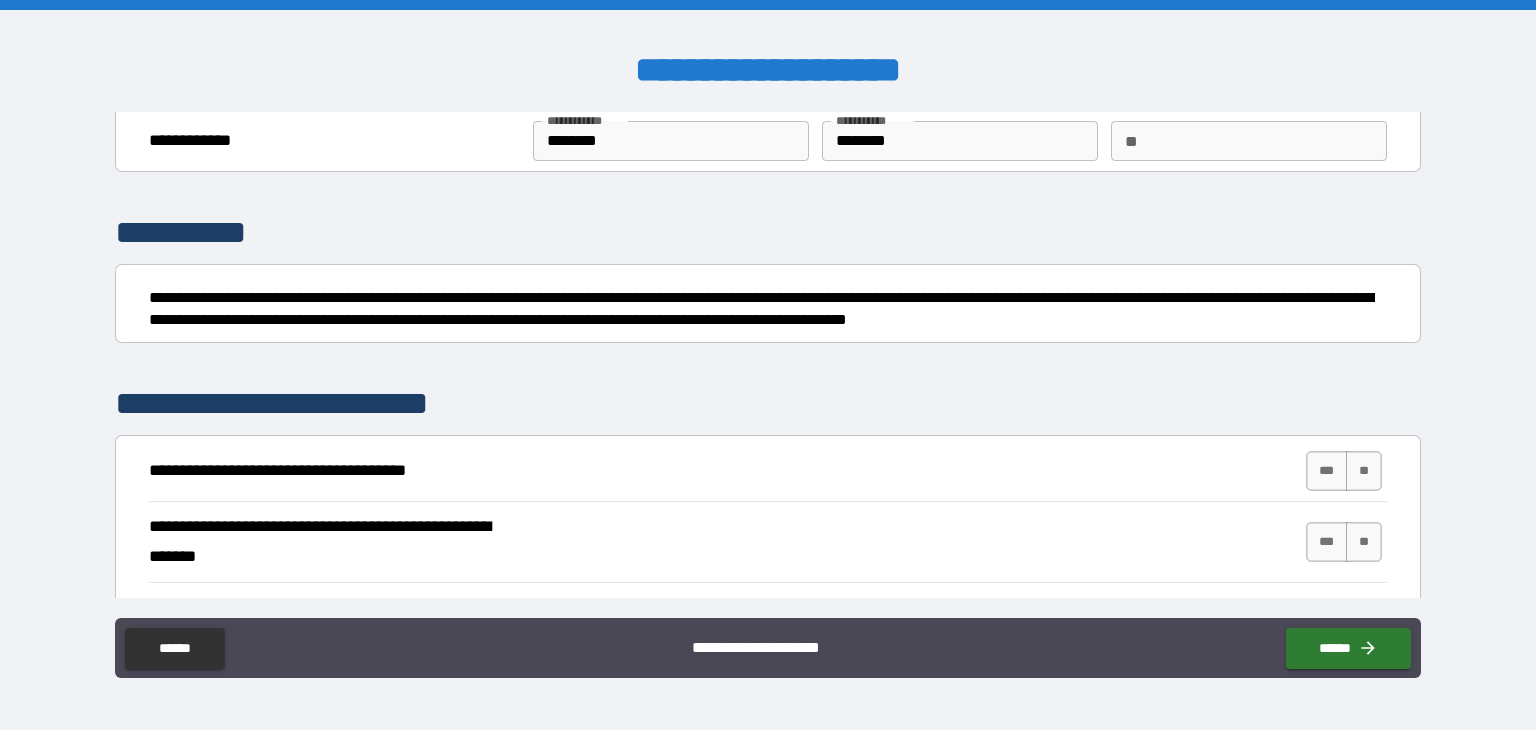 scroll, scrollTop: 100, scrollLeft: 0, axis: vertical 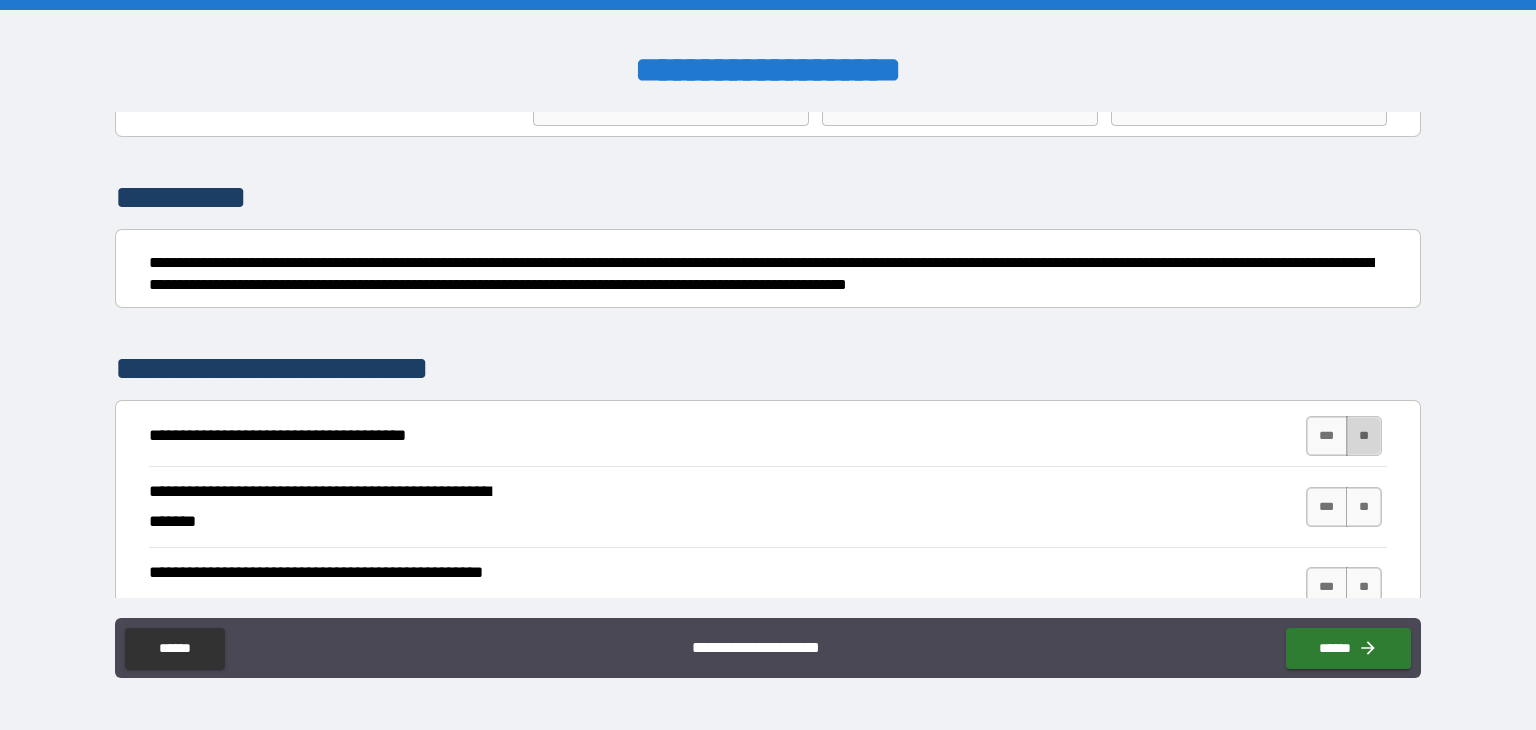 click on "**" at bounding box center [1364, 436] 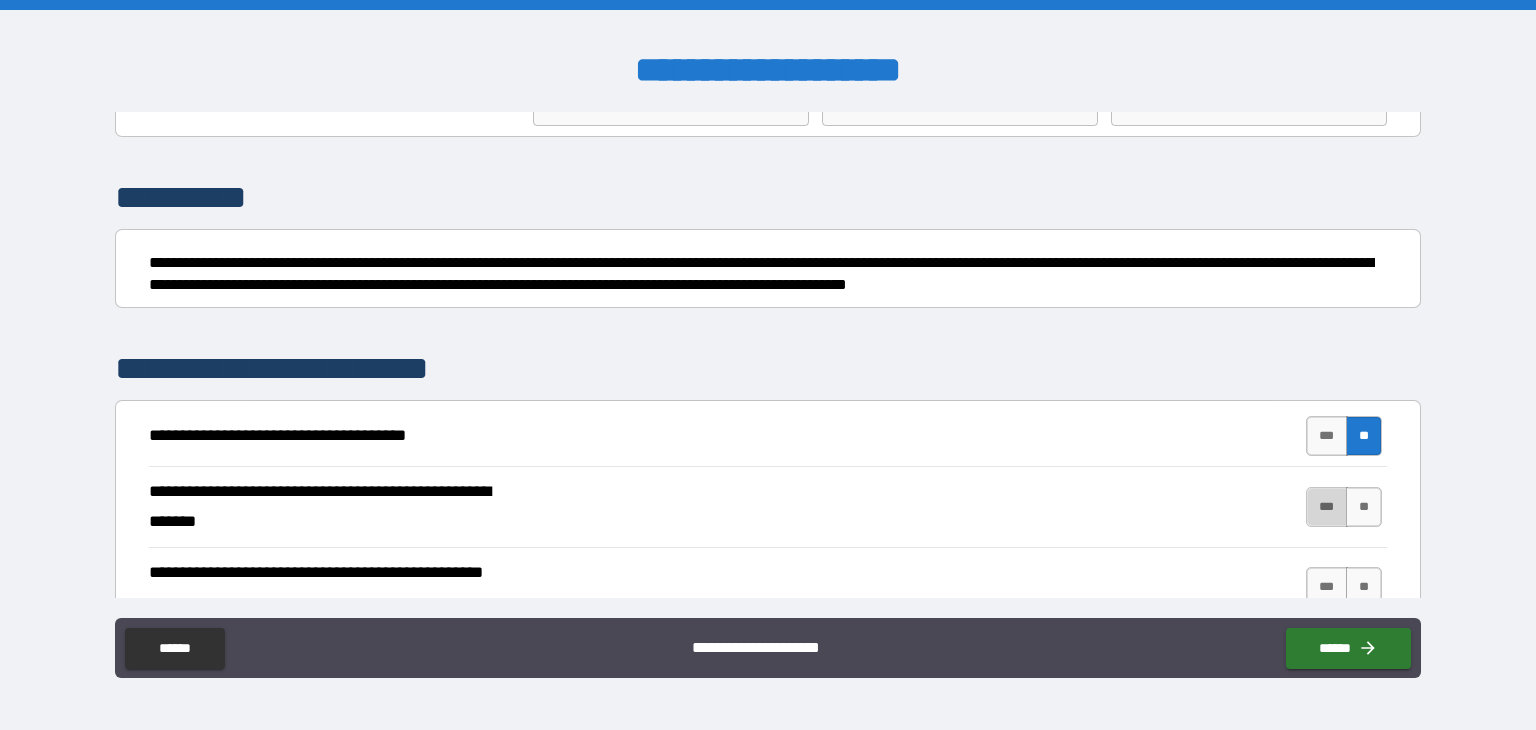 click on "***" at bounding box center [1327, 507] 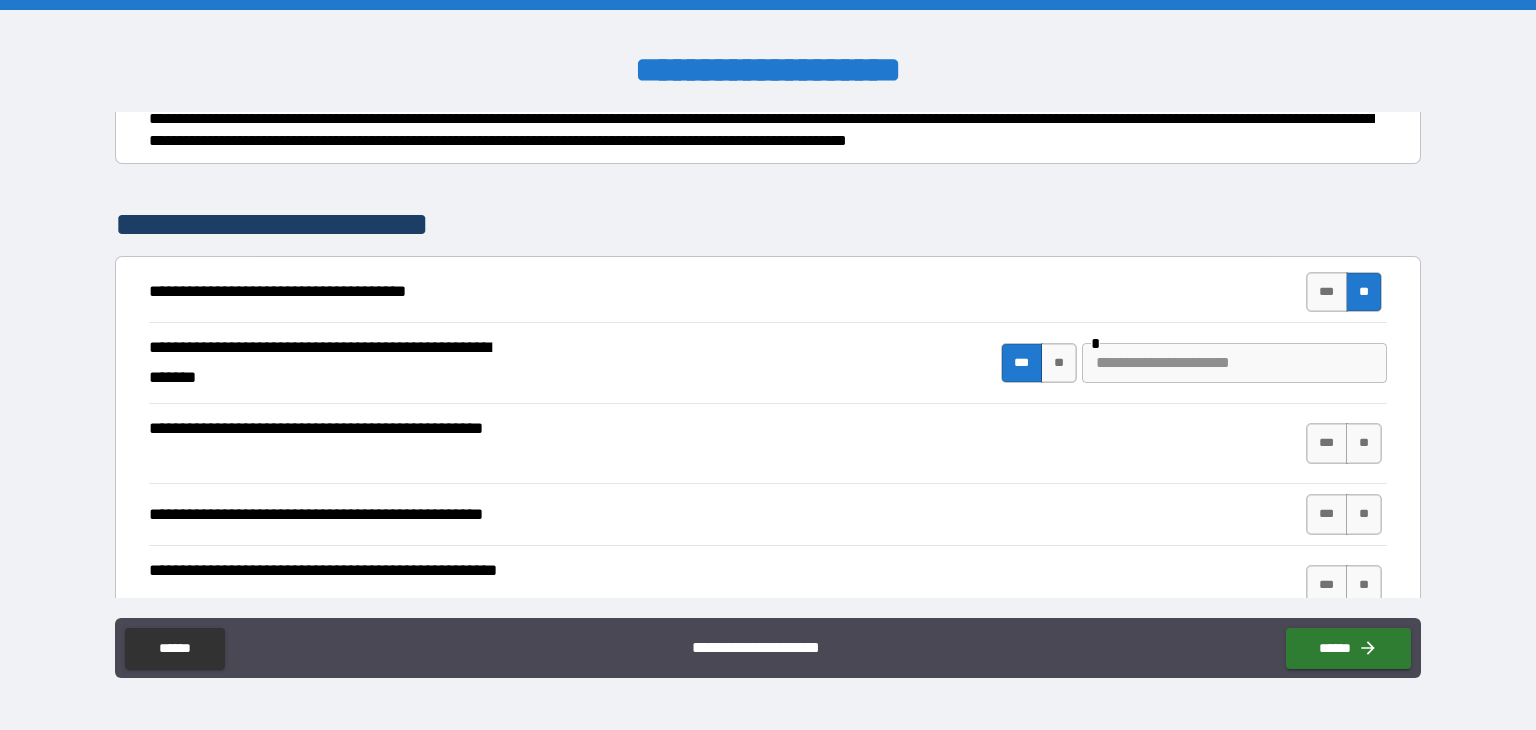scroll, scrollTop: 300, scrollLeft: 0, axis: vertical 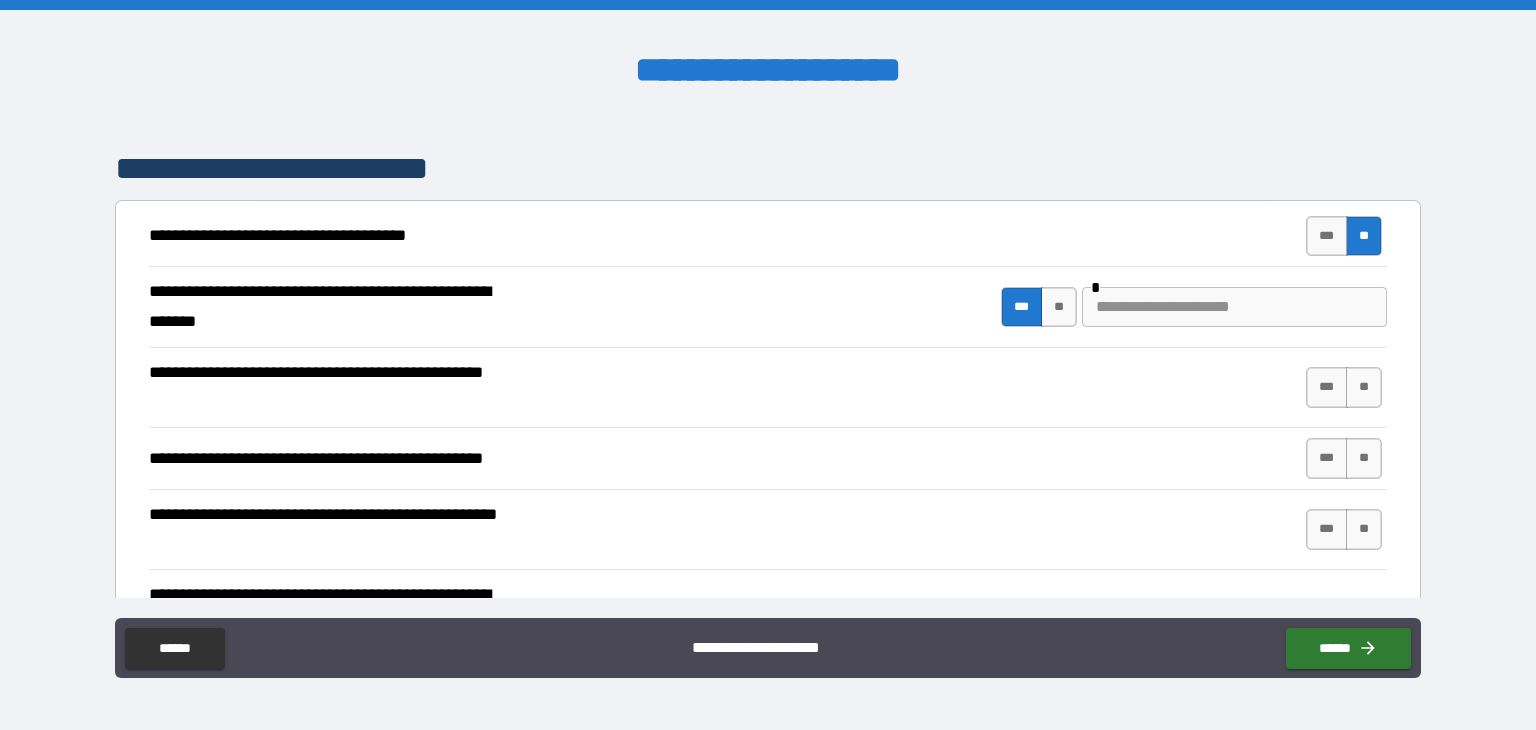 click at bounding box center (1234, 307) 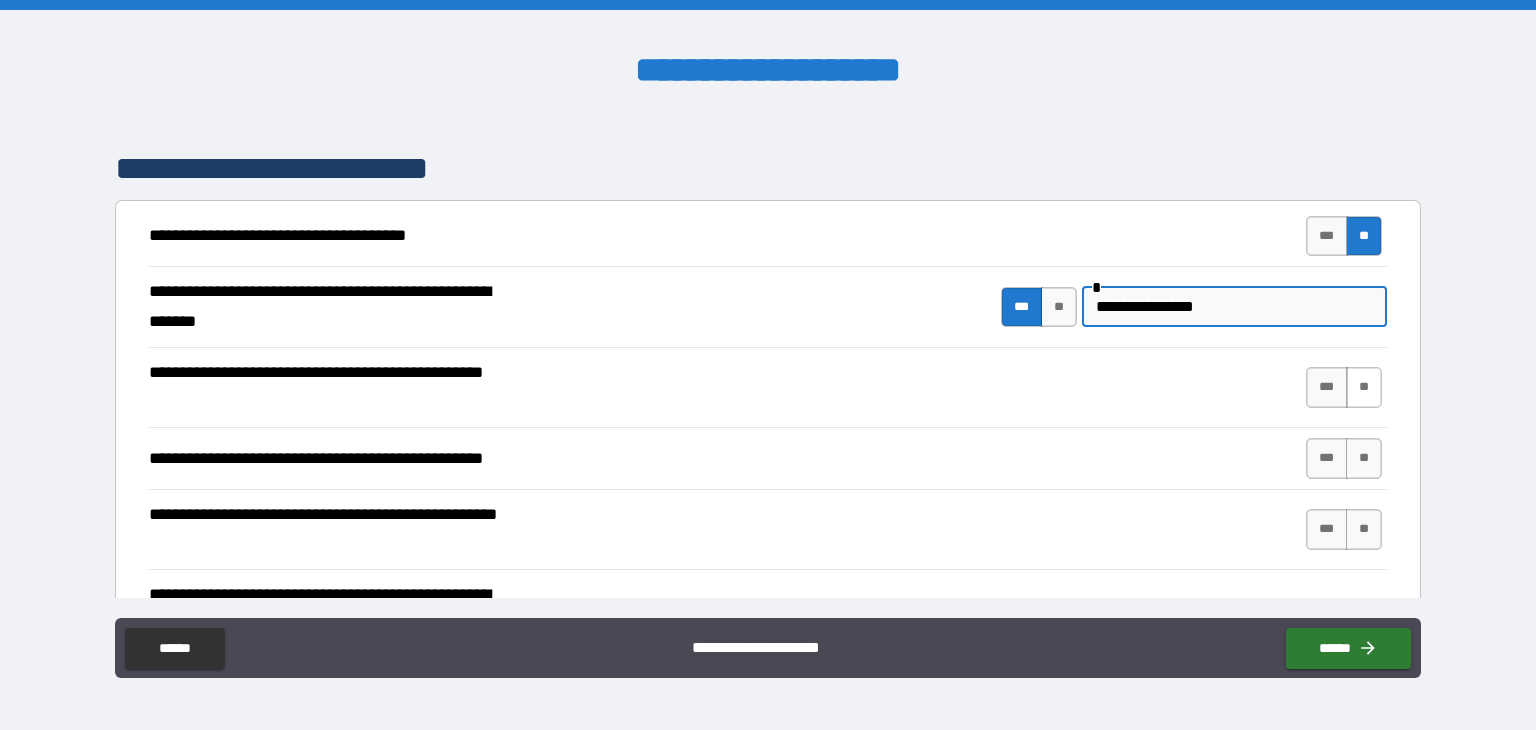 type on "**********" 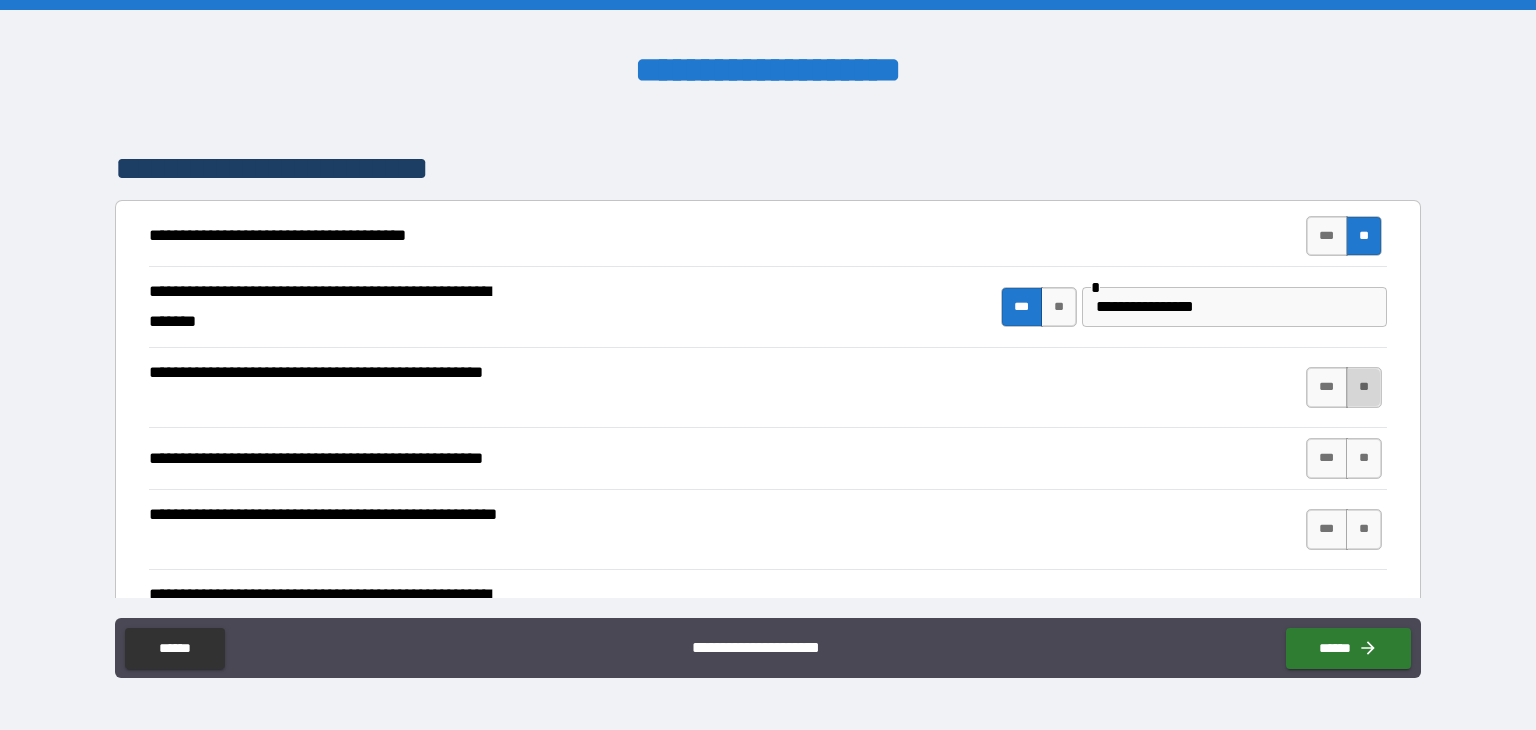 click on "**" at bounding box center [1364, 387] 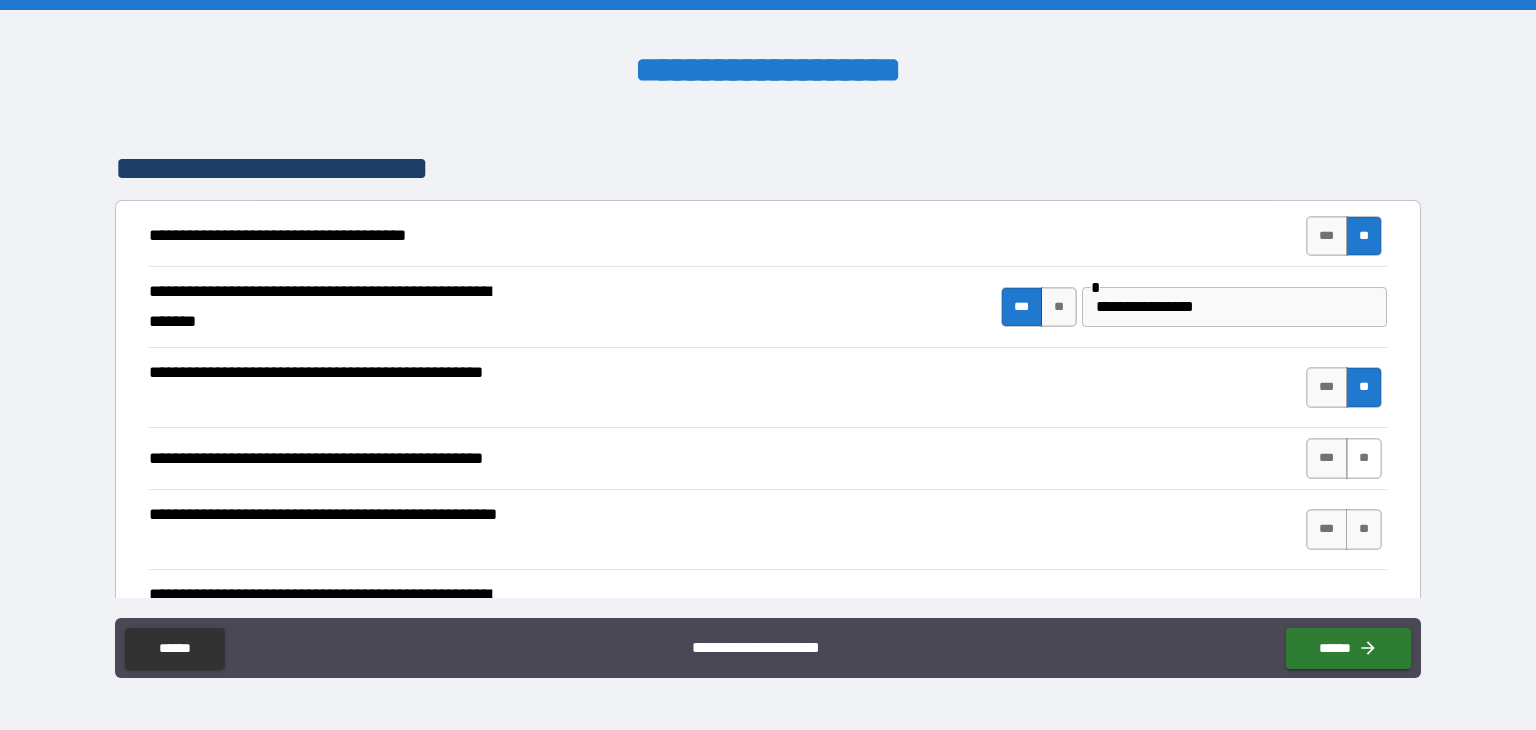 click on "**" at bounding box center [1364, 458] 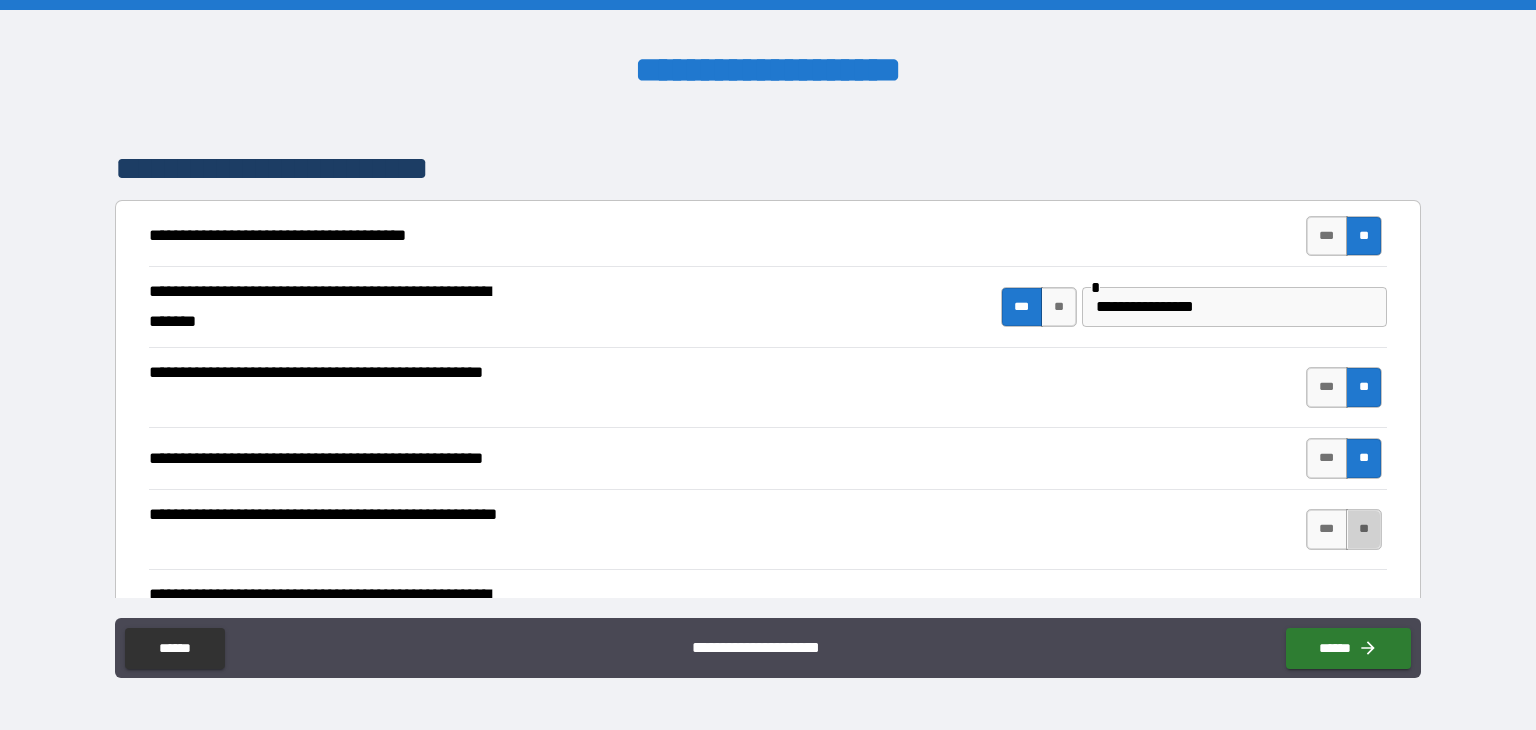 drag, startPoint x: 1361, startPoint y: 521, endPoint x: 1407, endPoint y: 485, distance: 58.412327 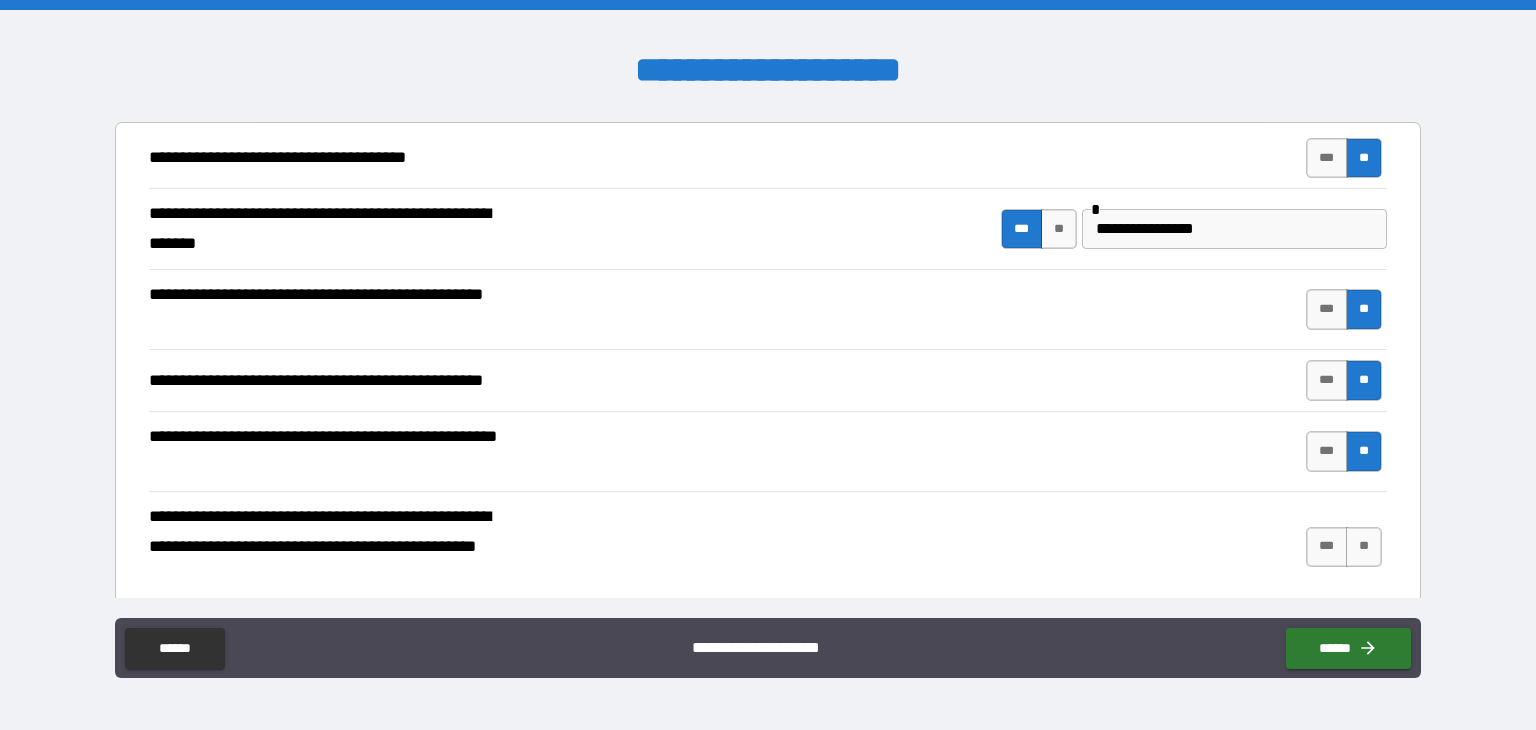 scroll, scrollTop: 500, scrollLeft: 0, axis: vertical 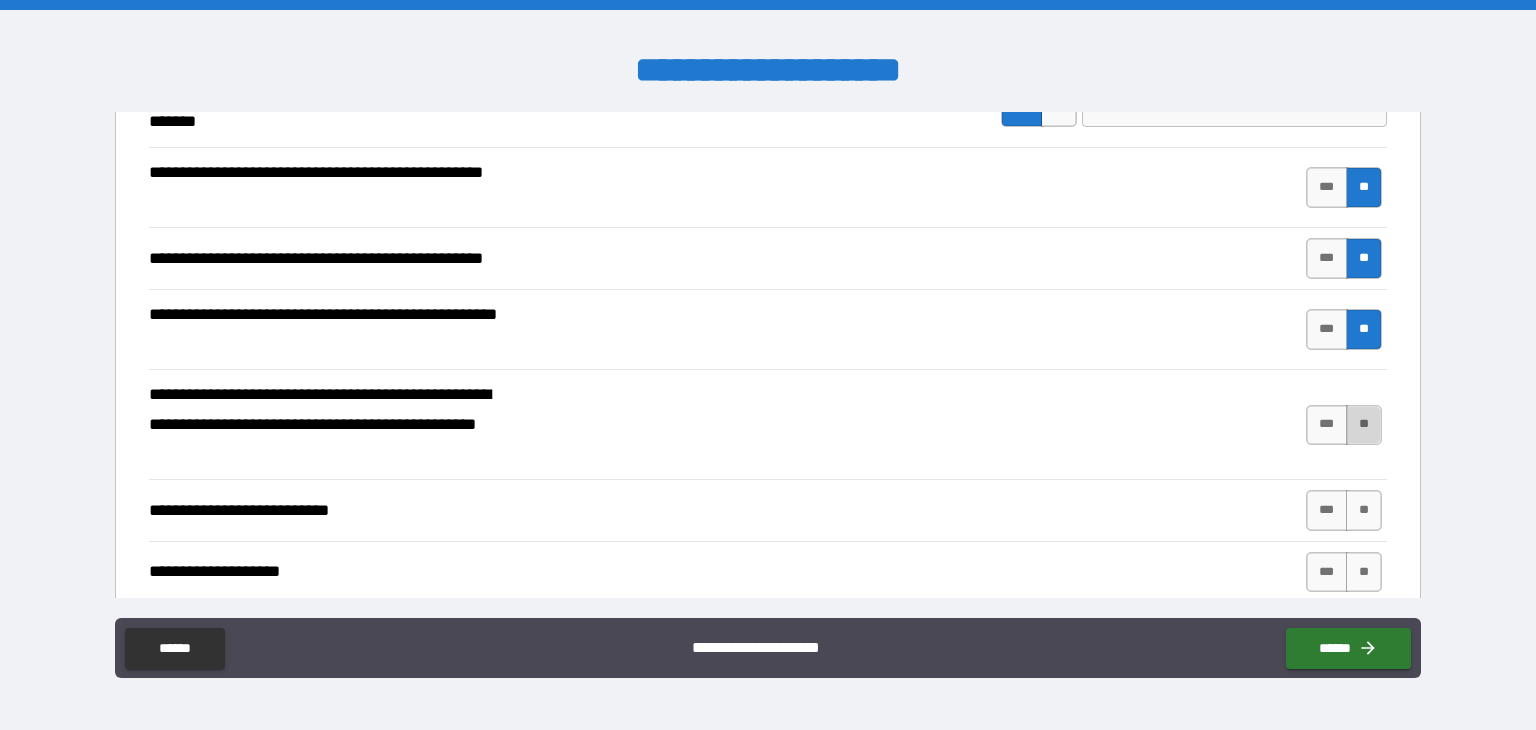 click on "**" at bounding box center (1364, 425) 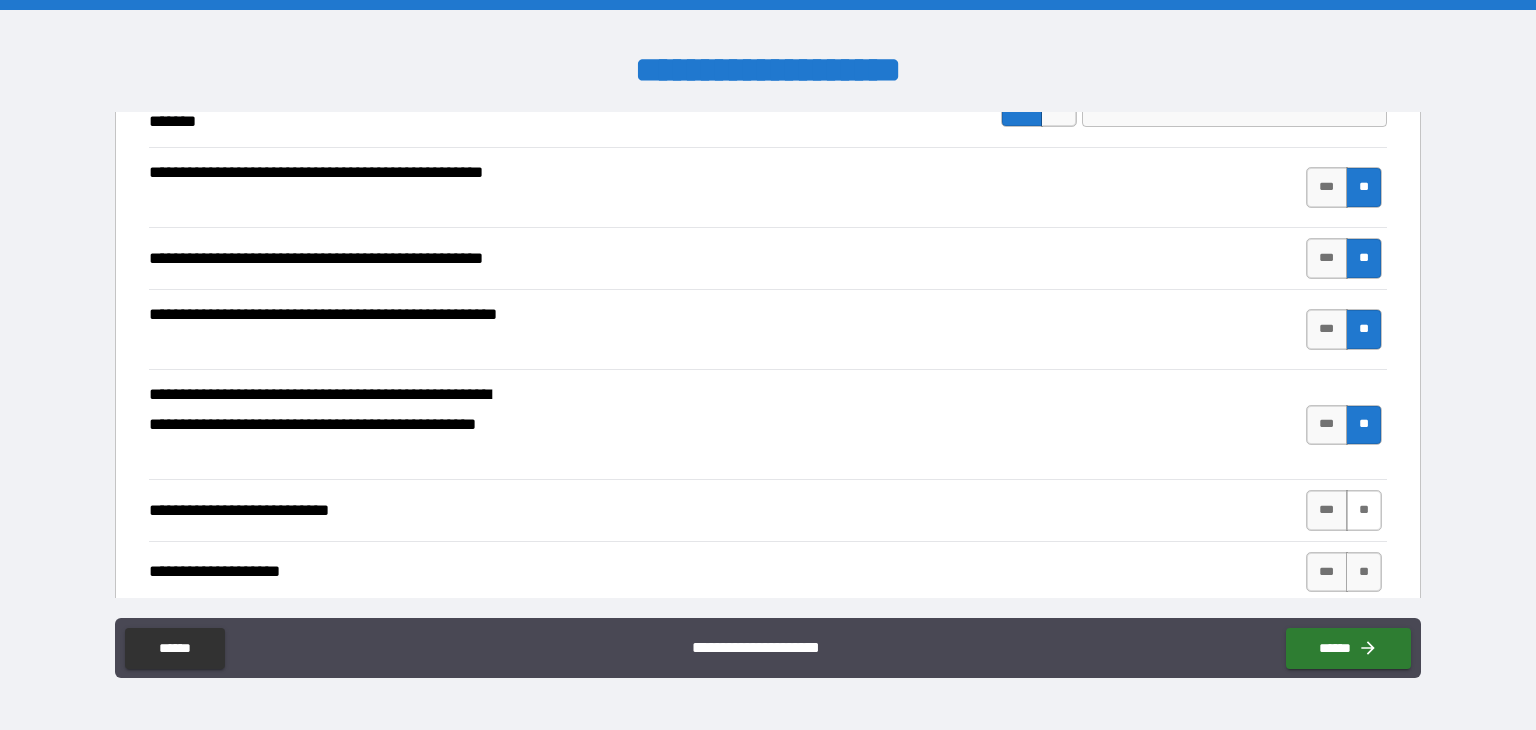 click on "**" at bounding box center [1364, 510] 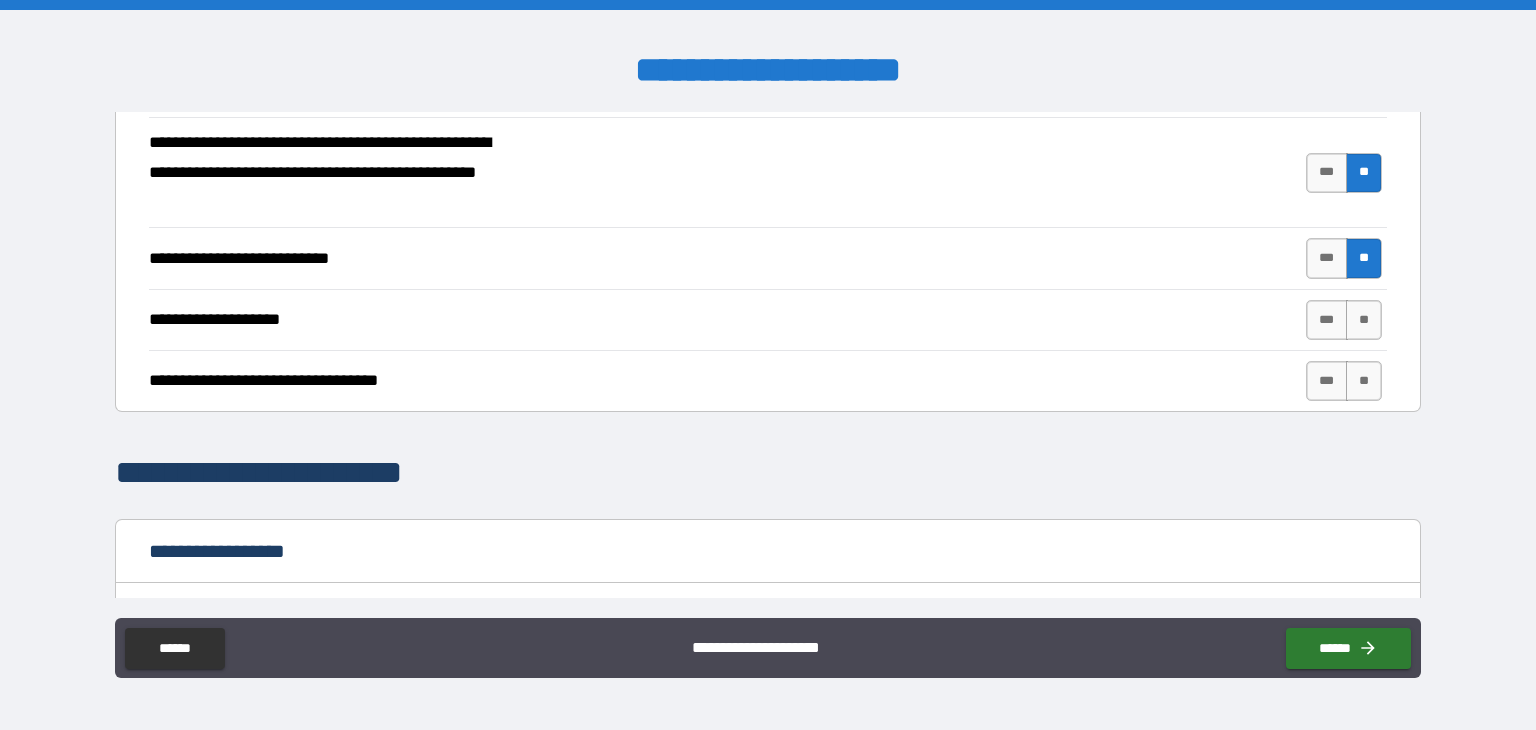 scroll, scrollTop: 800, scrollLeft: 0, axis: vertical 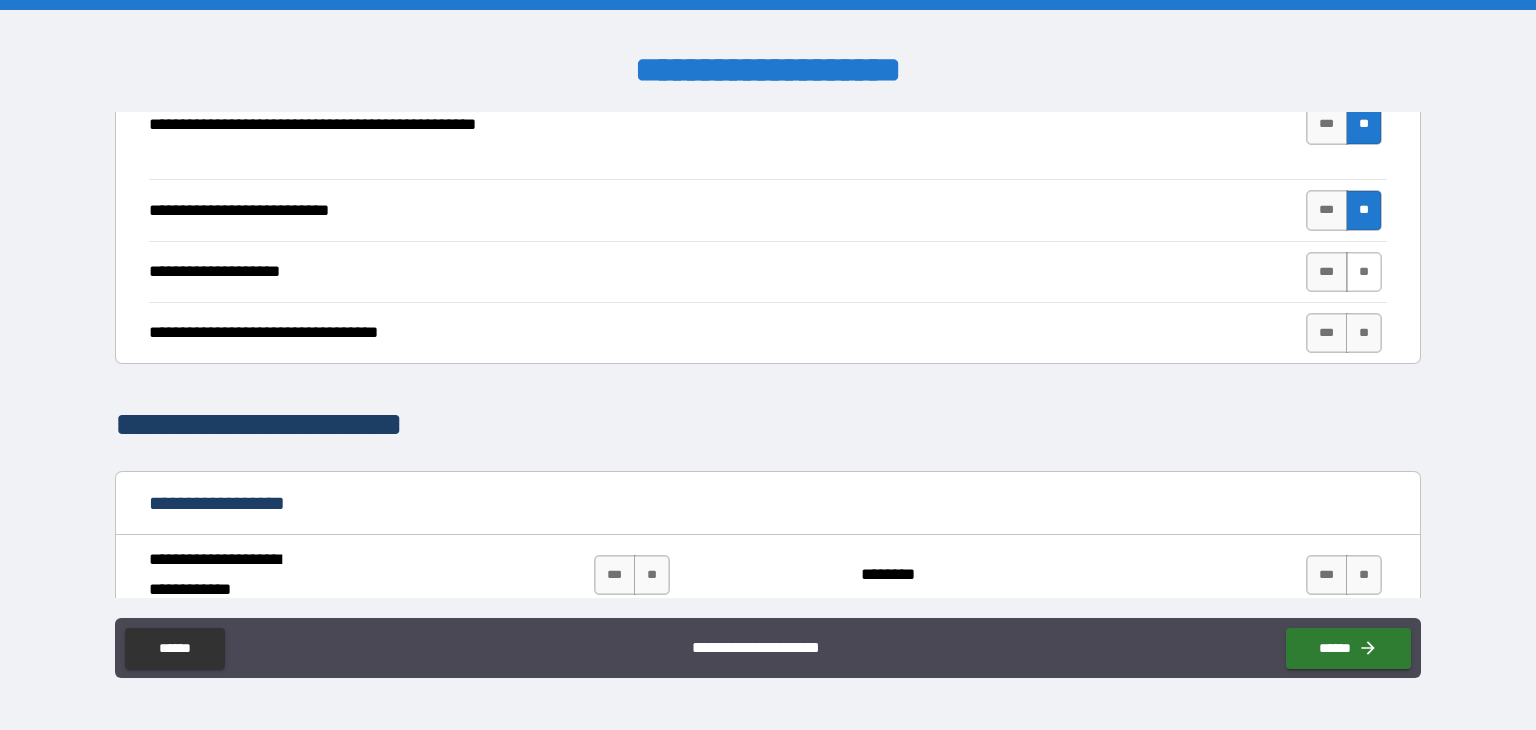 click on "**" at bounding box center (1364, 272) 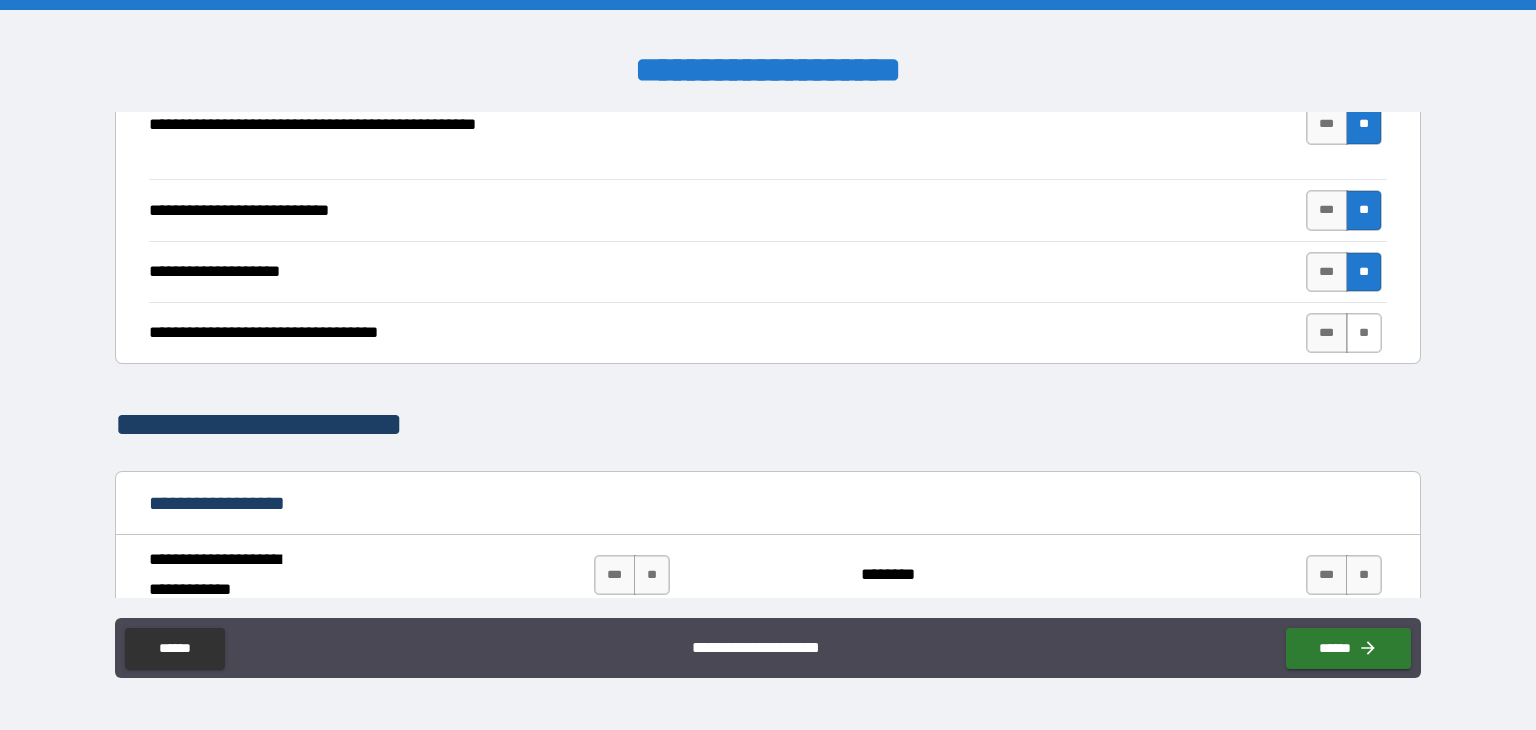 click on "**" at bounding box center [1364, 333] 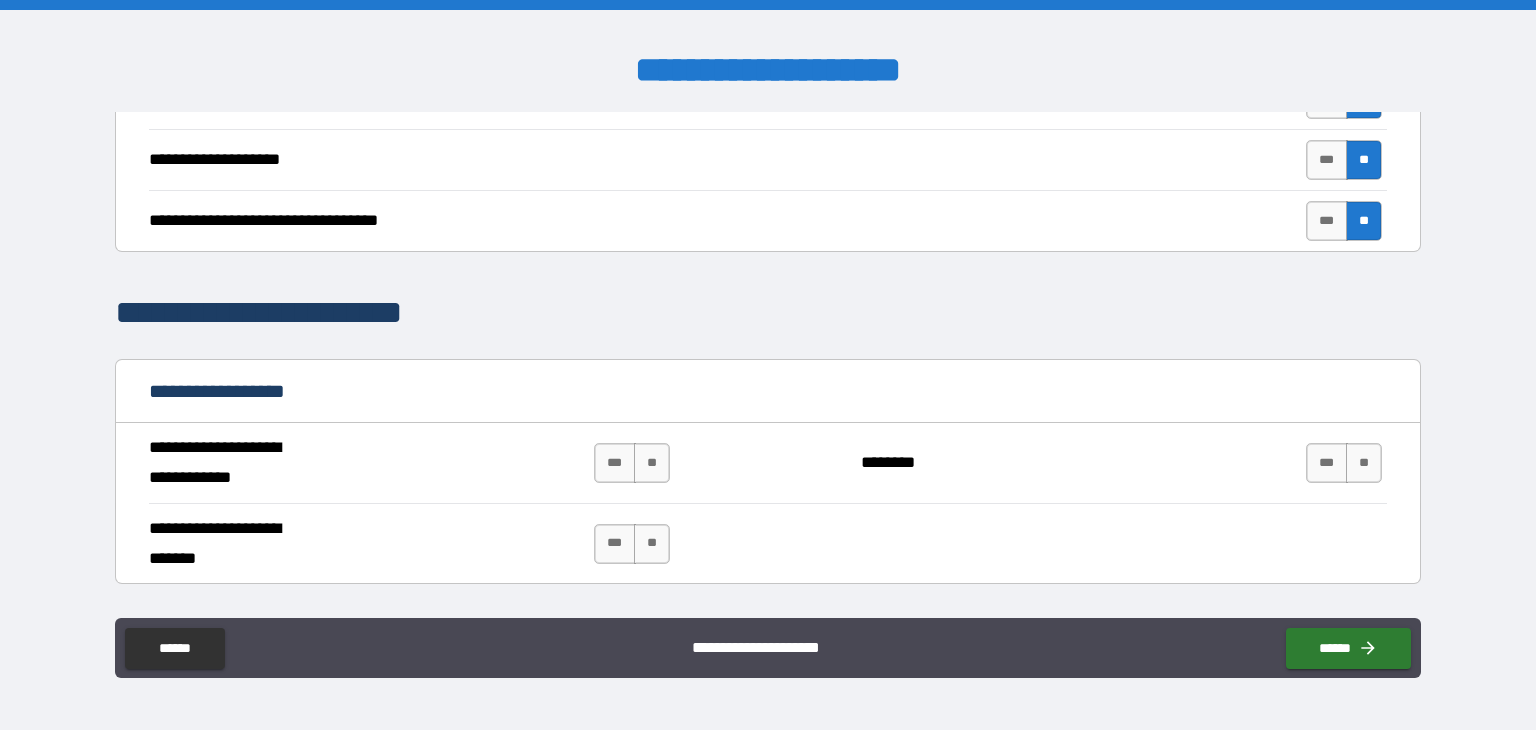 scroll, scrollTop: 1100, scrollLeft: 0, axis: vertical 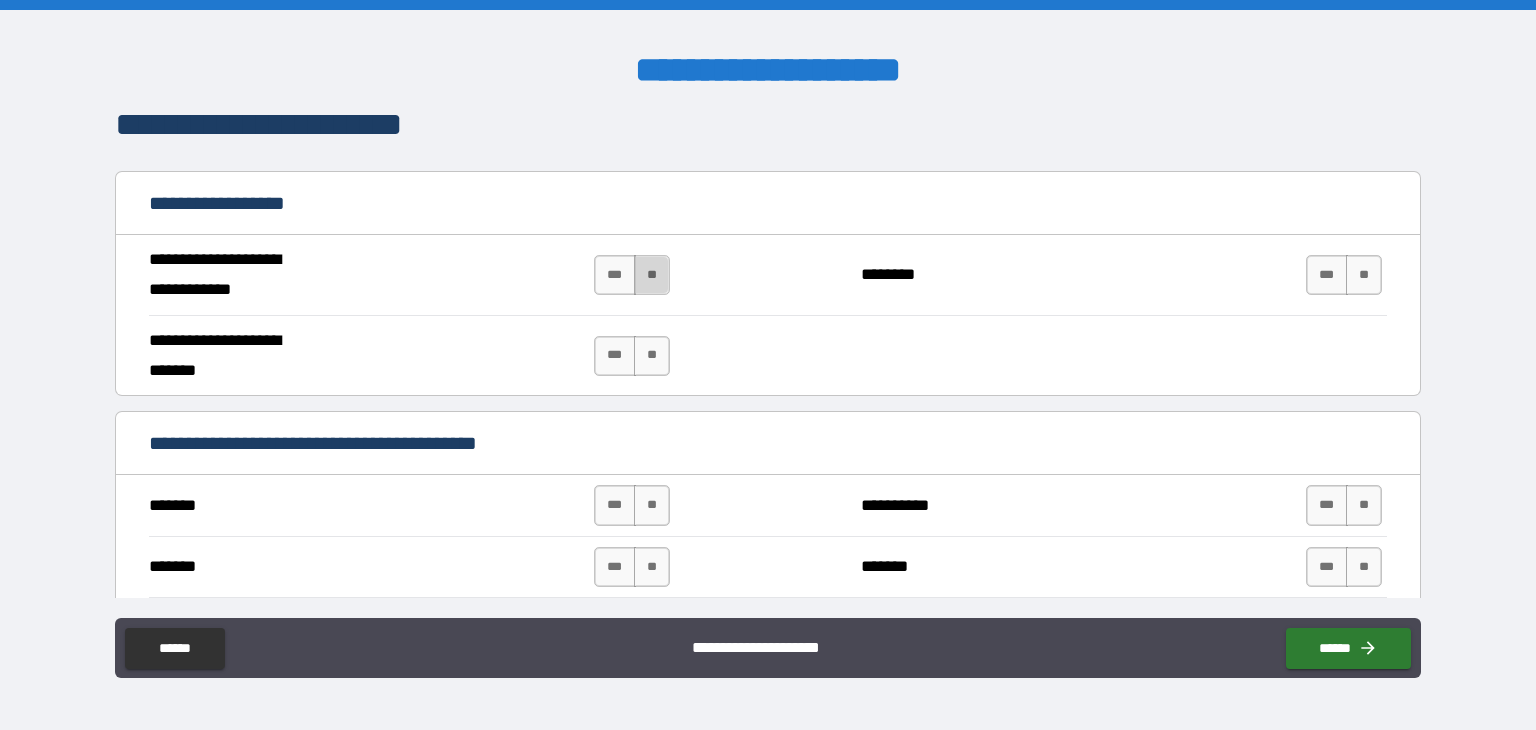 click on "**" at bounding box center [652, 275] 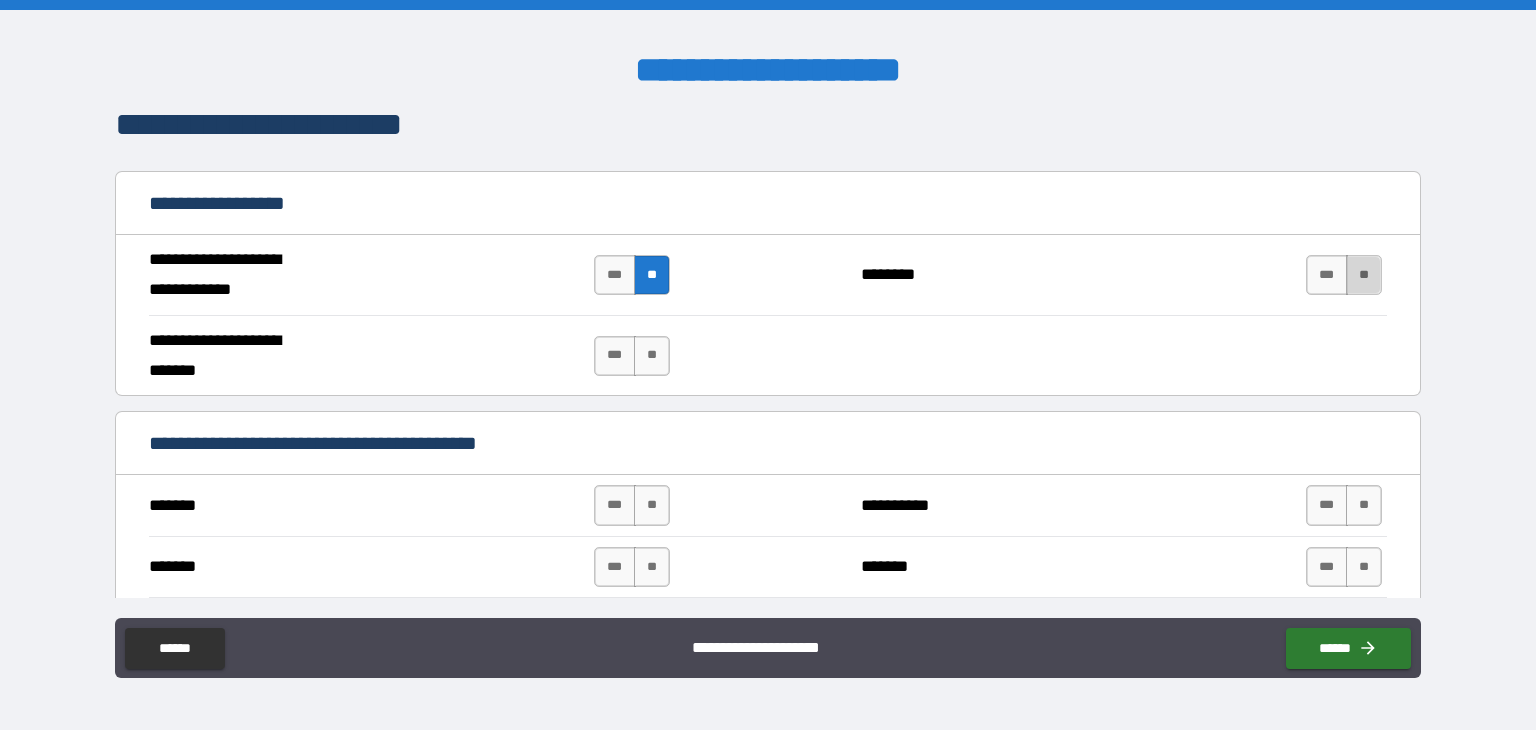 click on "**" at bounding box center [1364, 275] 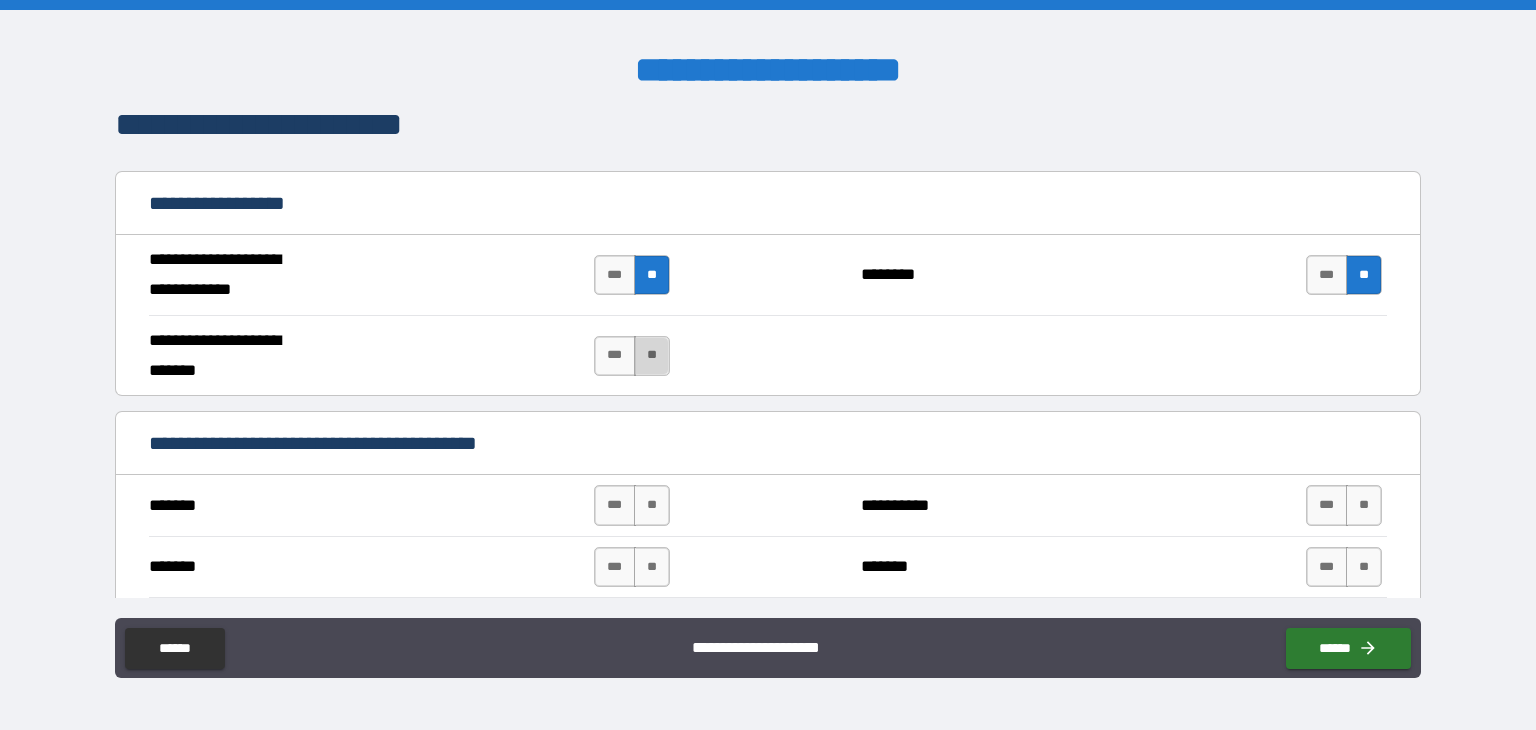 click on "**" at bounding box center (652, 356) 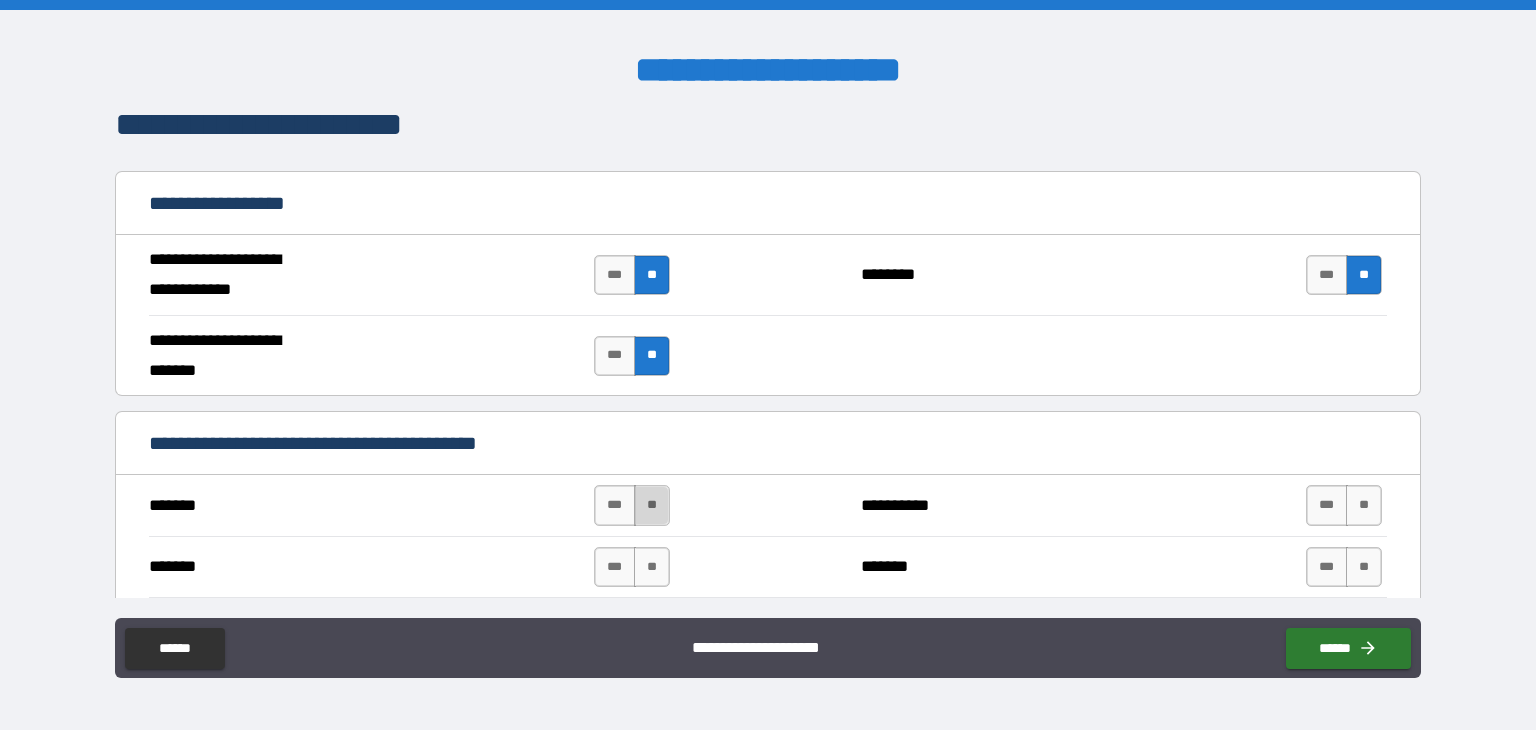 click on "**" at bounding box center (652, 505) 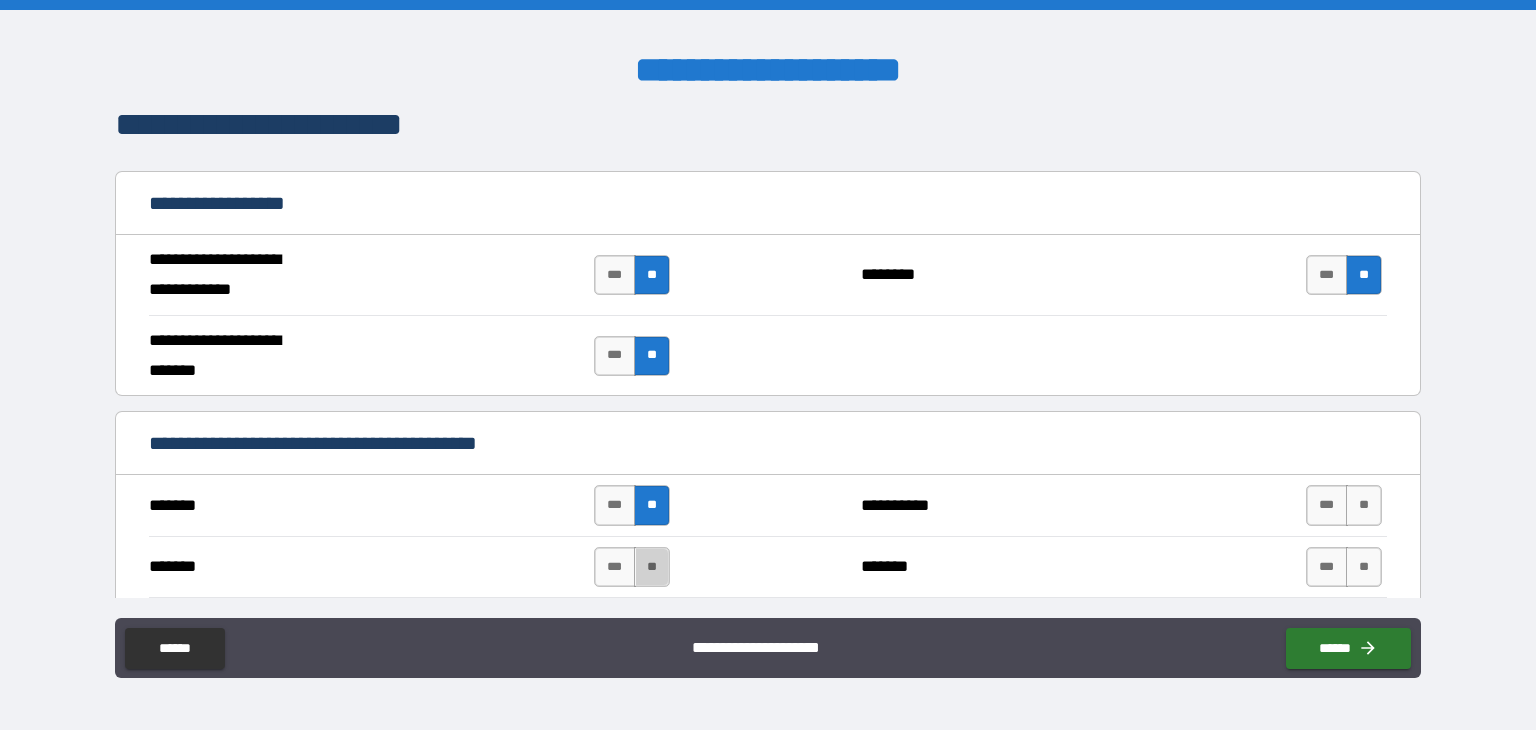 drag, startPoint x: 648, startPoint y: 559, endPoint x: 938, endPoint y: 533, distance: 291.16318 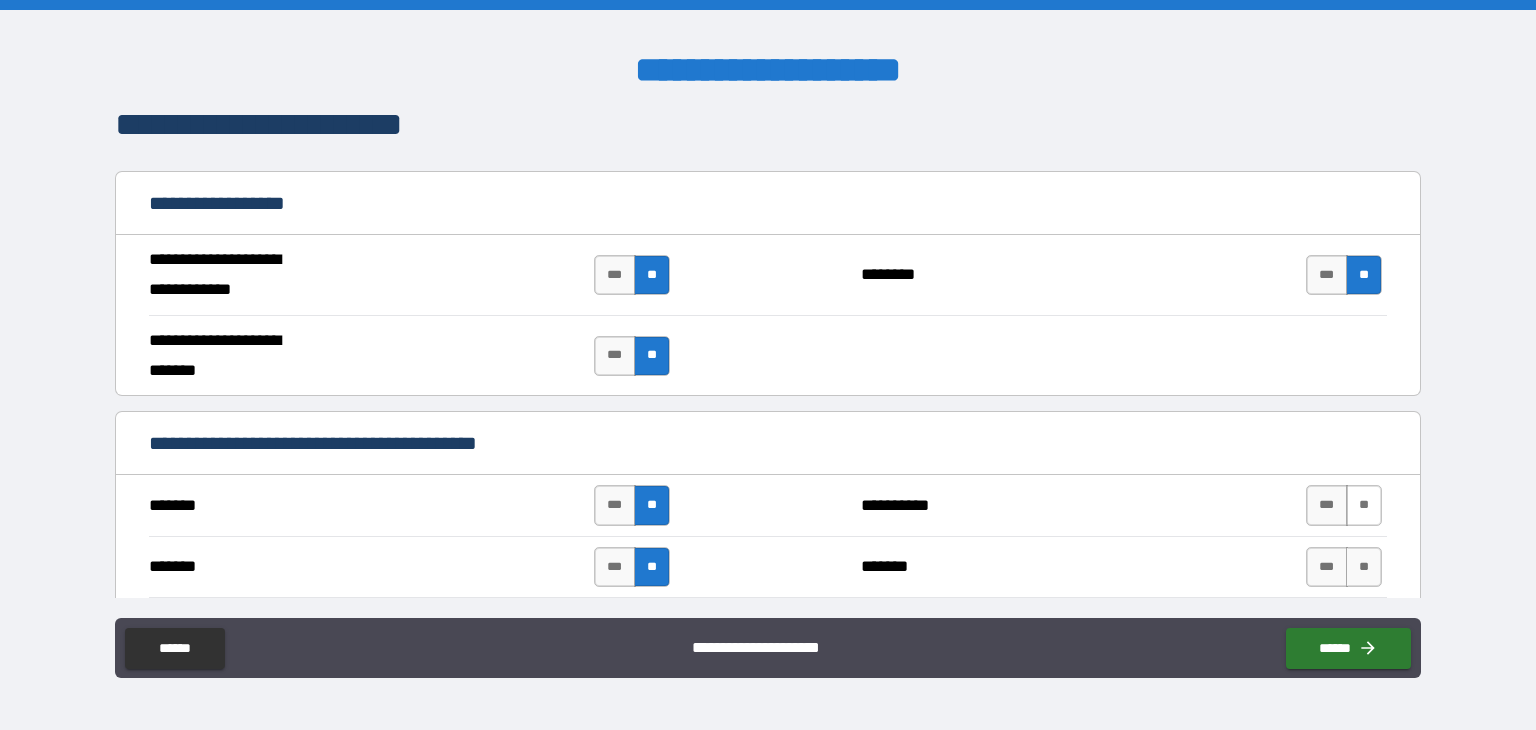 click on "**" at bounding box center (1364, 505) 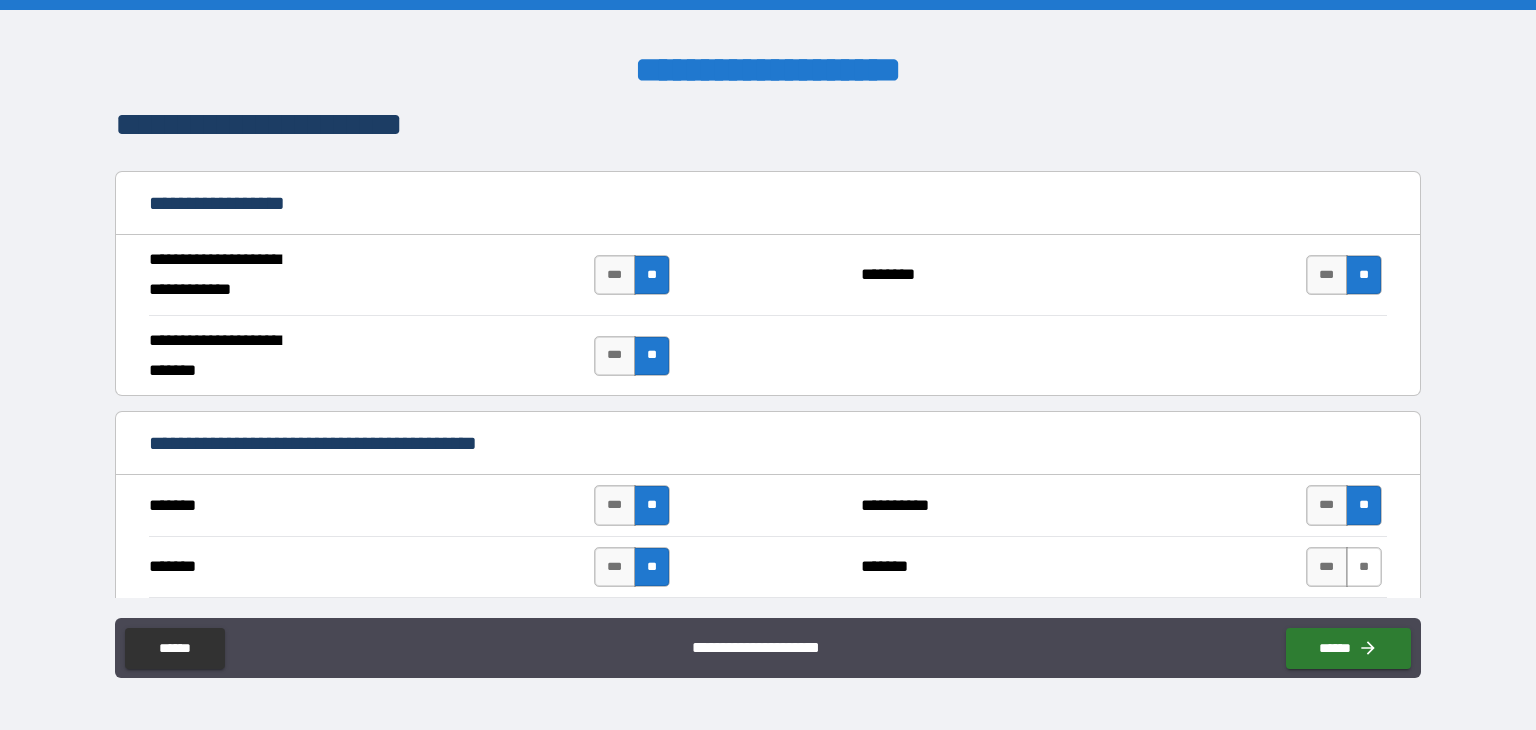 drag, startPoint x: 1356, startPoint y: 561, endPoint x: 1370, endPoint y: 552, distance: 16.643316 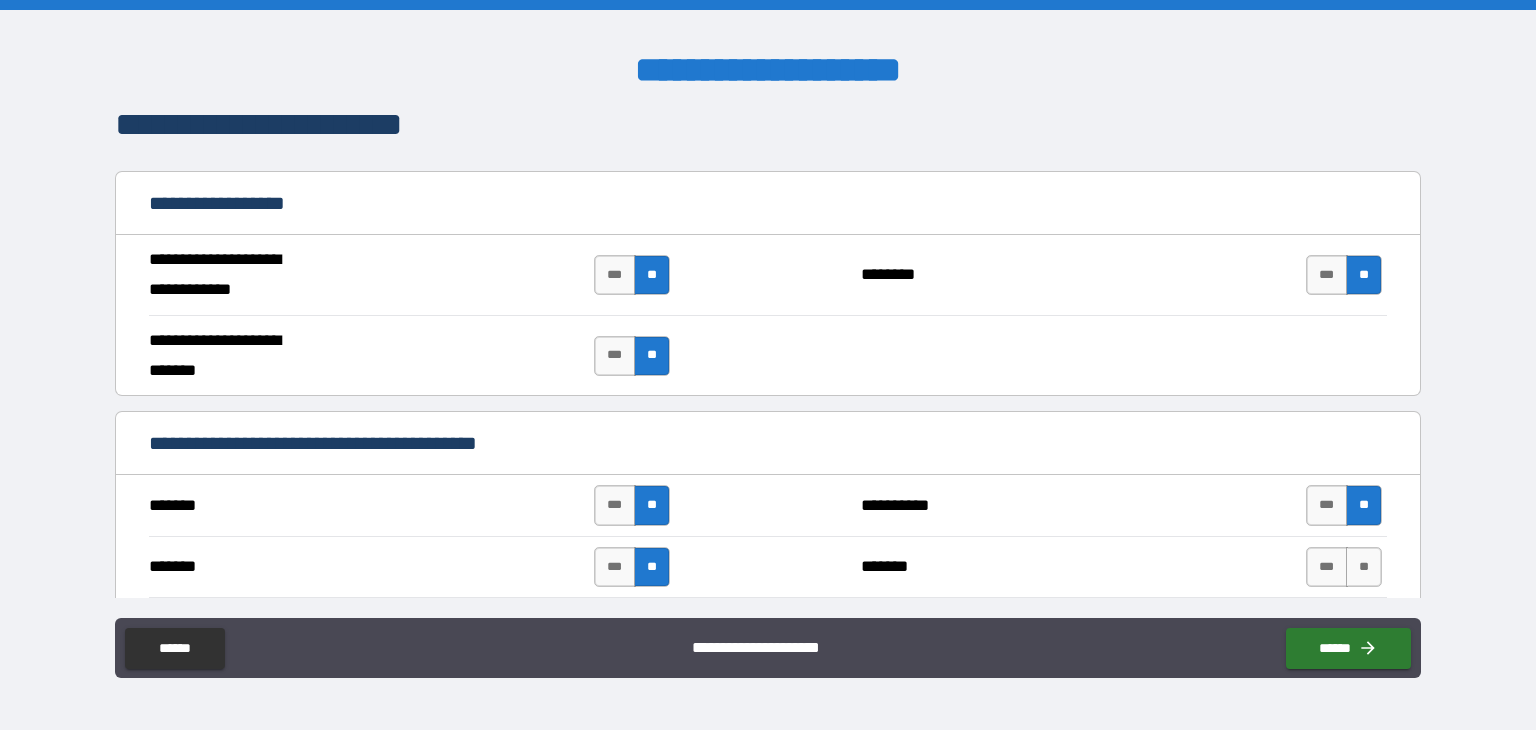 click on "**" at bounding box center (1364, 567) 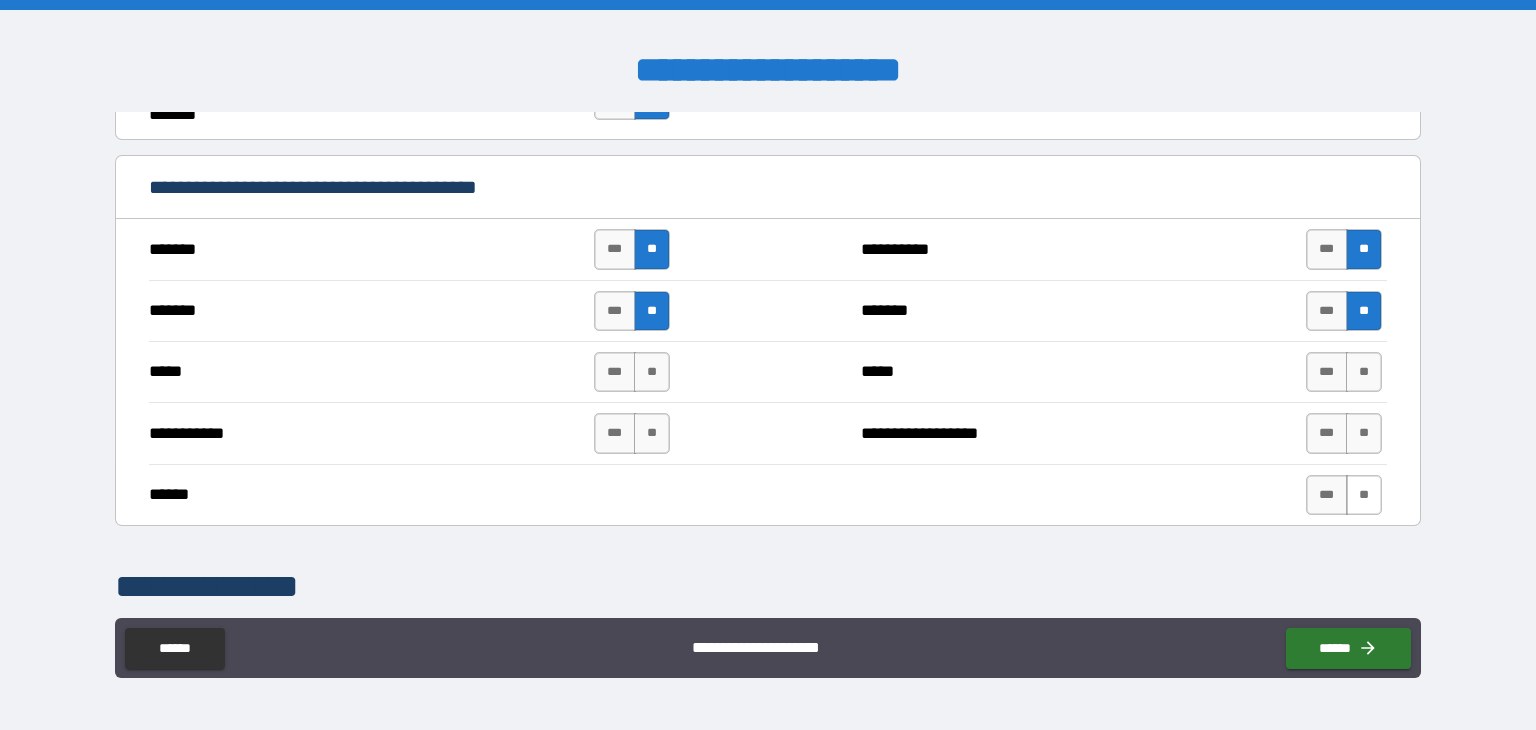 scroll, scrollTop: 1400, scrollLeft: 0, axis: vertical 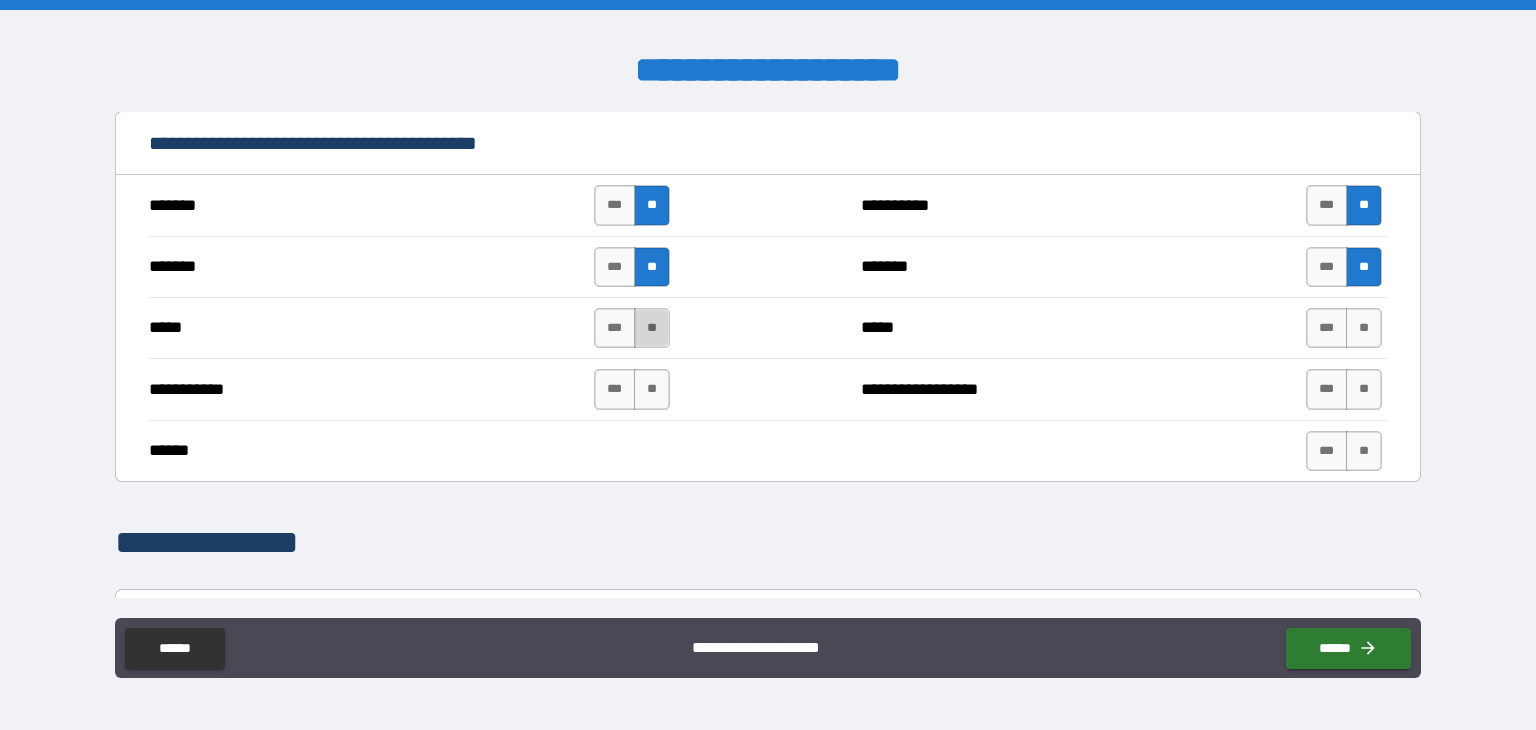 click on "**" at bounding box center [652, 328] 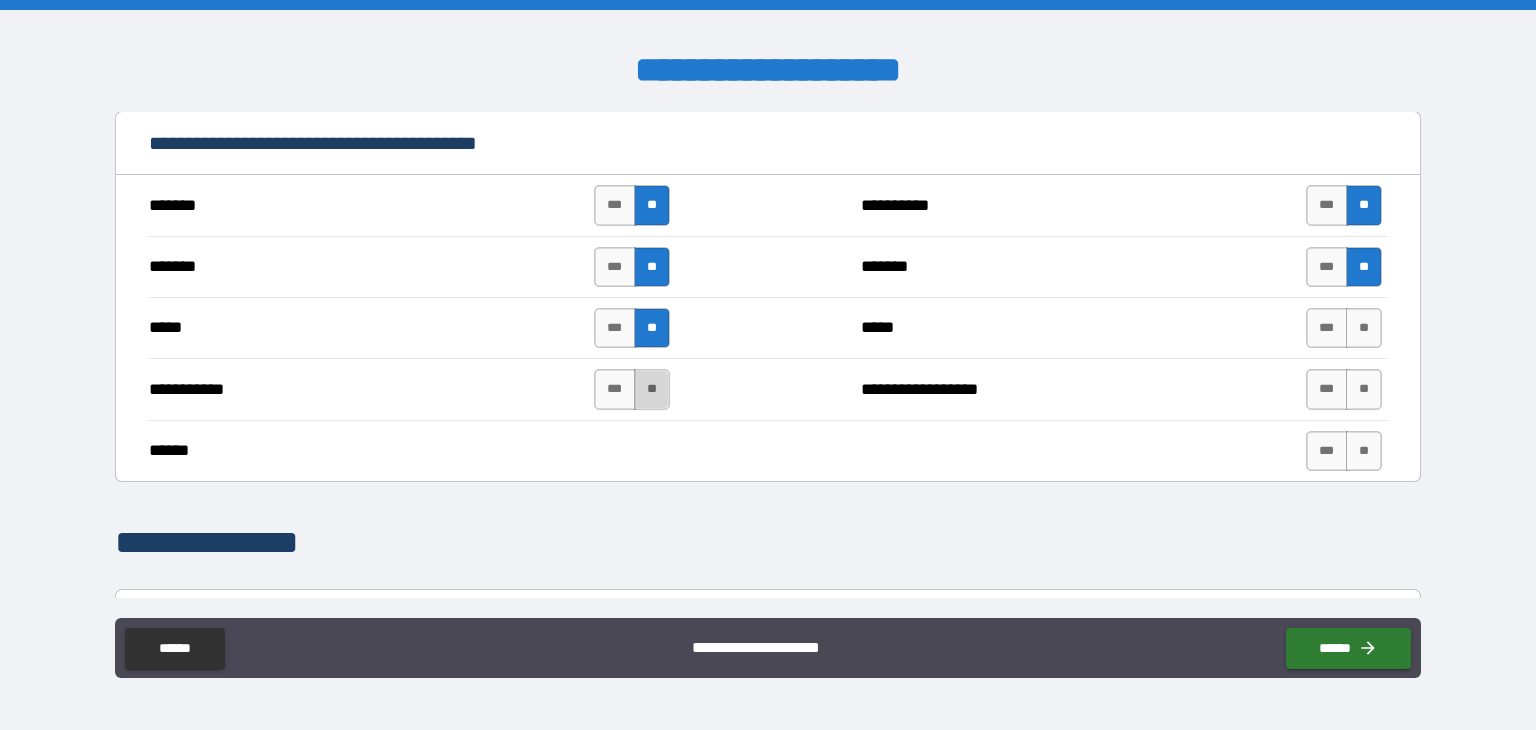 click on "**" at bounding box center [652, 389] 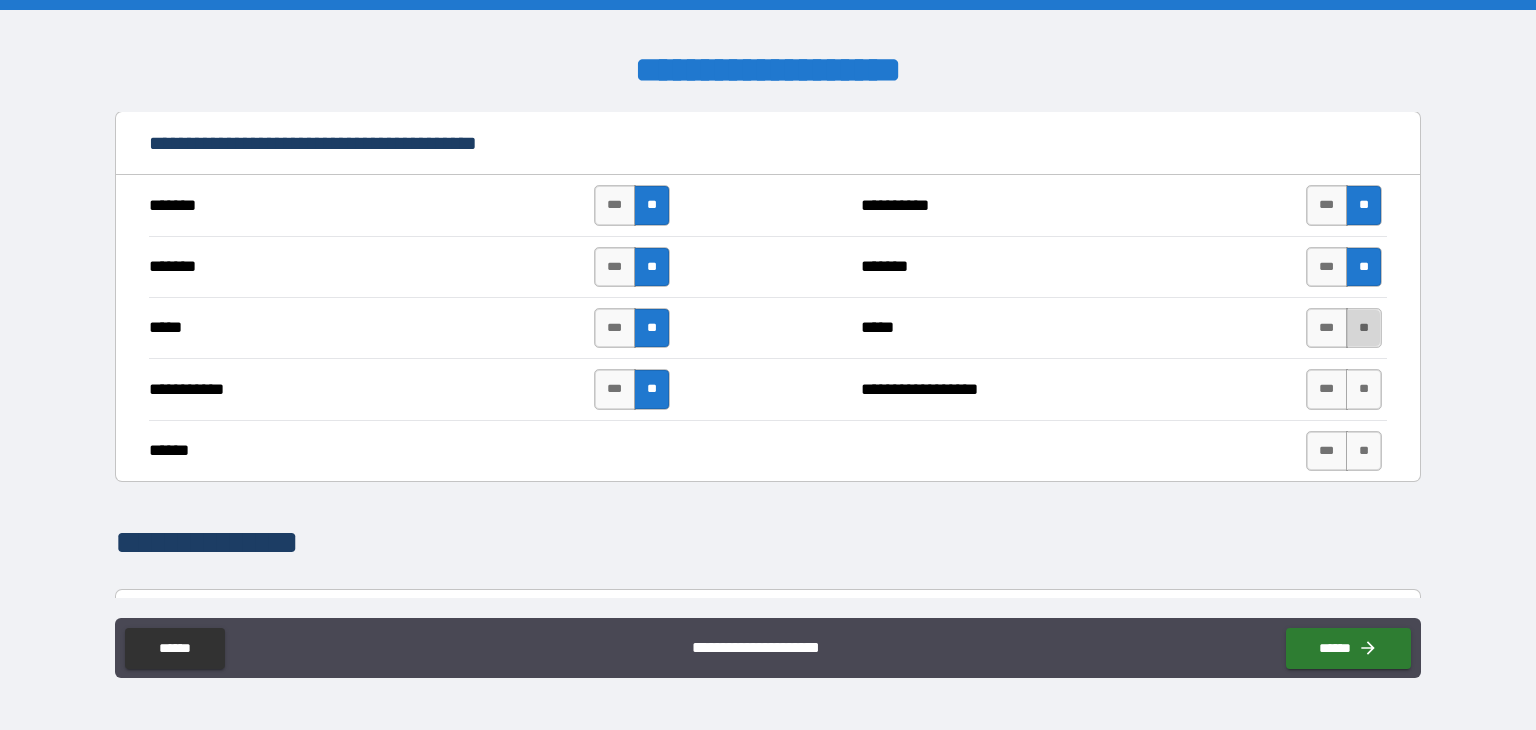 drag, startPoint x: 1347, startPoint y: 321, endPoint x: 1355, endPoint y: 342, distance: 22.472204 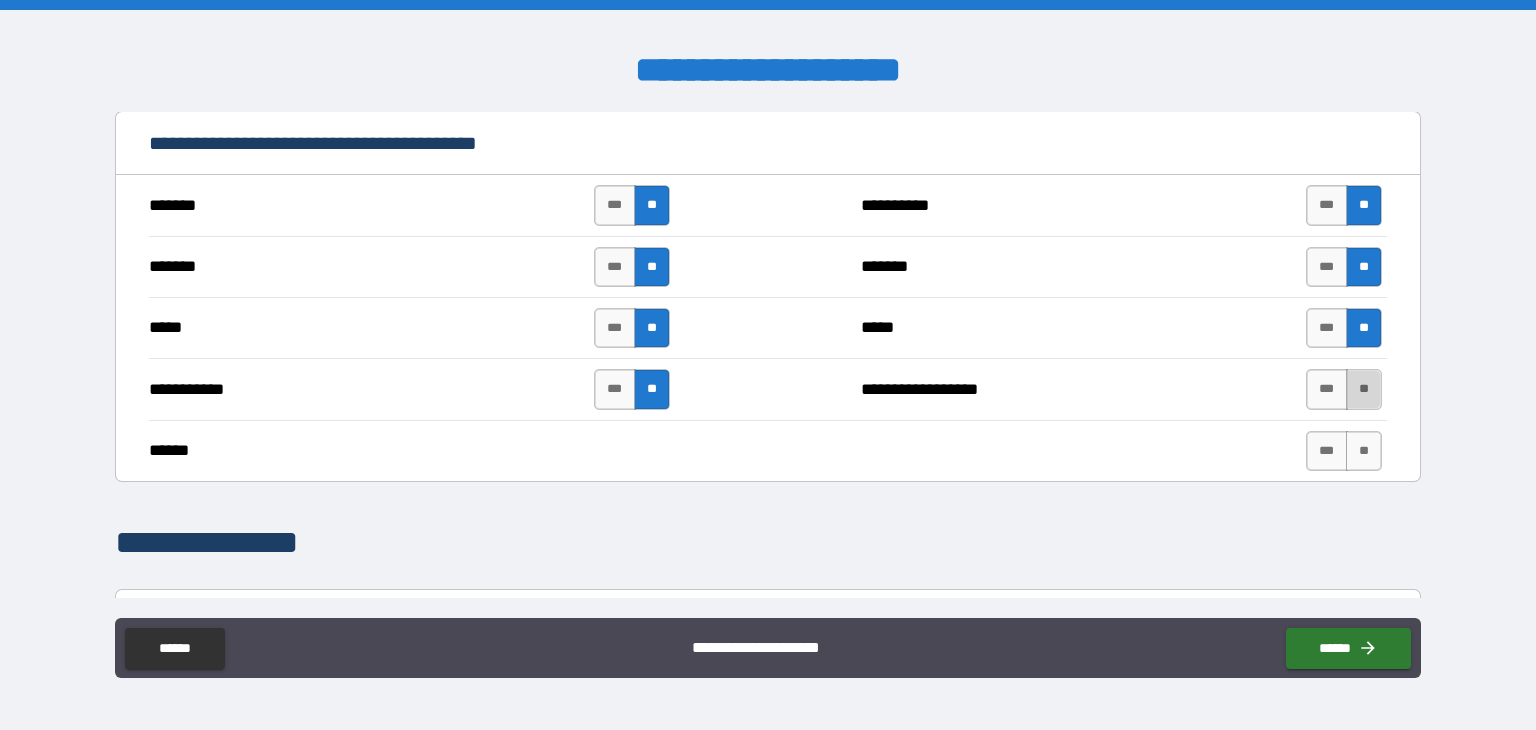 click on "**" at bounding box center [1364, 389] 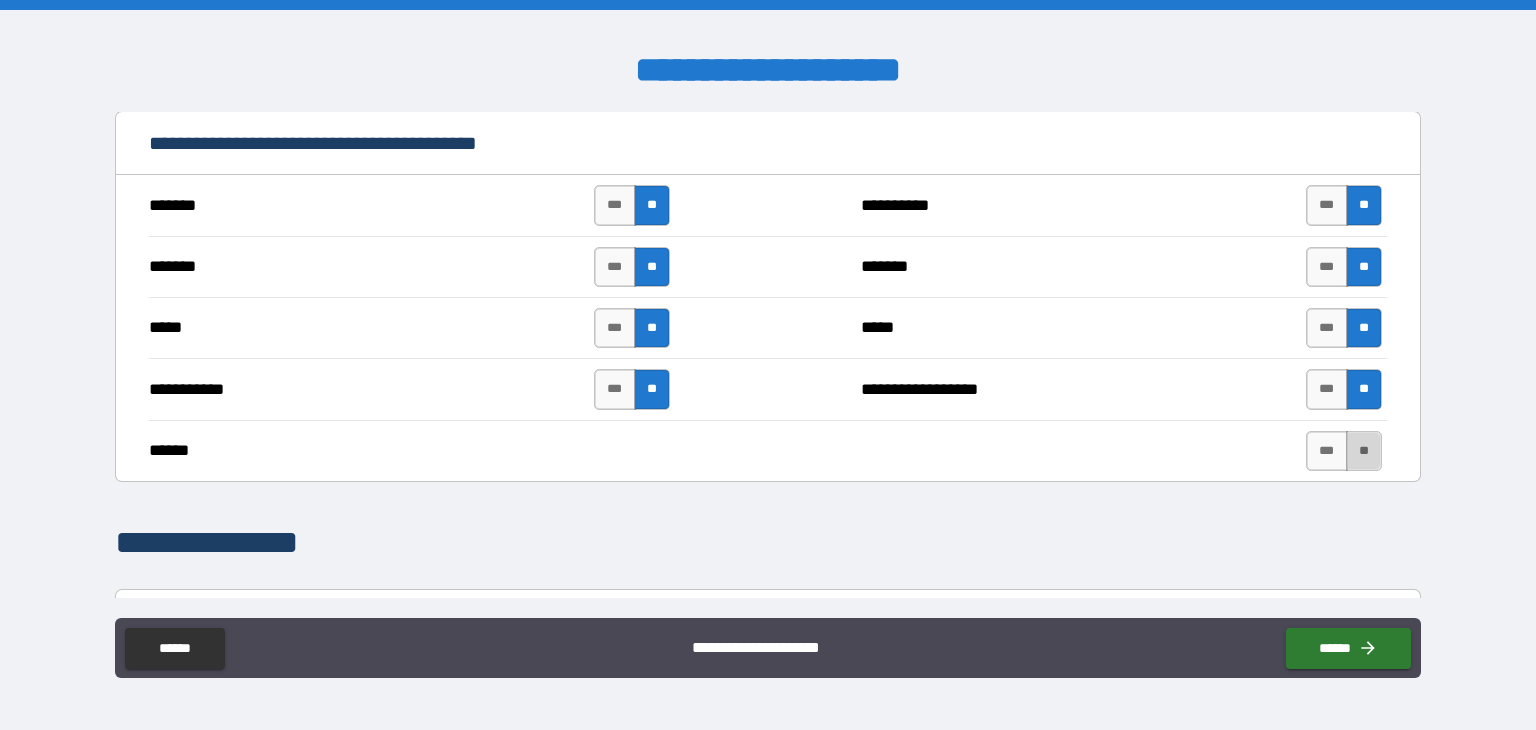 click on "**" at bounding box center (1364, 451) 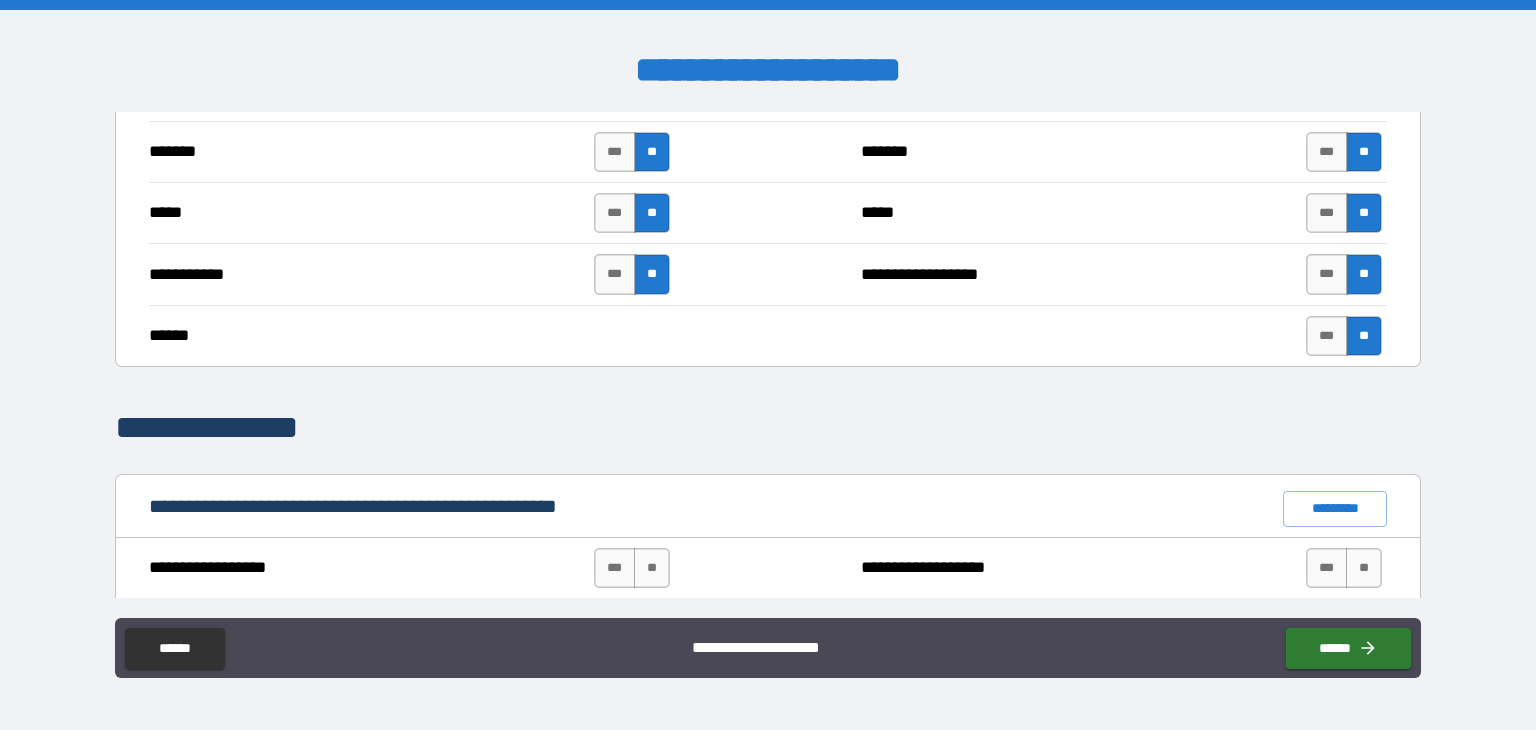 scroll, scrollTop: 1700, scrollLeft: 0, axis: vertical 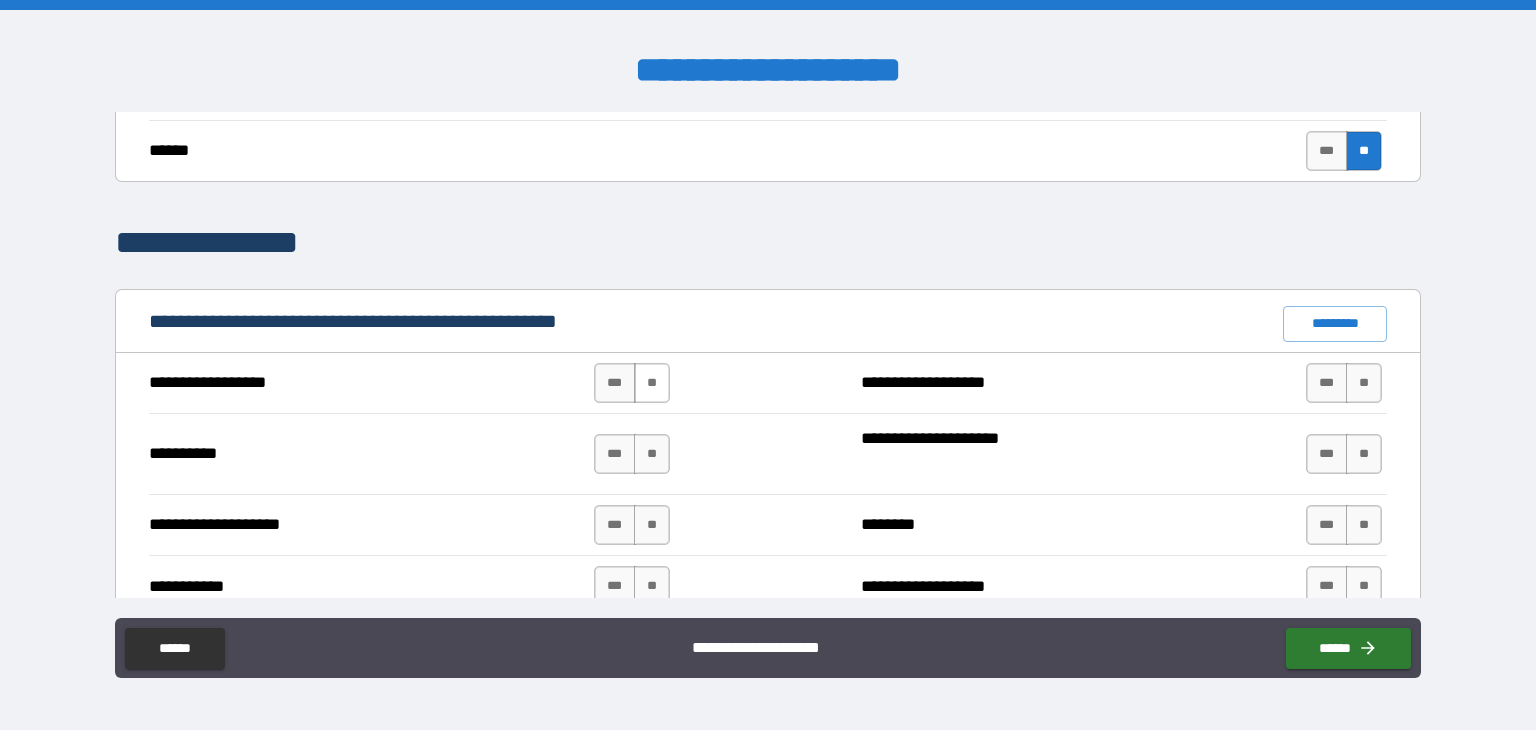 click on "**" at bounding box center (652, 383) 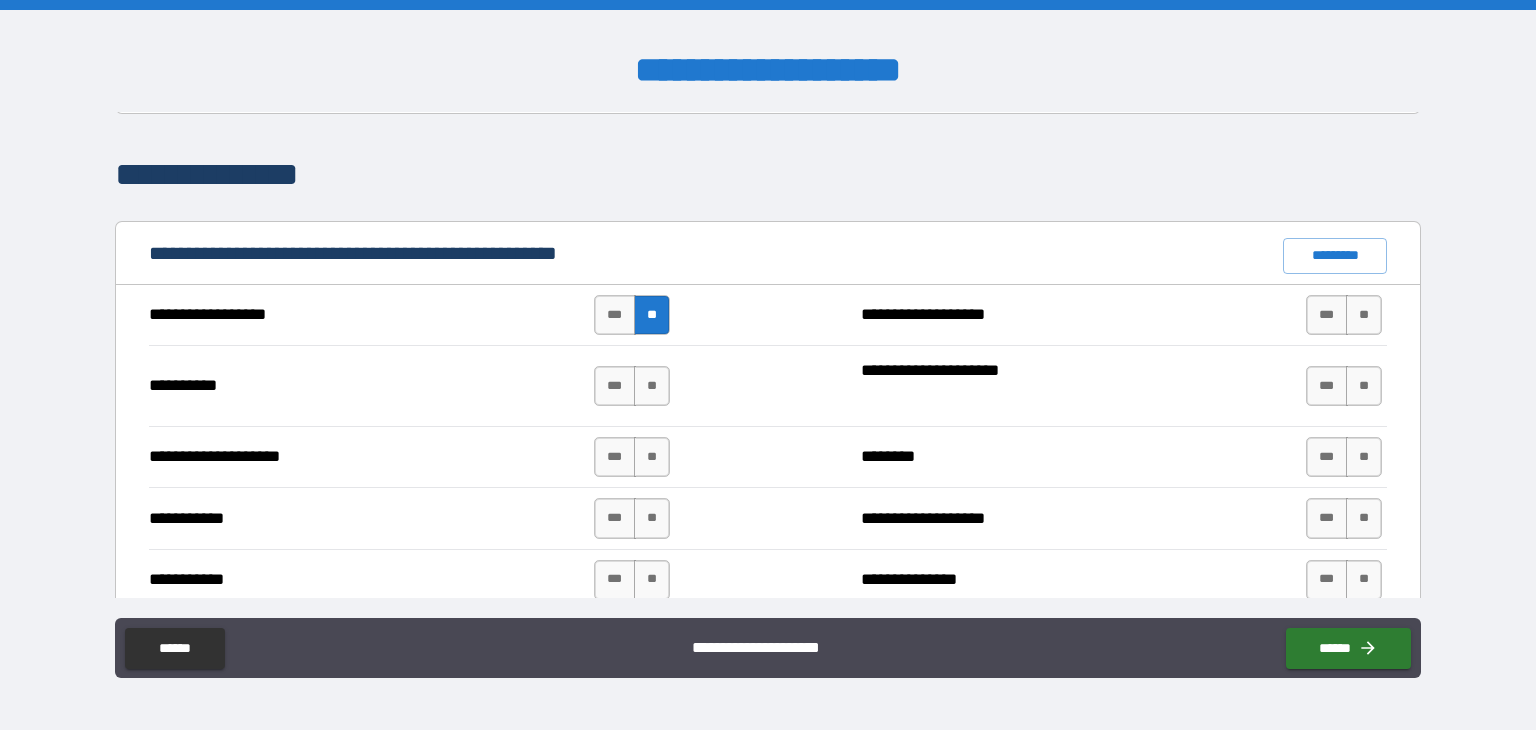 scroll, scrollTop: 1800, scrollLeft: 0, axis: vertical 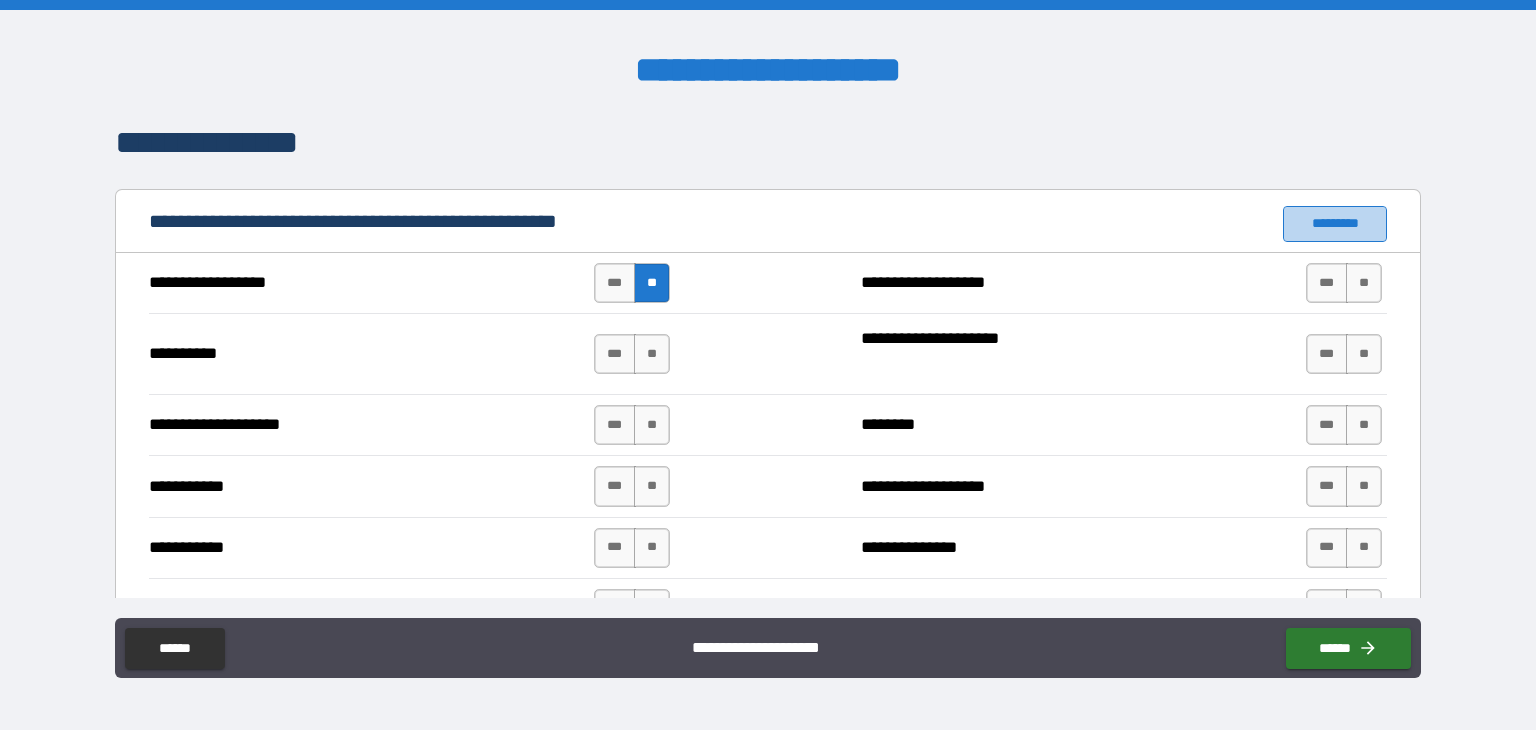 click on "*********" at bounding box center [1335, 224] 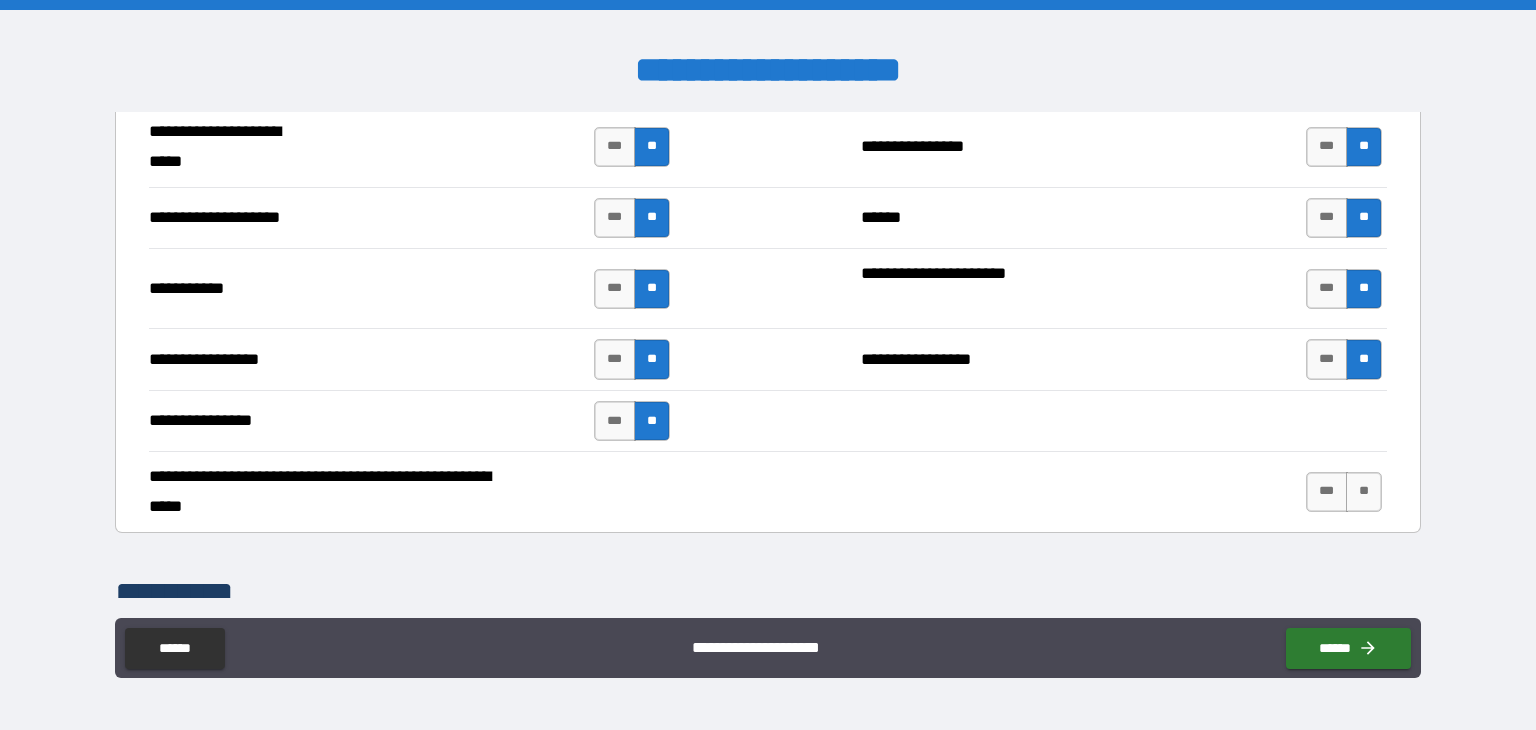 scroll, scrollTop: 4200, scrollLeft: 0, axis: vertical 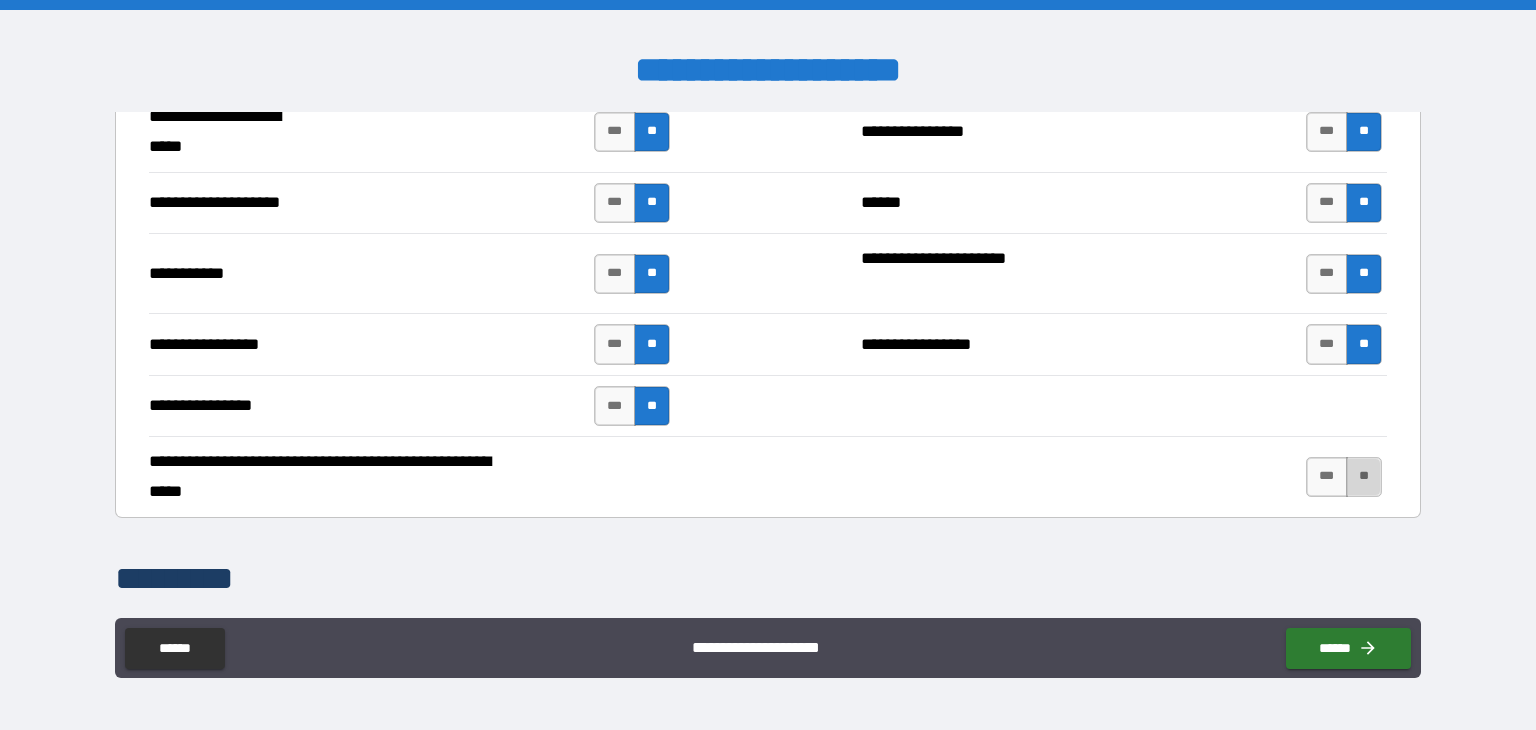 click on "**" at bounding box center (1364, 477) 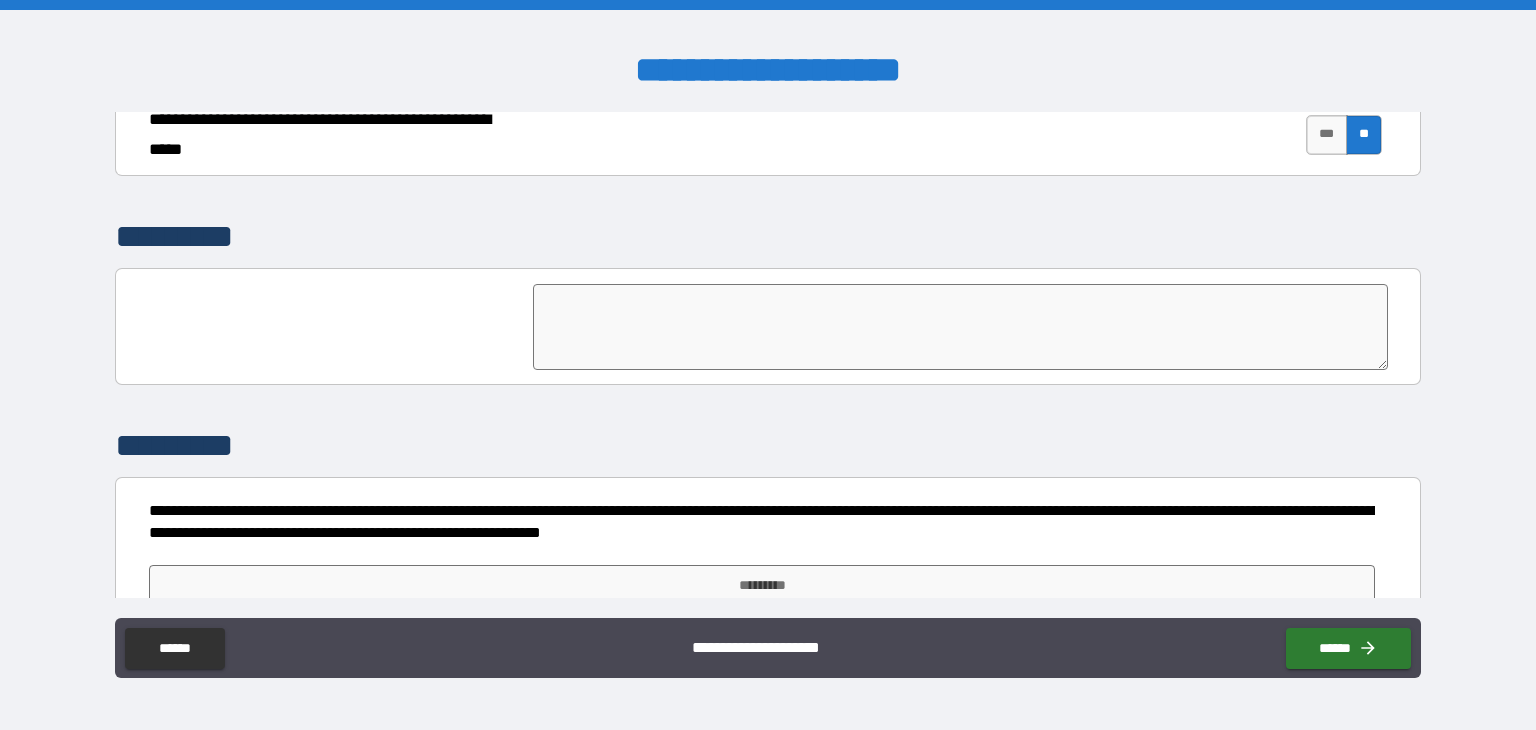 scroll, scrollTop: 4564, scrollLeft: 0, axis: vertical 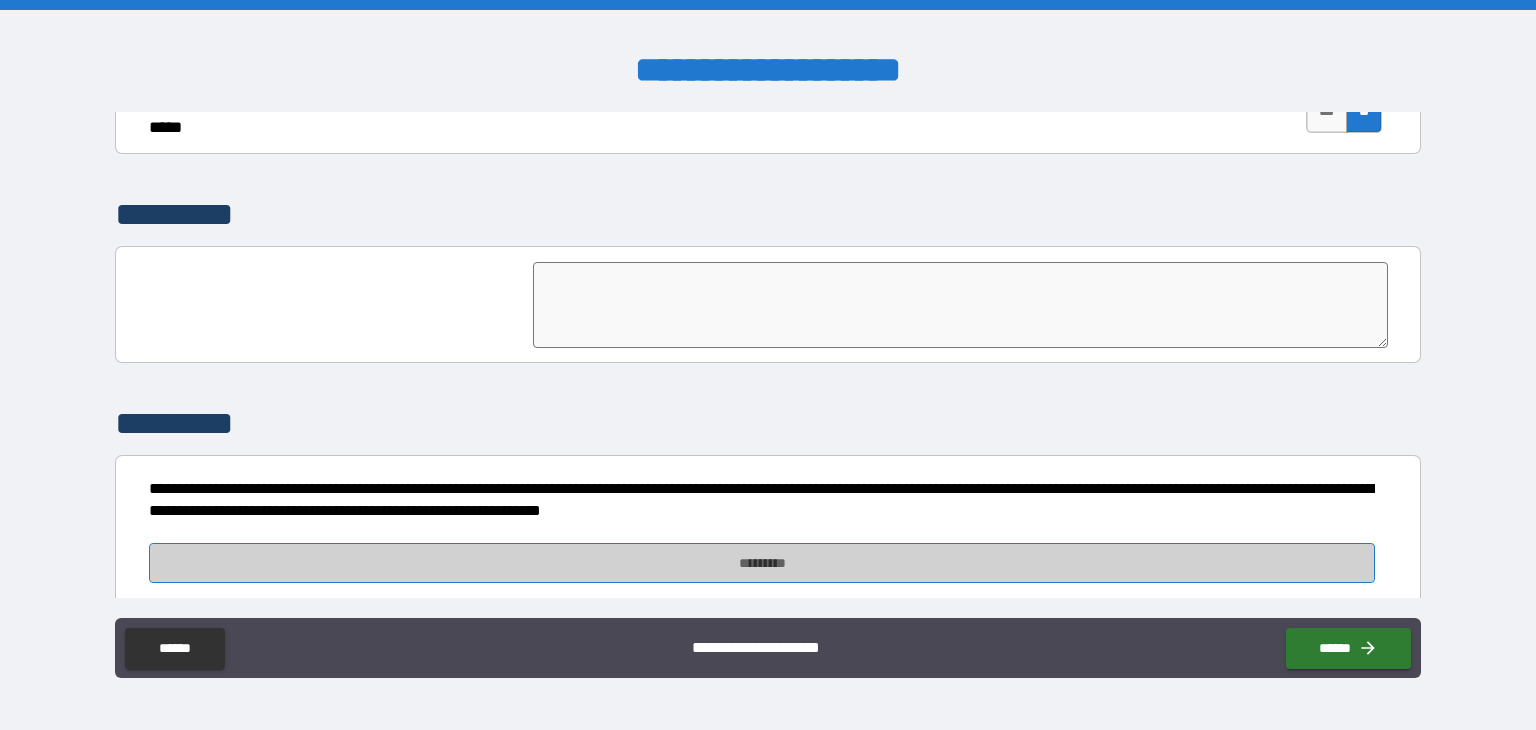 click on "*********" at bounding box center [762, 563] 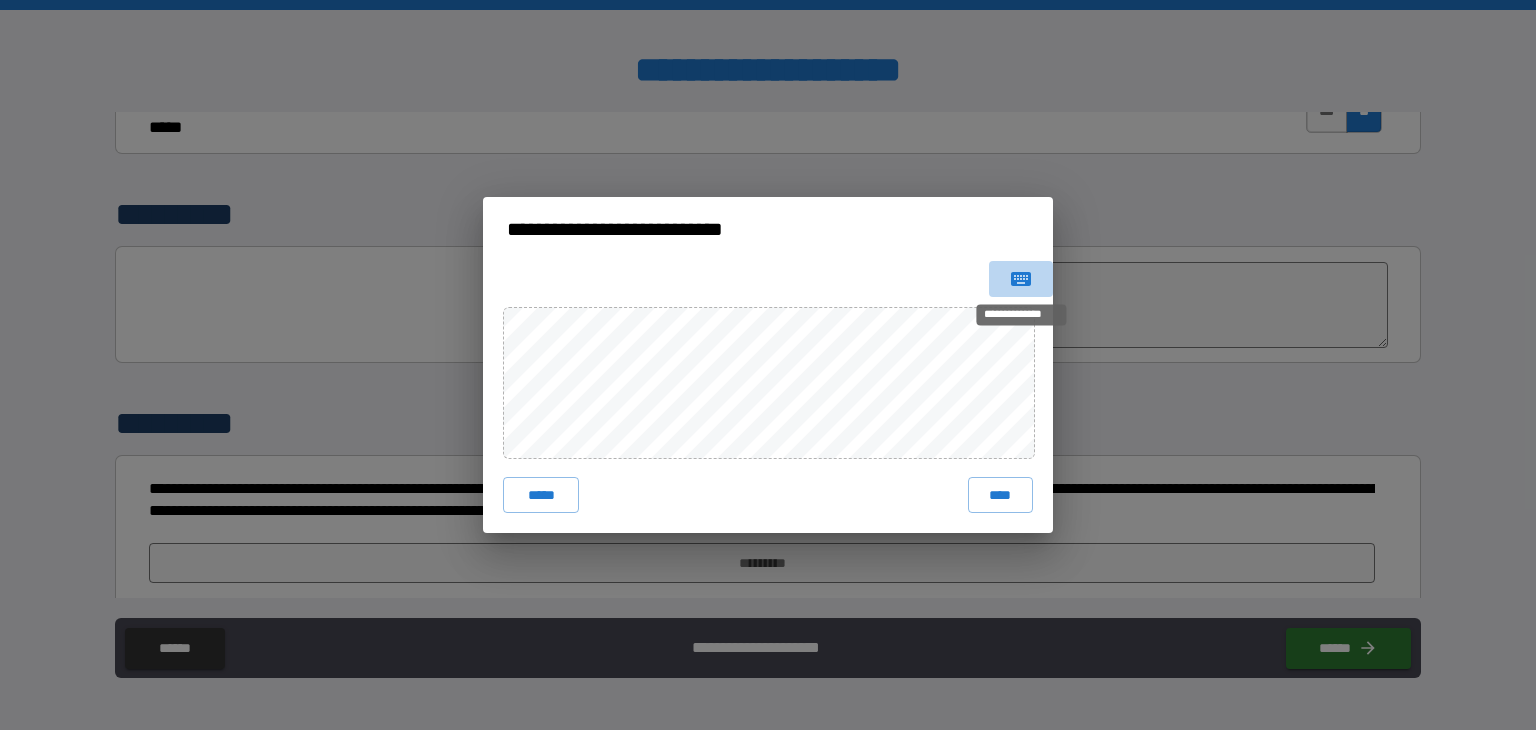 click 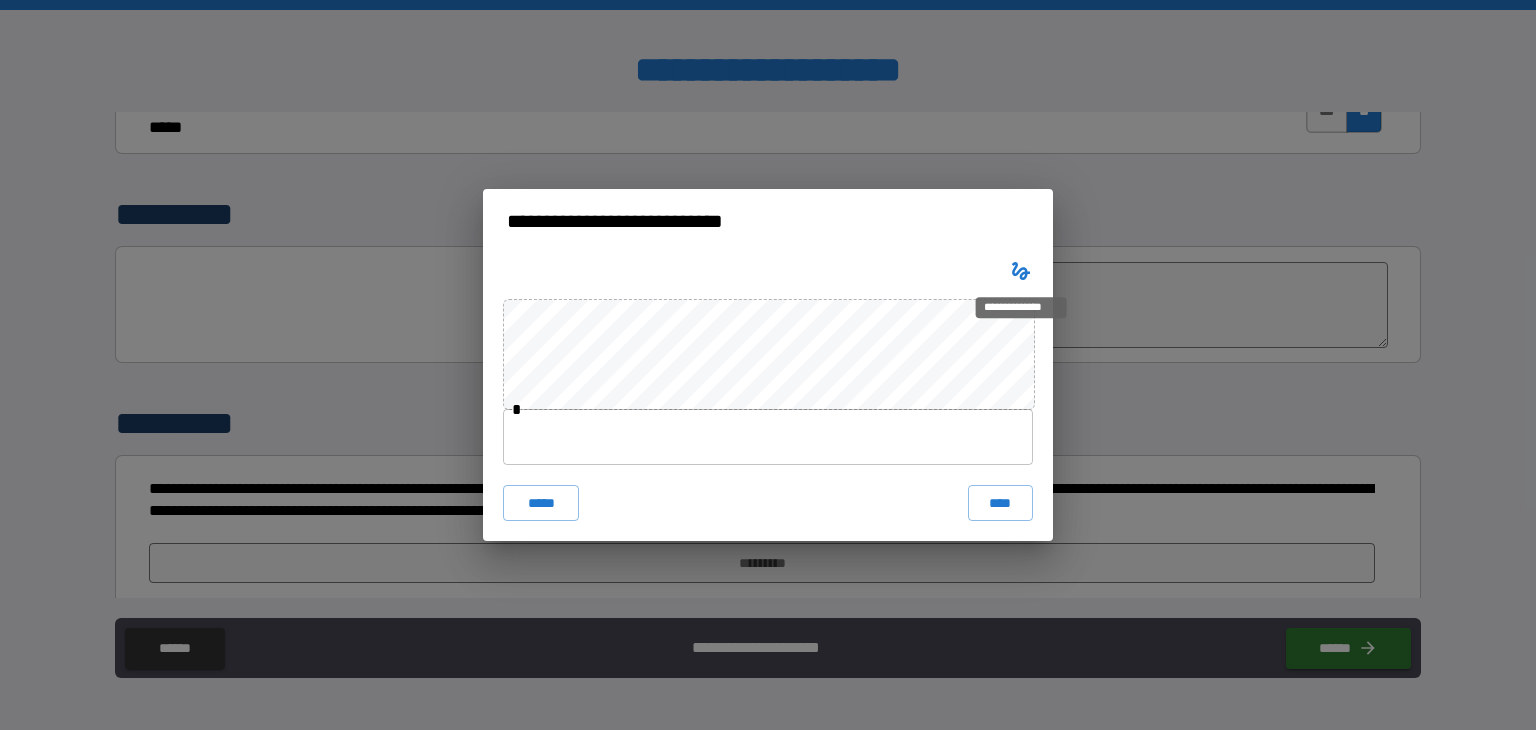 click 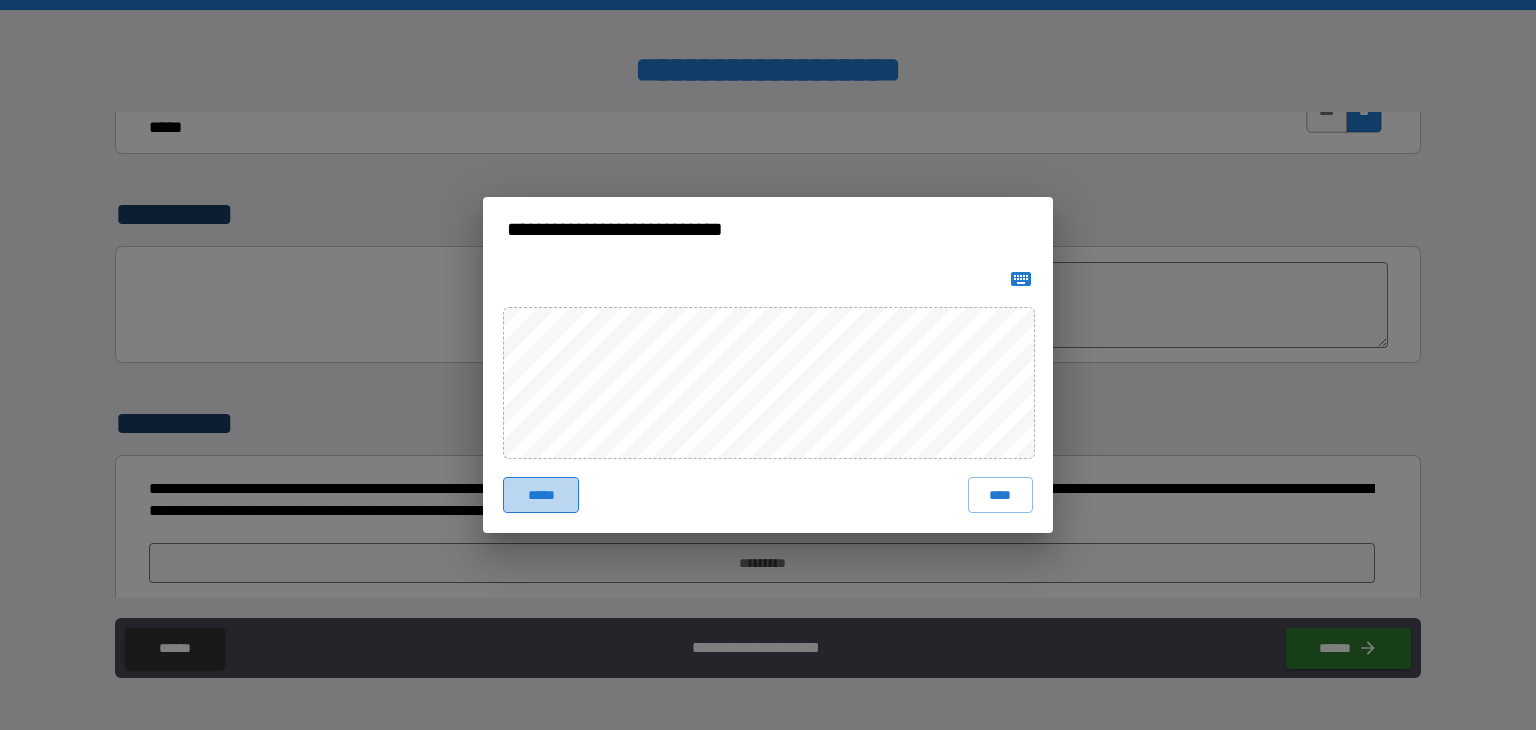 click on "*****" at bounding box center (541, 495) 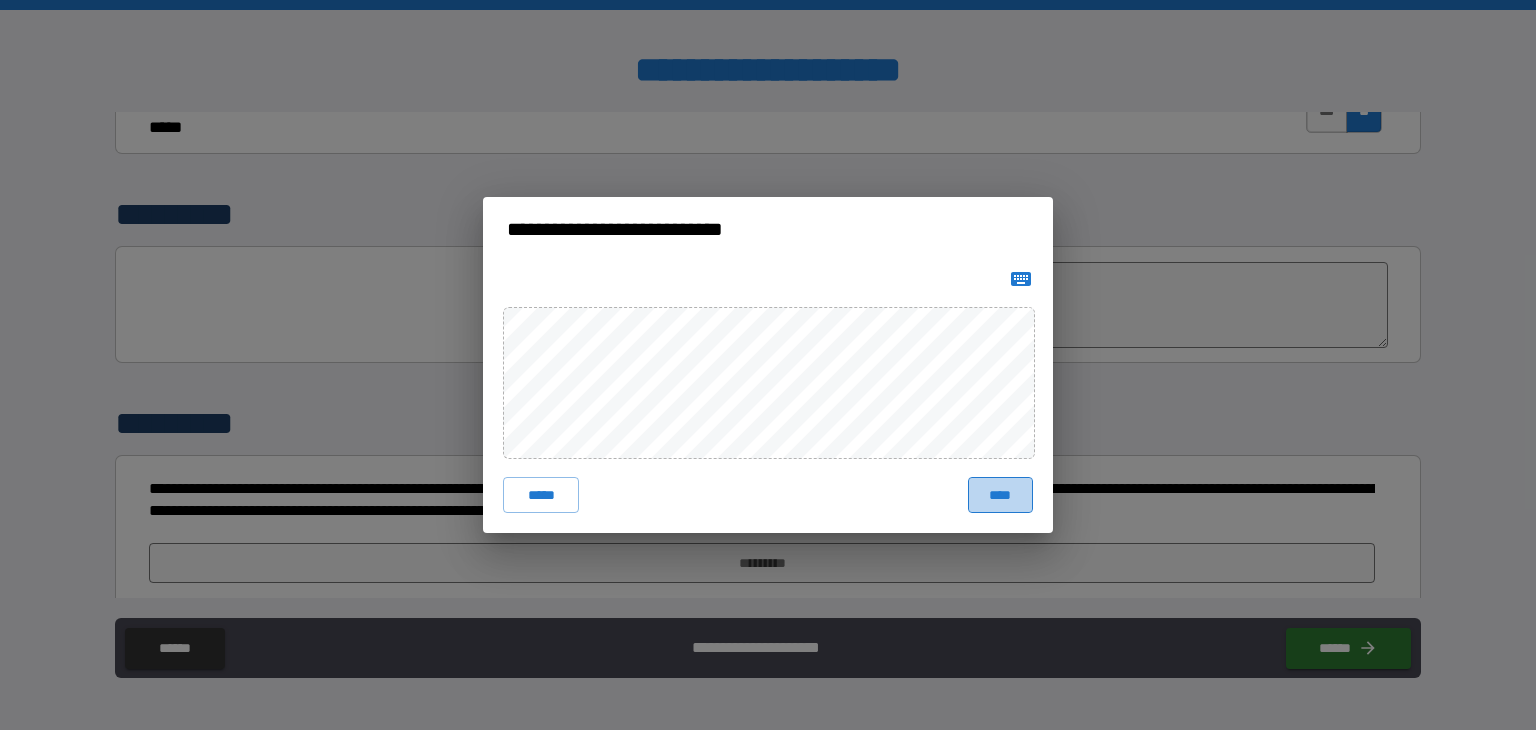 click on "****" at bounding box center [1000, 495] 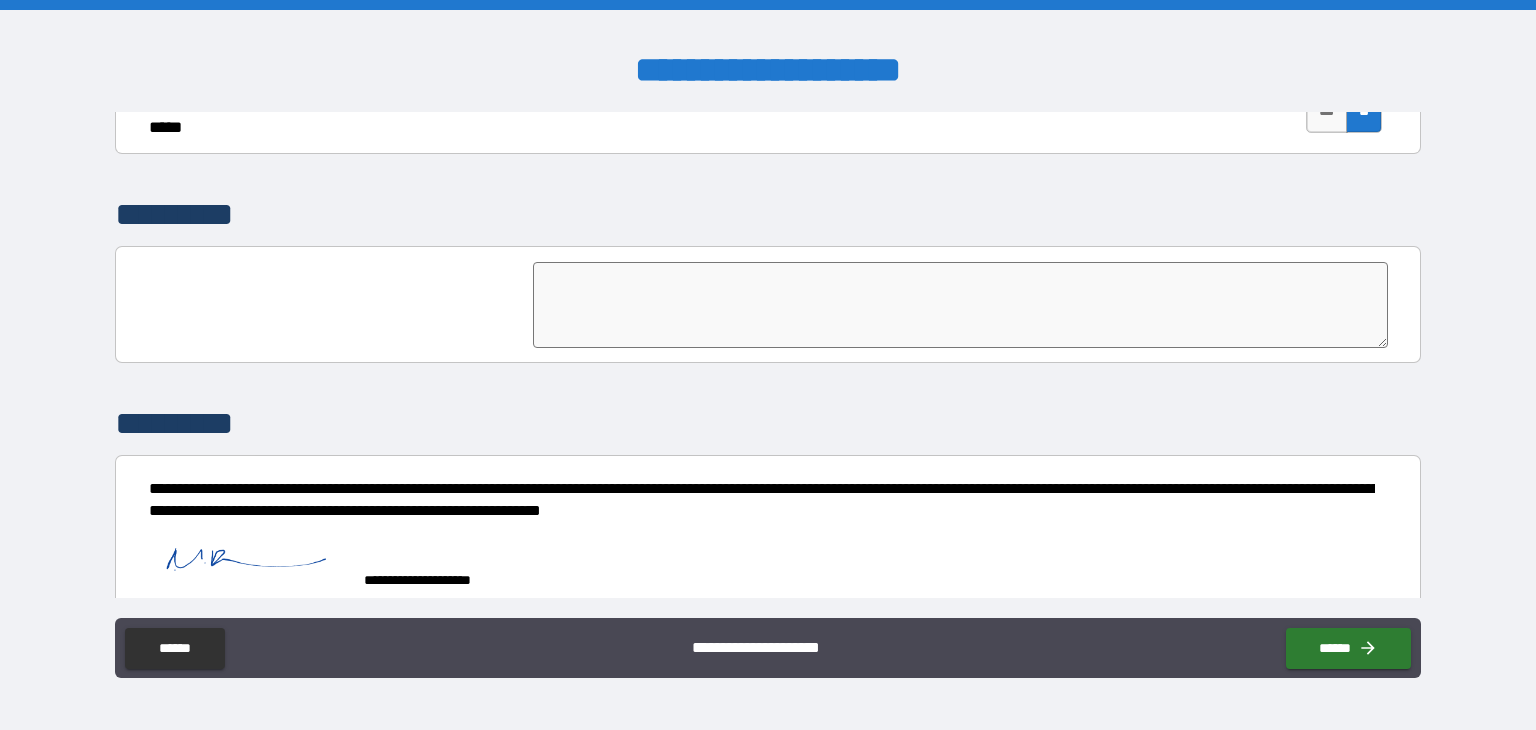 scroll, scrollTop: 4582, scrollLeft: 0, axis: vertical 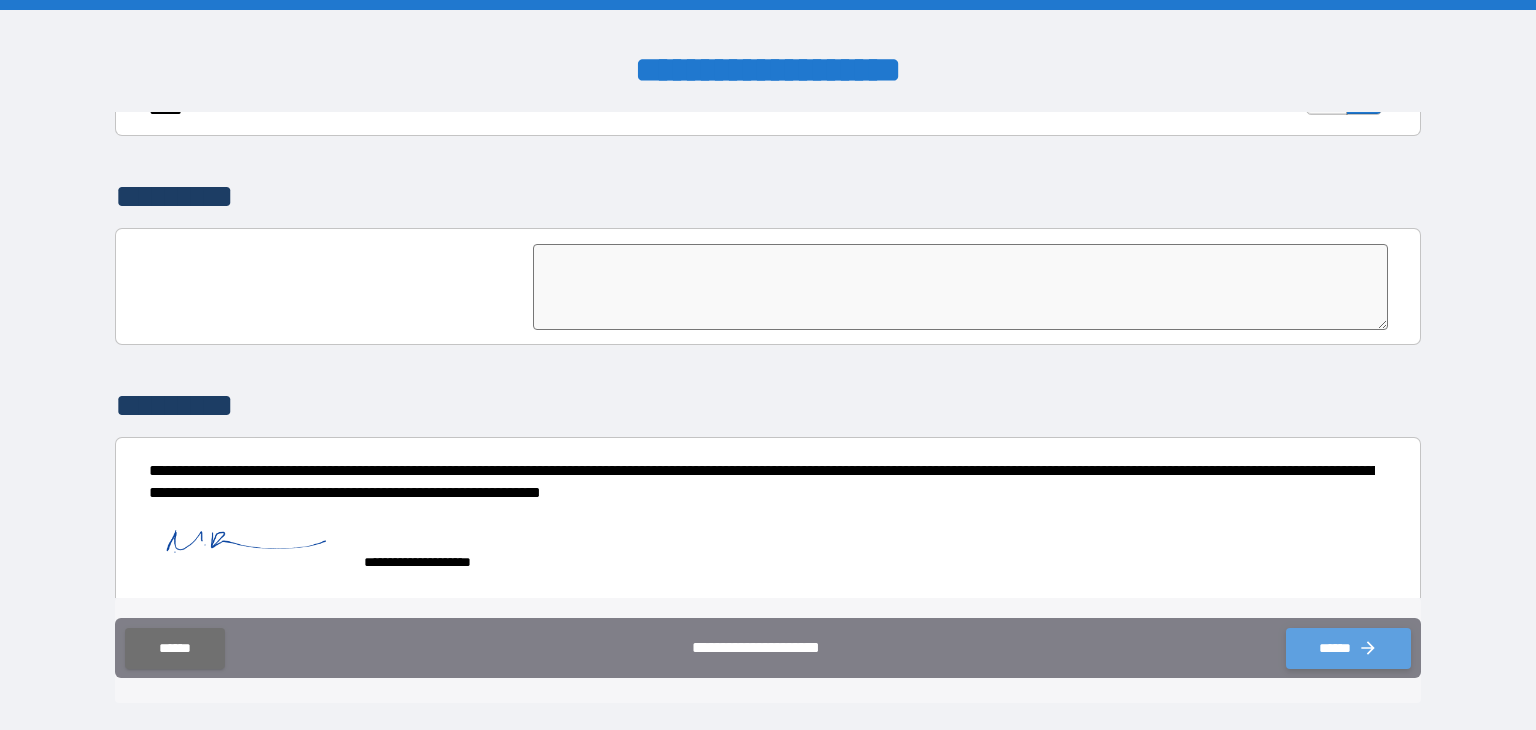 click 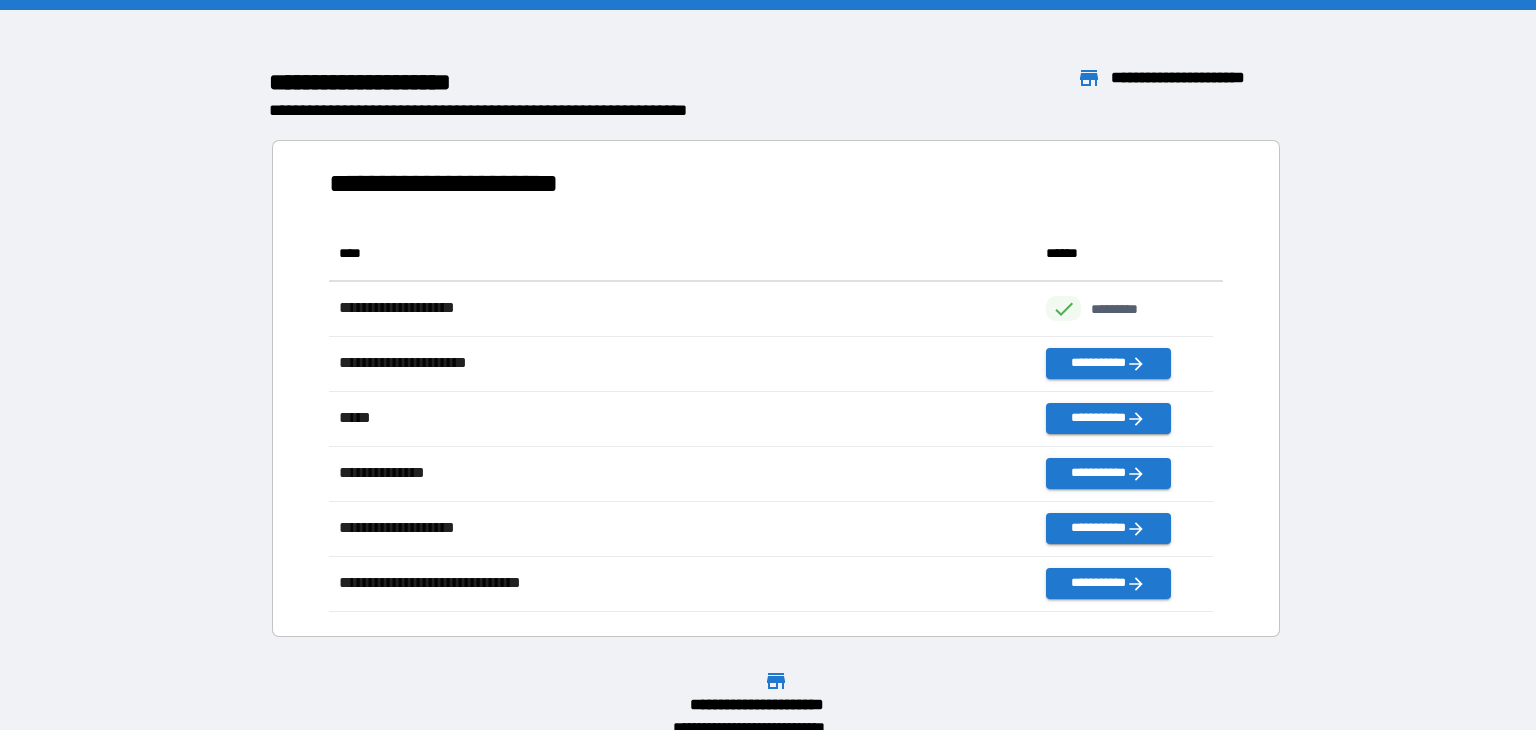 scroll, scrollTop: 16, scrollLeft: 16, axis: both 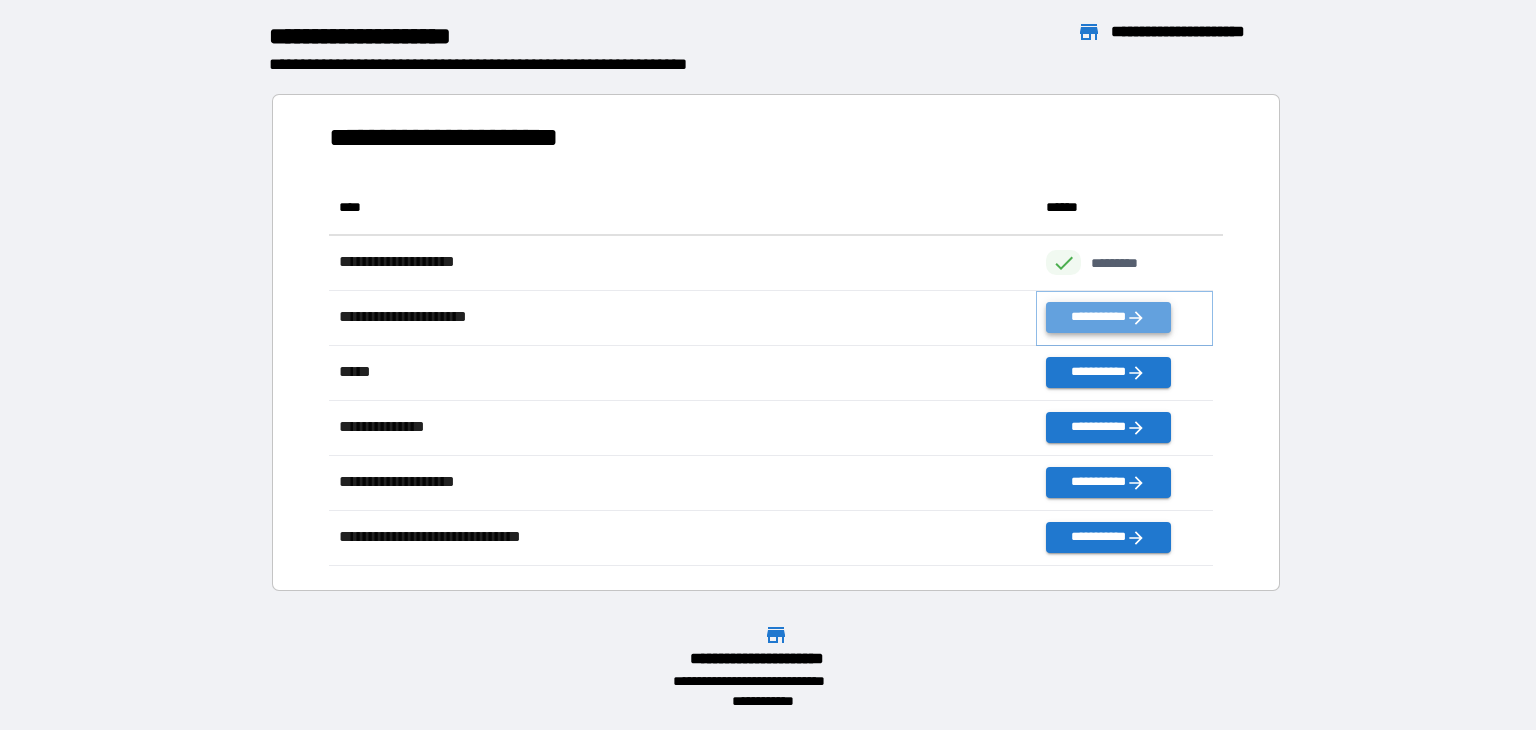 click on "**********" at bounding box center (1108, 317) 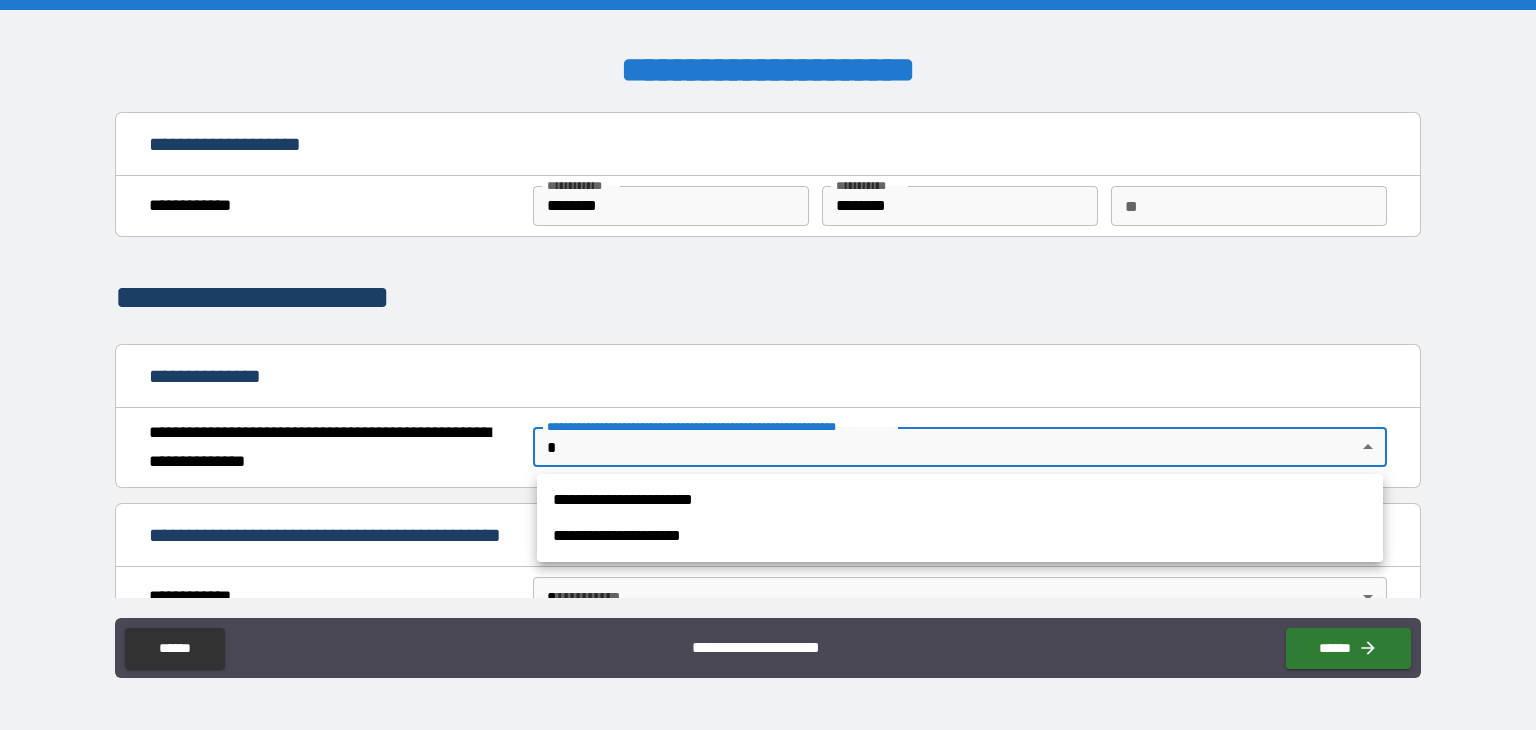 click on "**********" at bounding box center [768, 365] 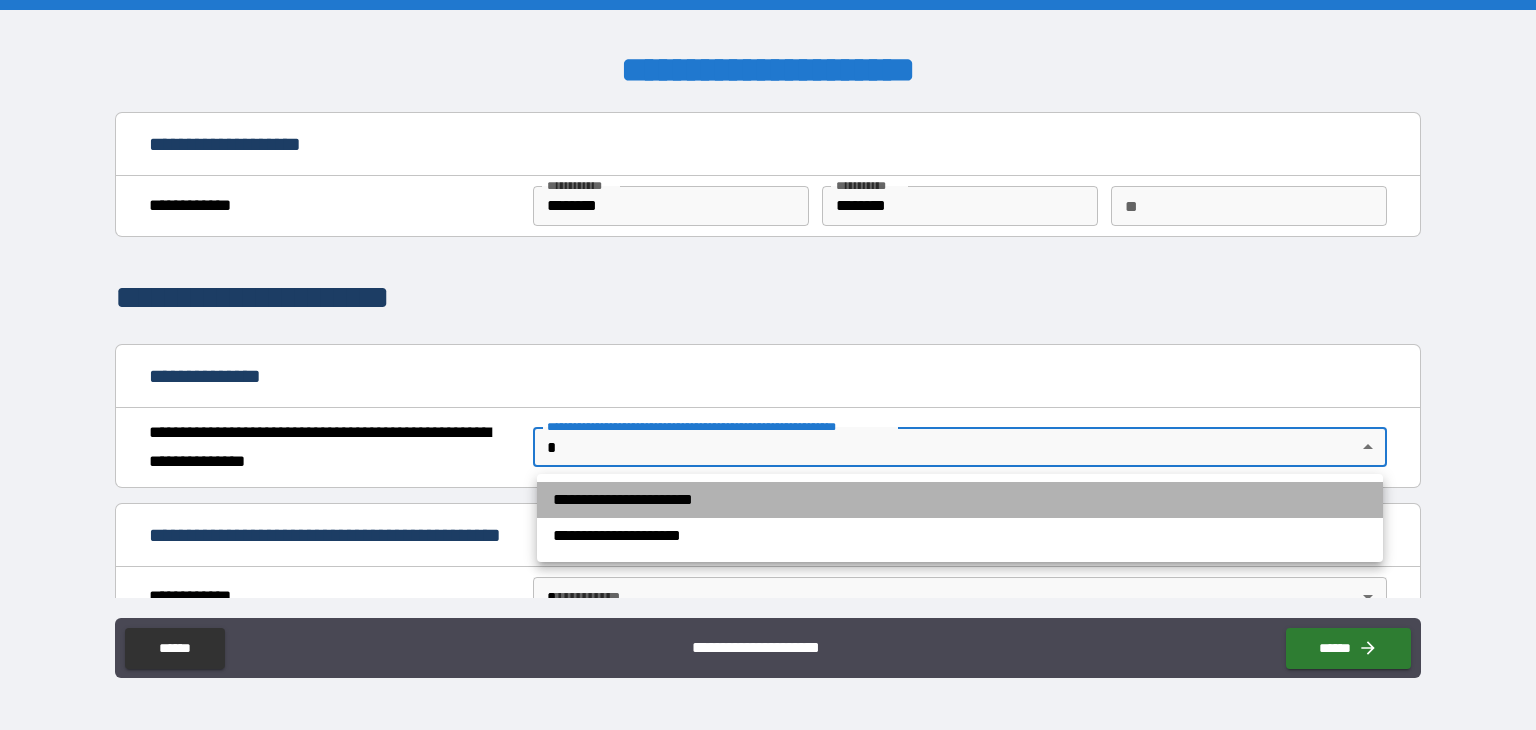 click on "**********" at bounding box center [960, 500] 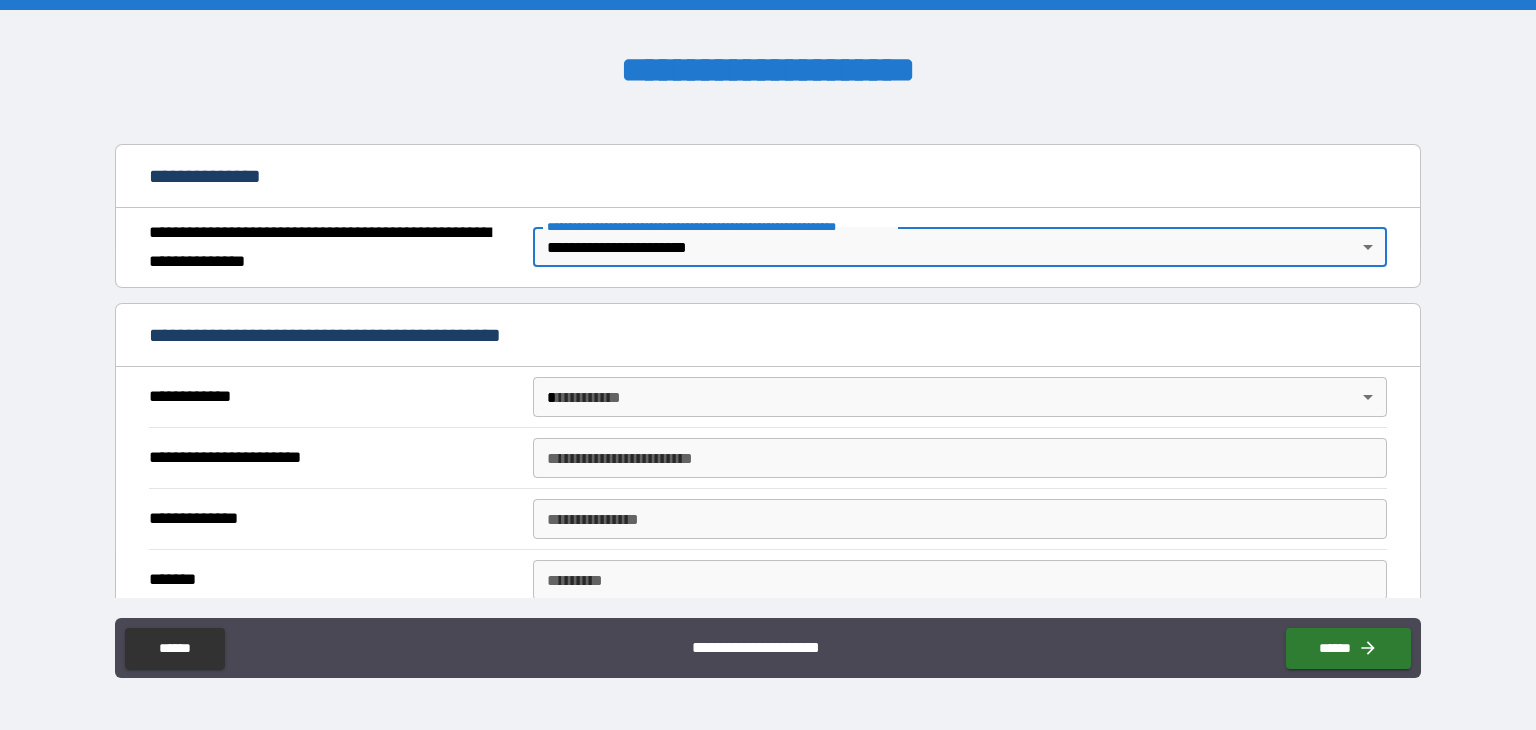 scroll, scrollTop: 200, scrollLeft: 0, axis: vertical 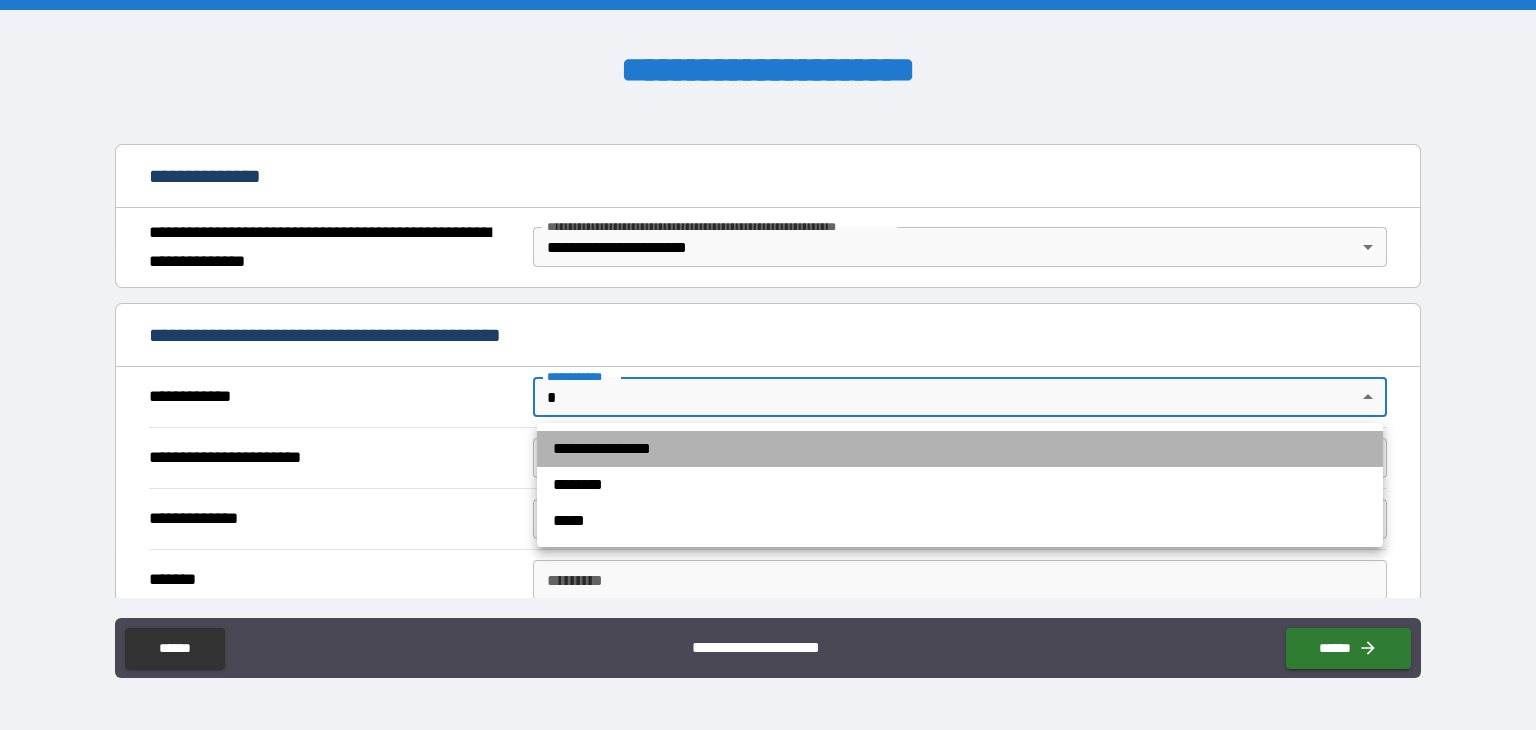 click on "**********" at bounding box center (960, 449) 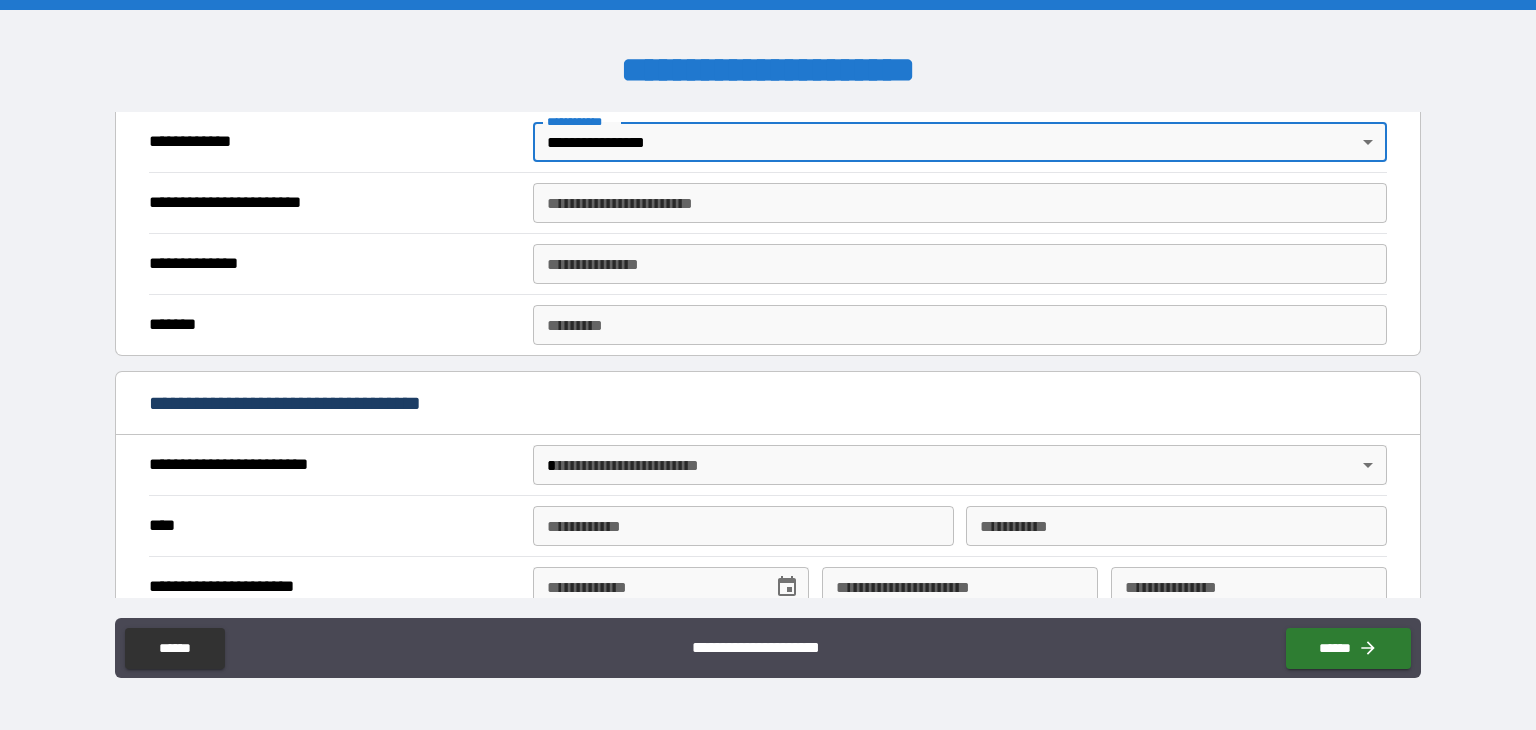 scroll, scrollTop: 500, scrollLeft: 0, axis: vertical 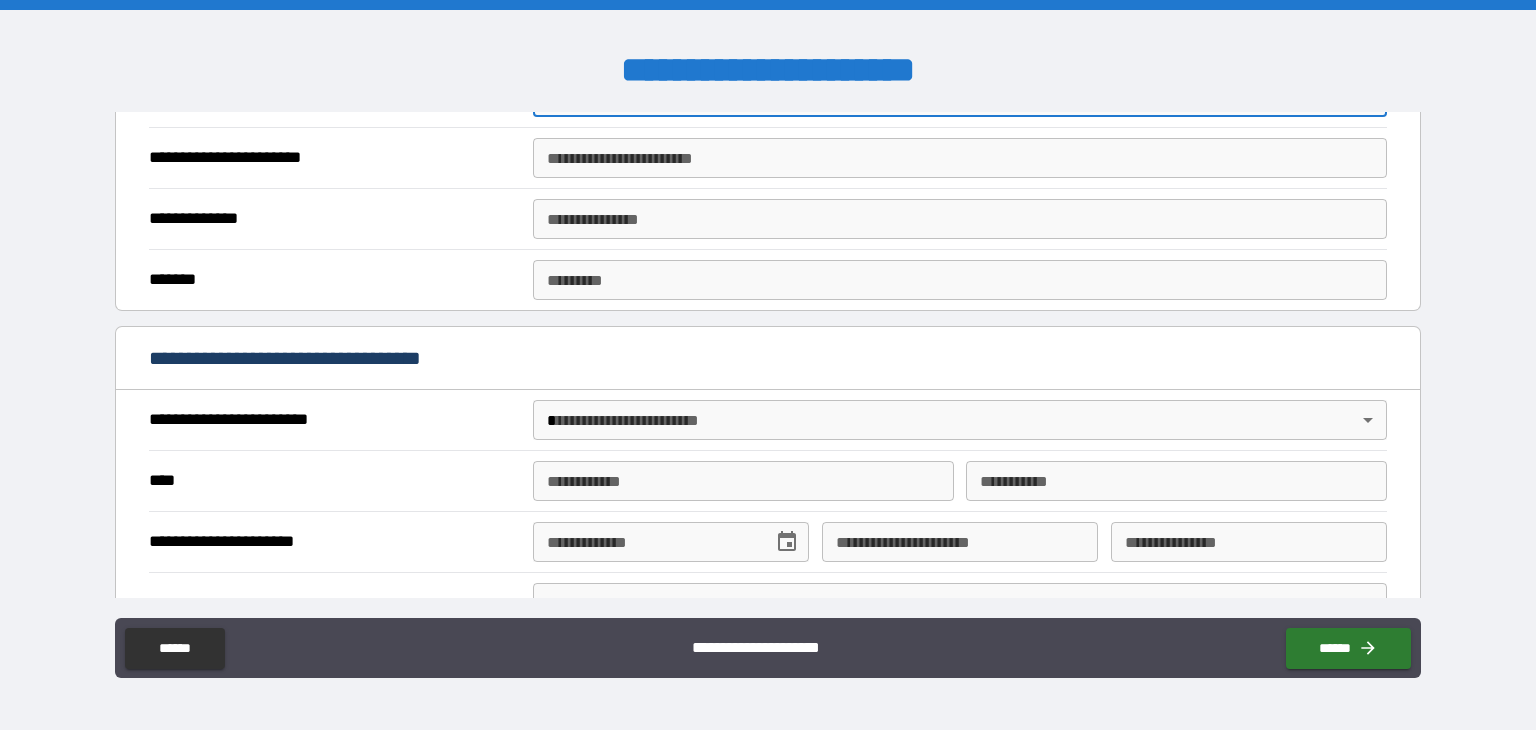 click on "**********" at bounding box center [960, 158] 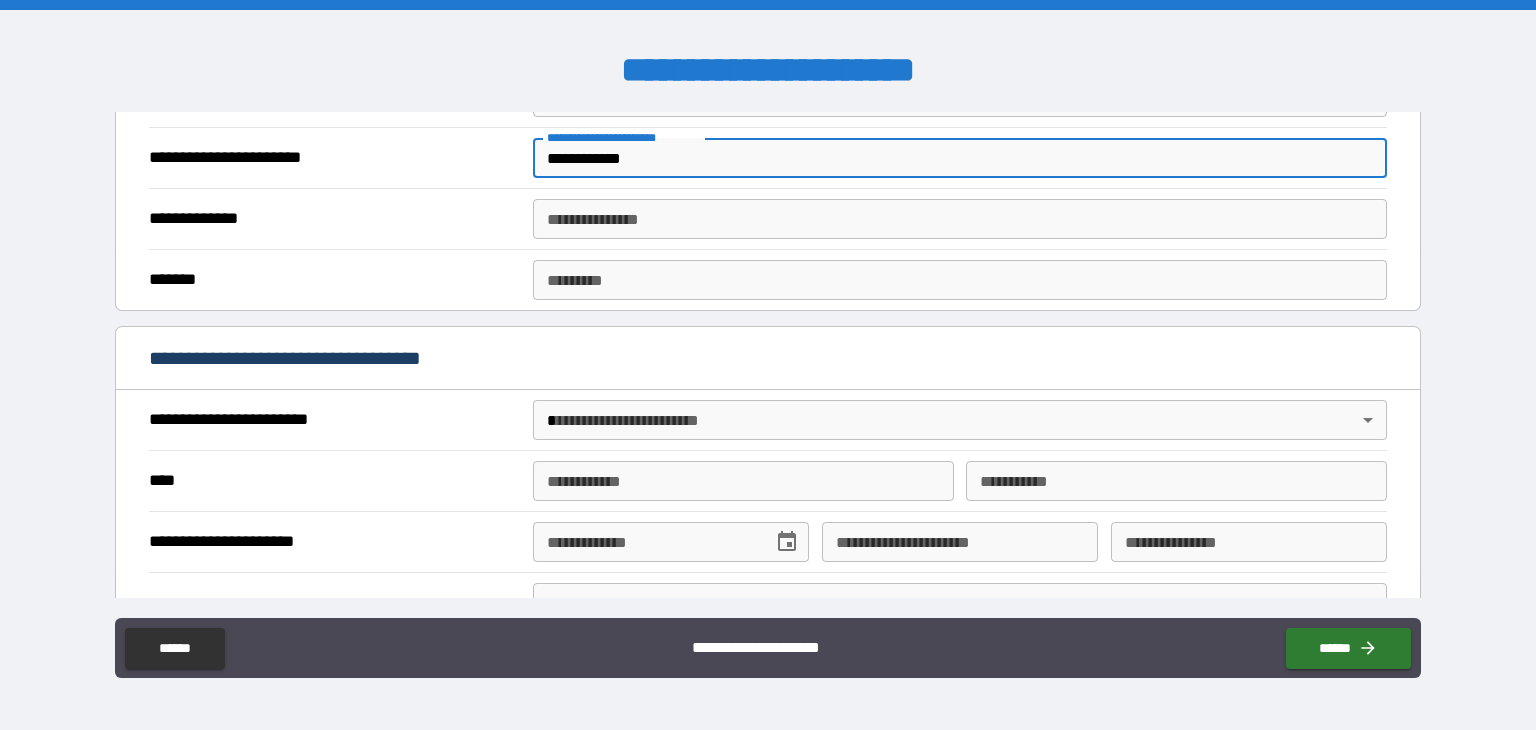 type on "**********" 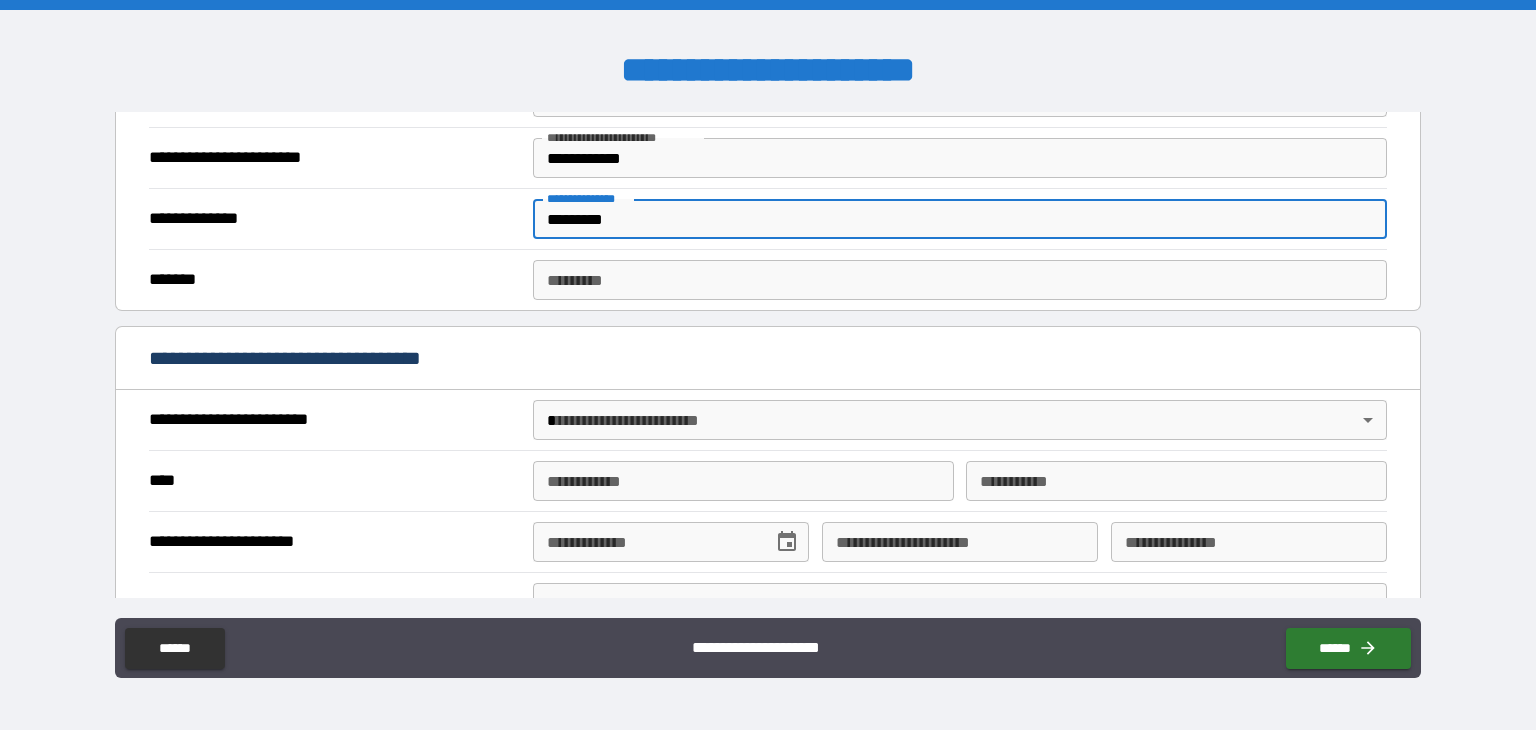 type on "*********" 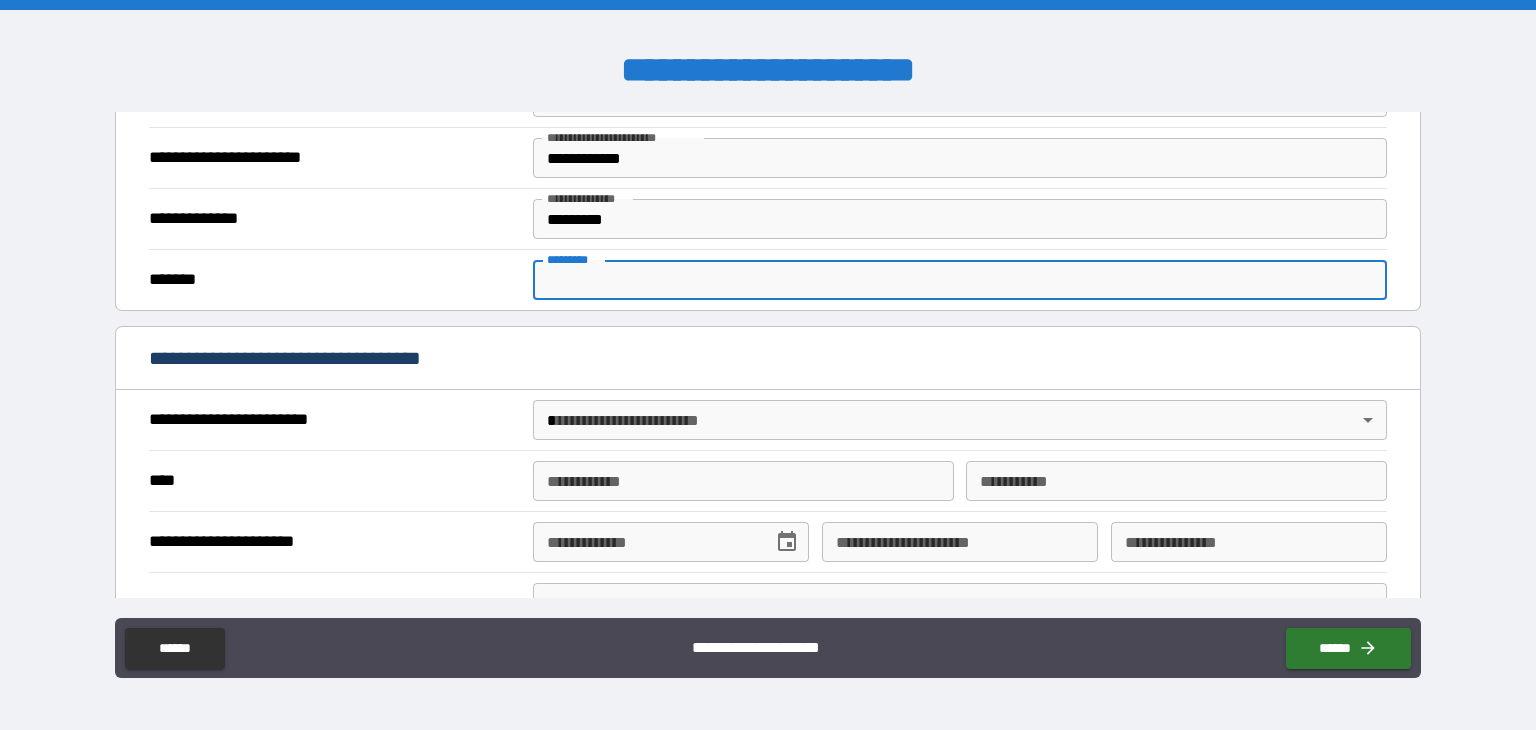 click on "*******   *" at bounding box center [960, 280] 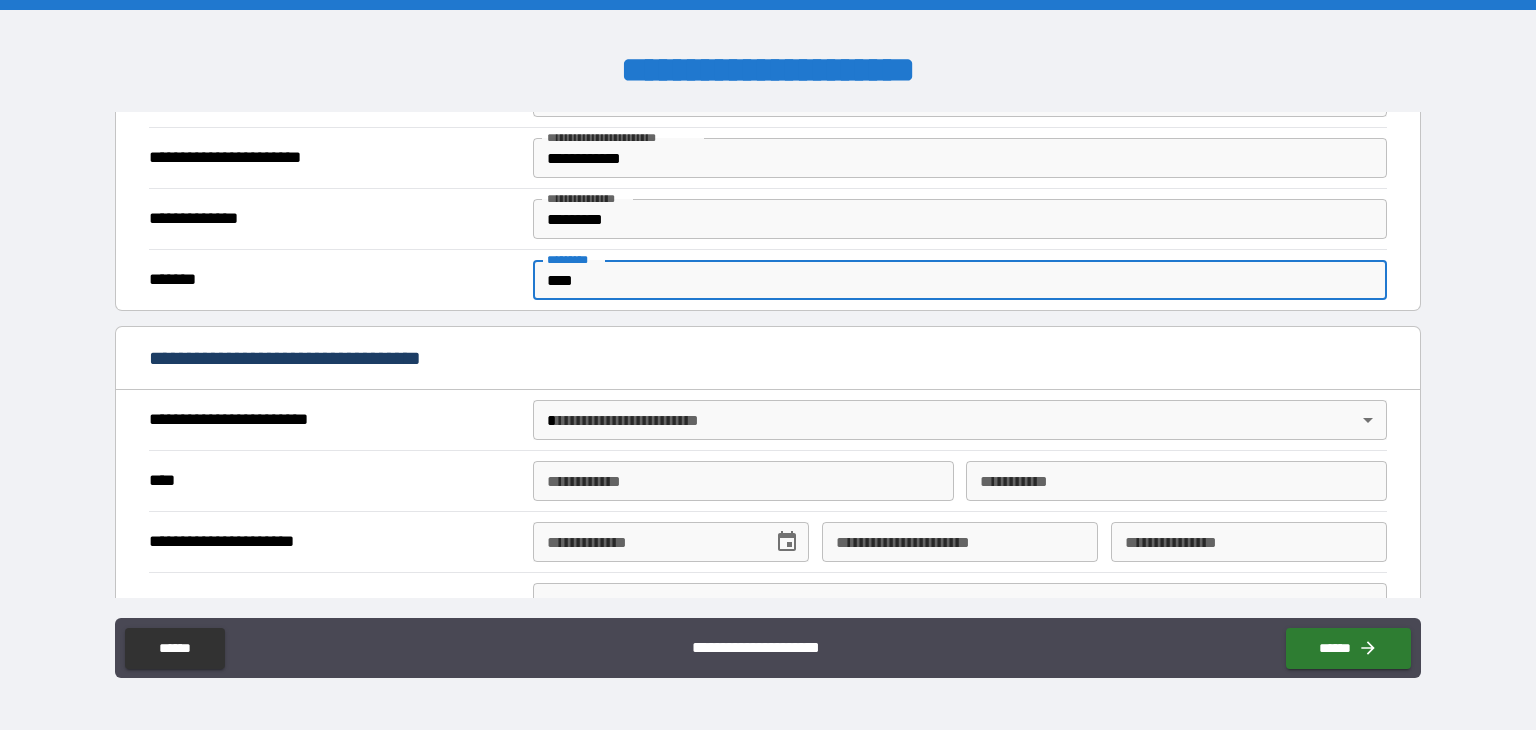 type on "****" 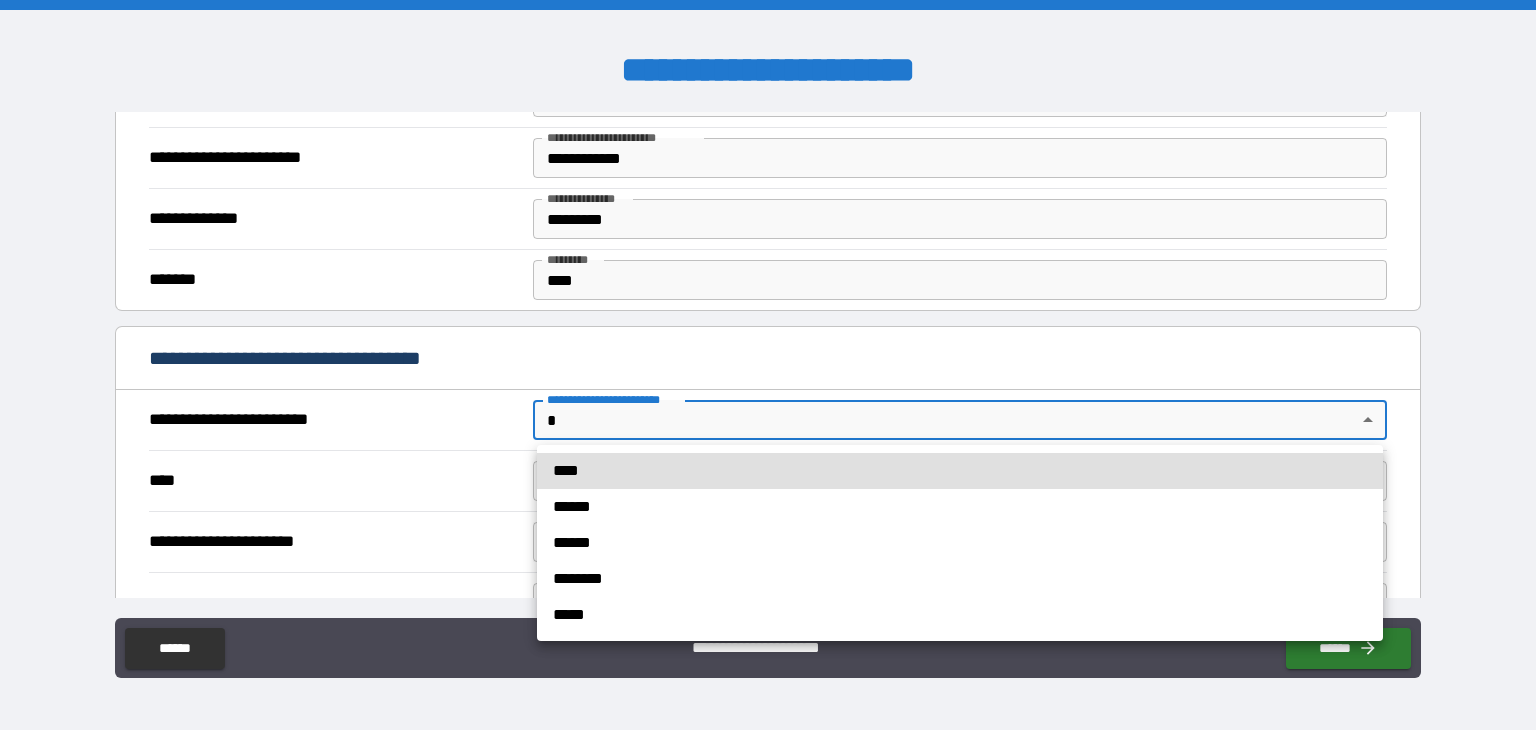 click on "**********" at bounding box center [768, 365] 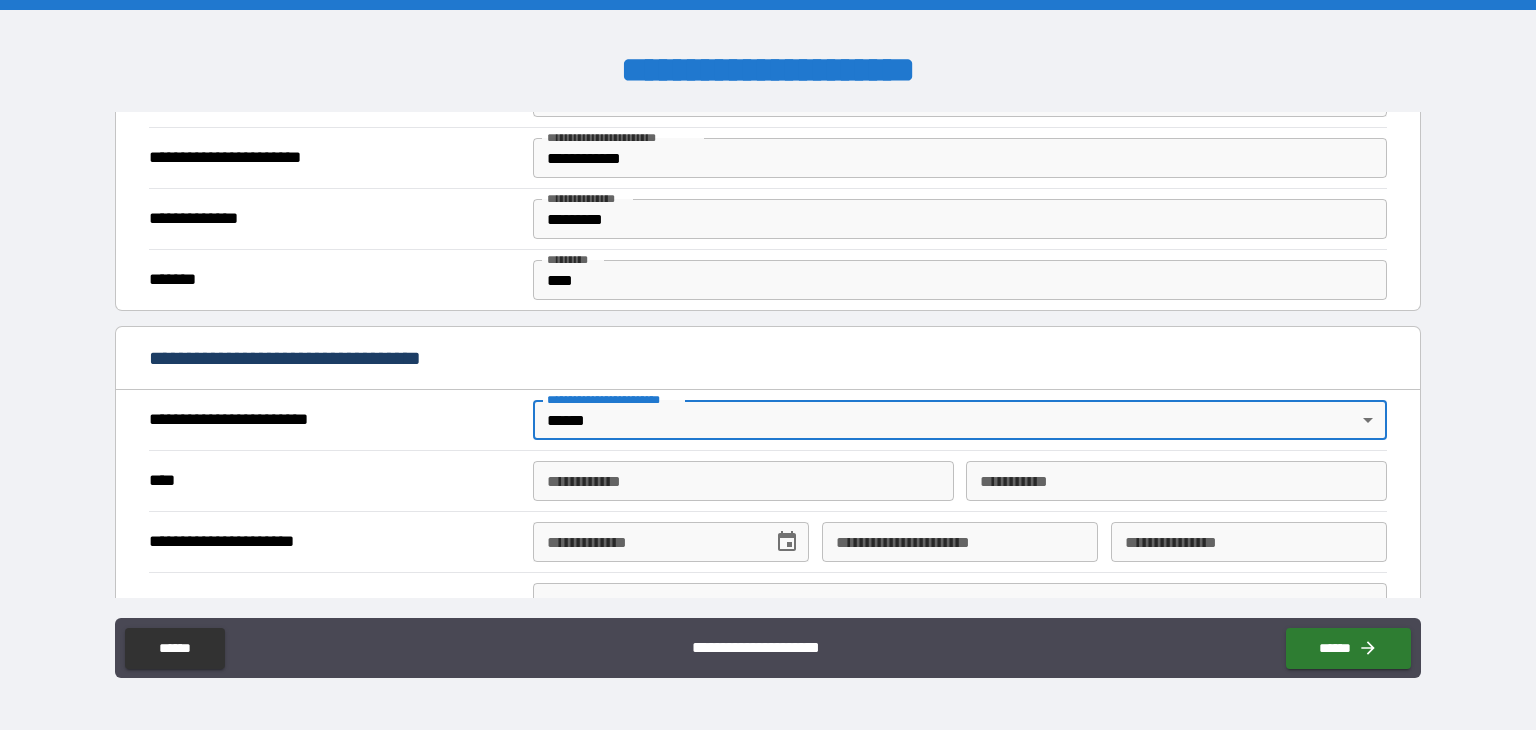 click on "**********" at bounding box center (743, 481) 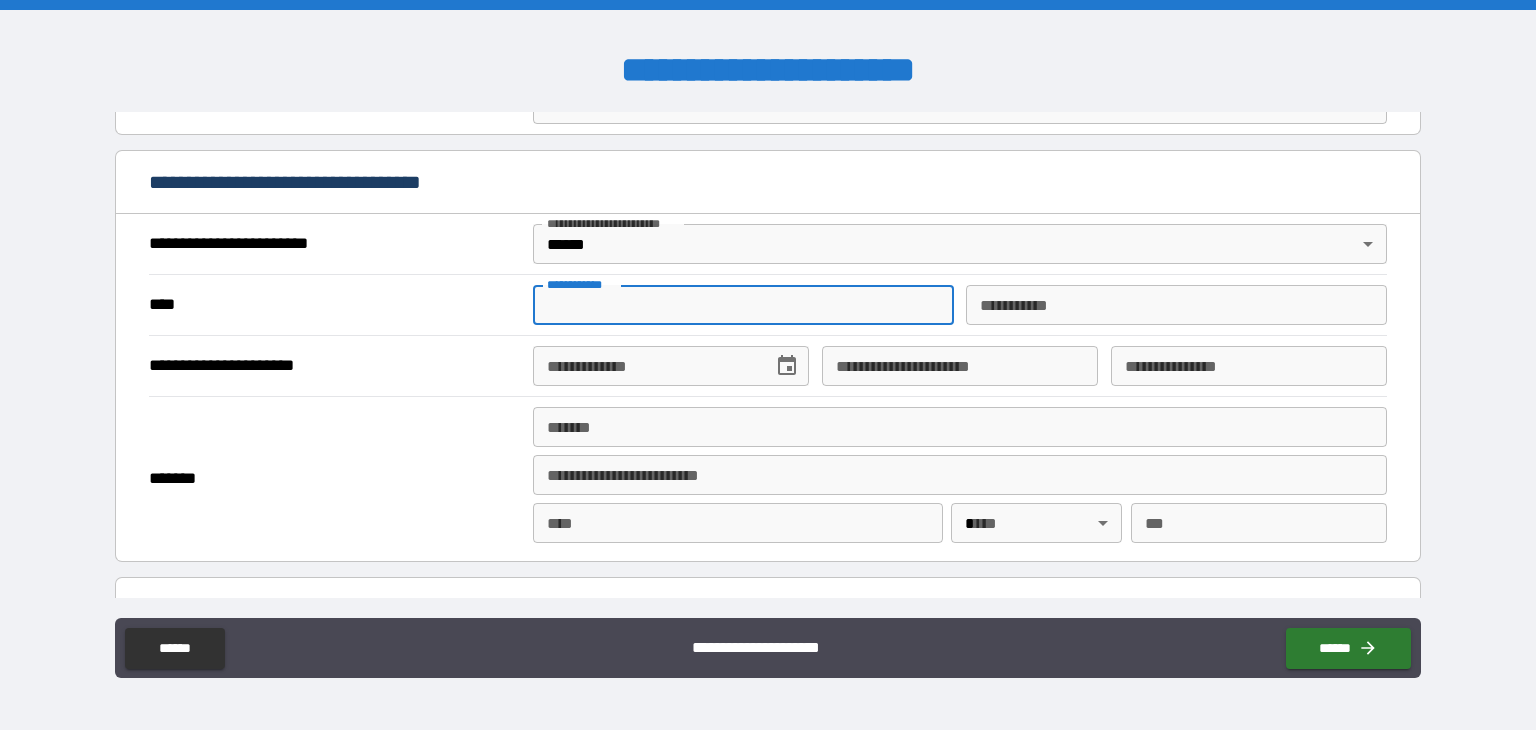 scroll, scrollTop: 700, scrollLeft: 0, axis: vertical 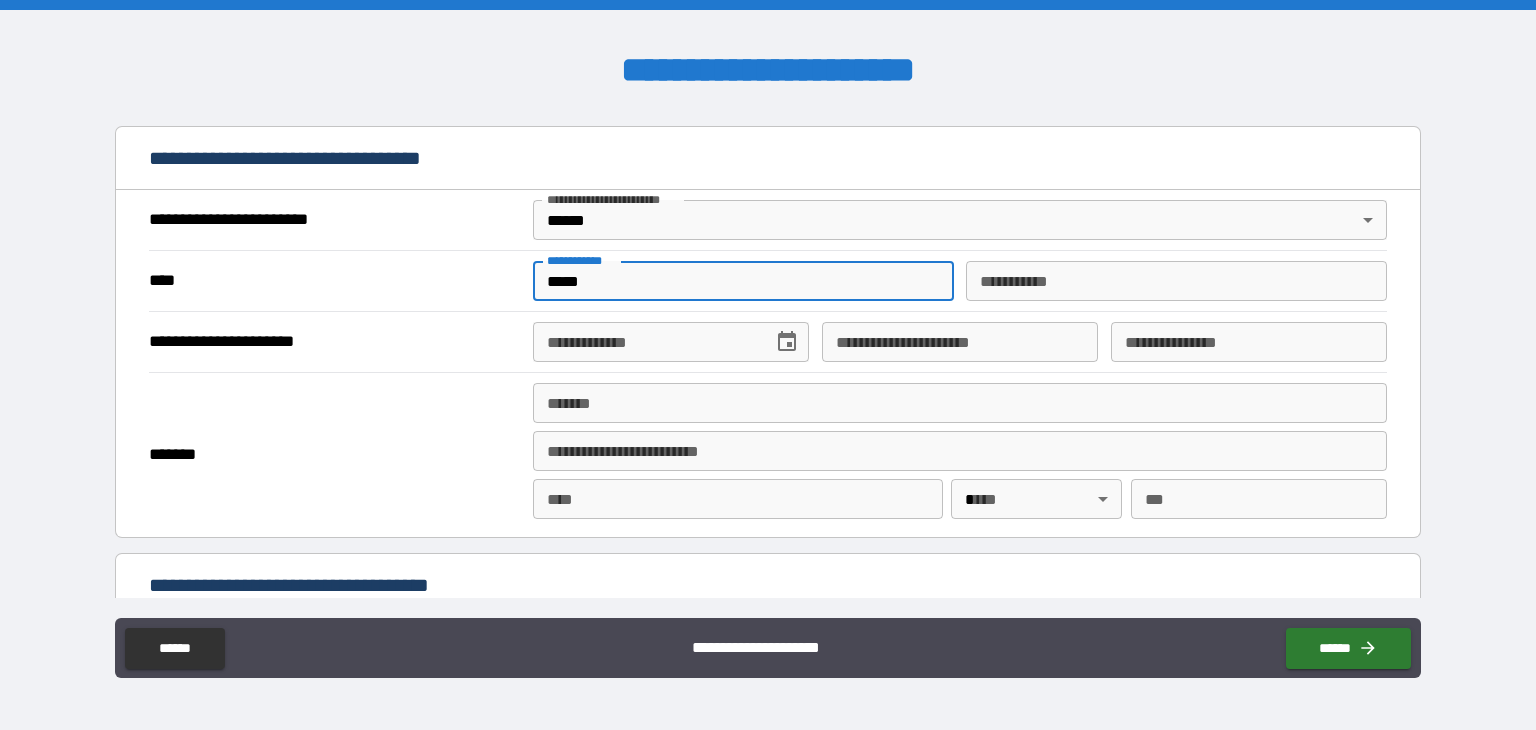 type on "*****" 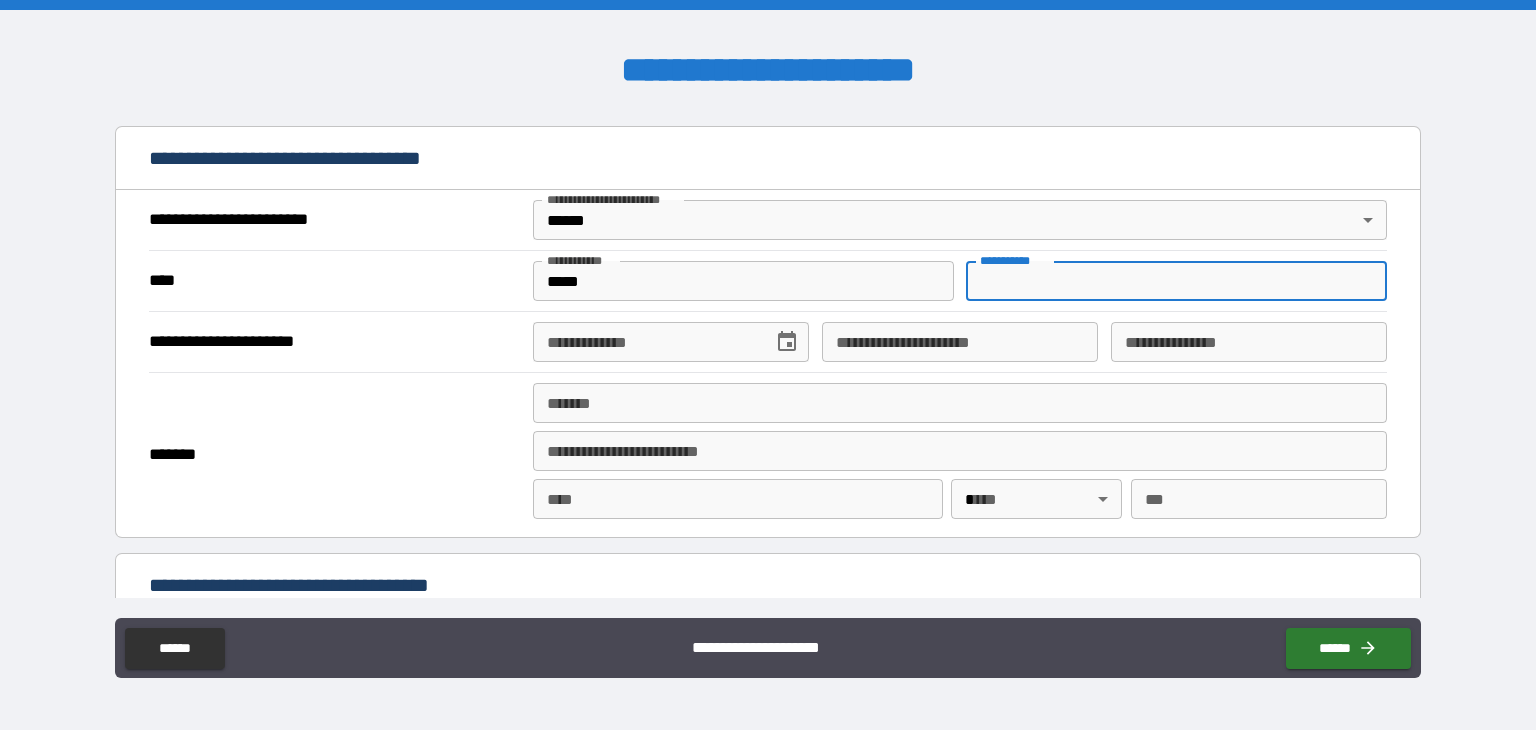 click on "*********   *" at bounding box center (1176, 281) 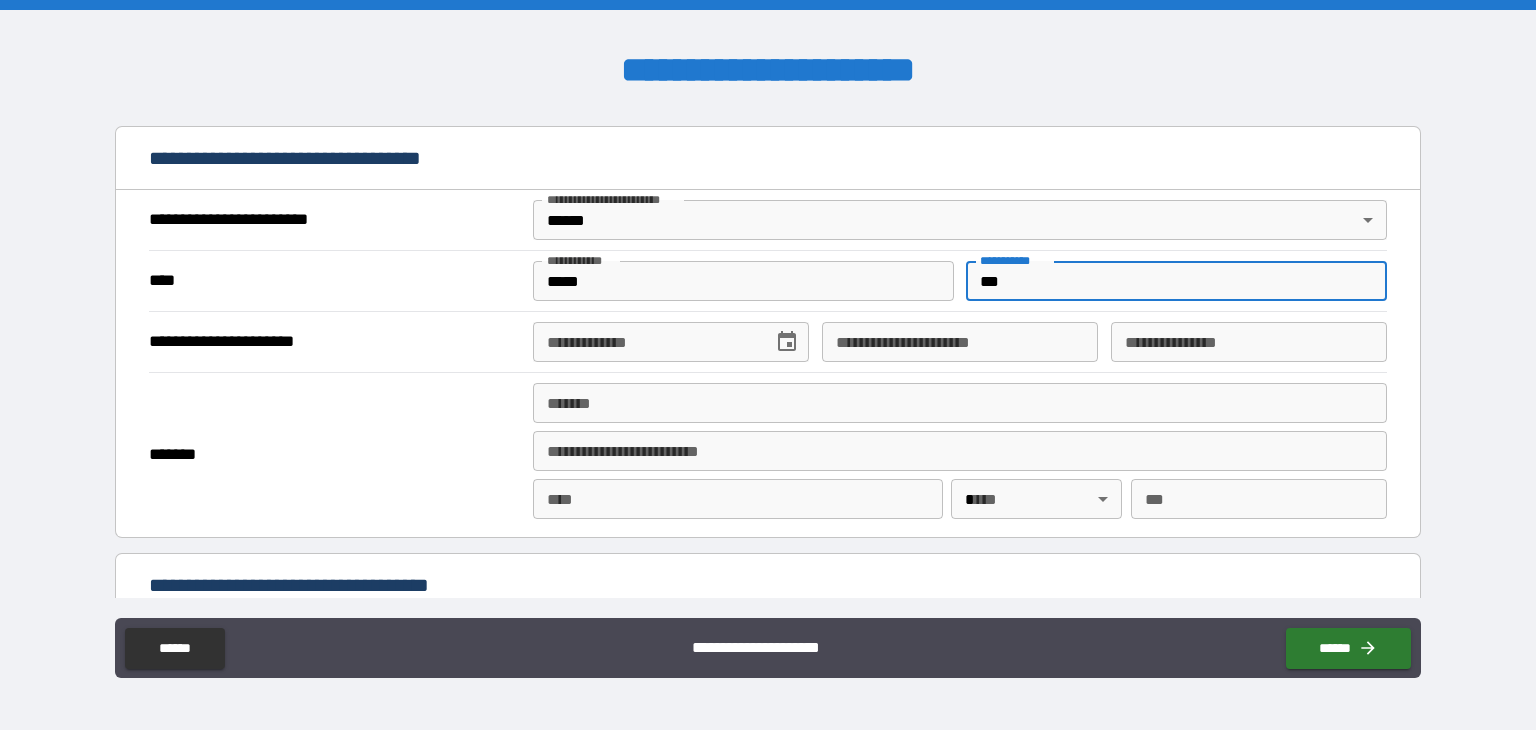 type on "********" 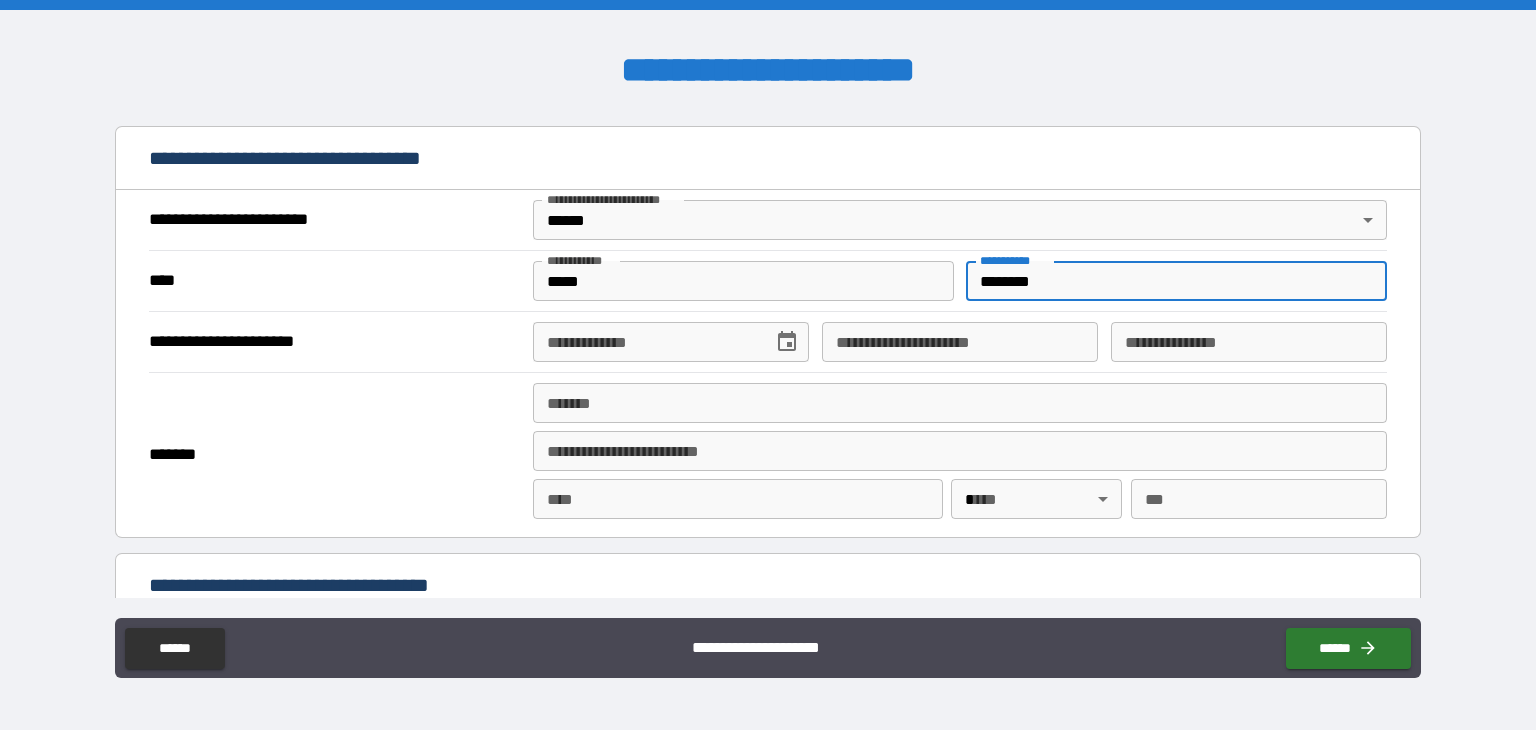 type on "**********" 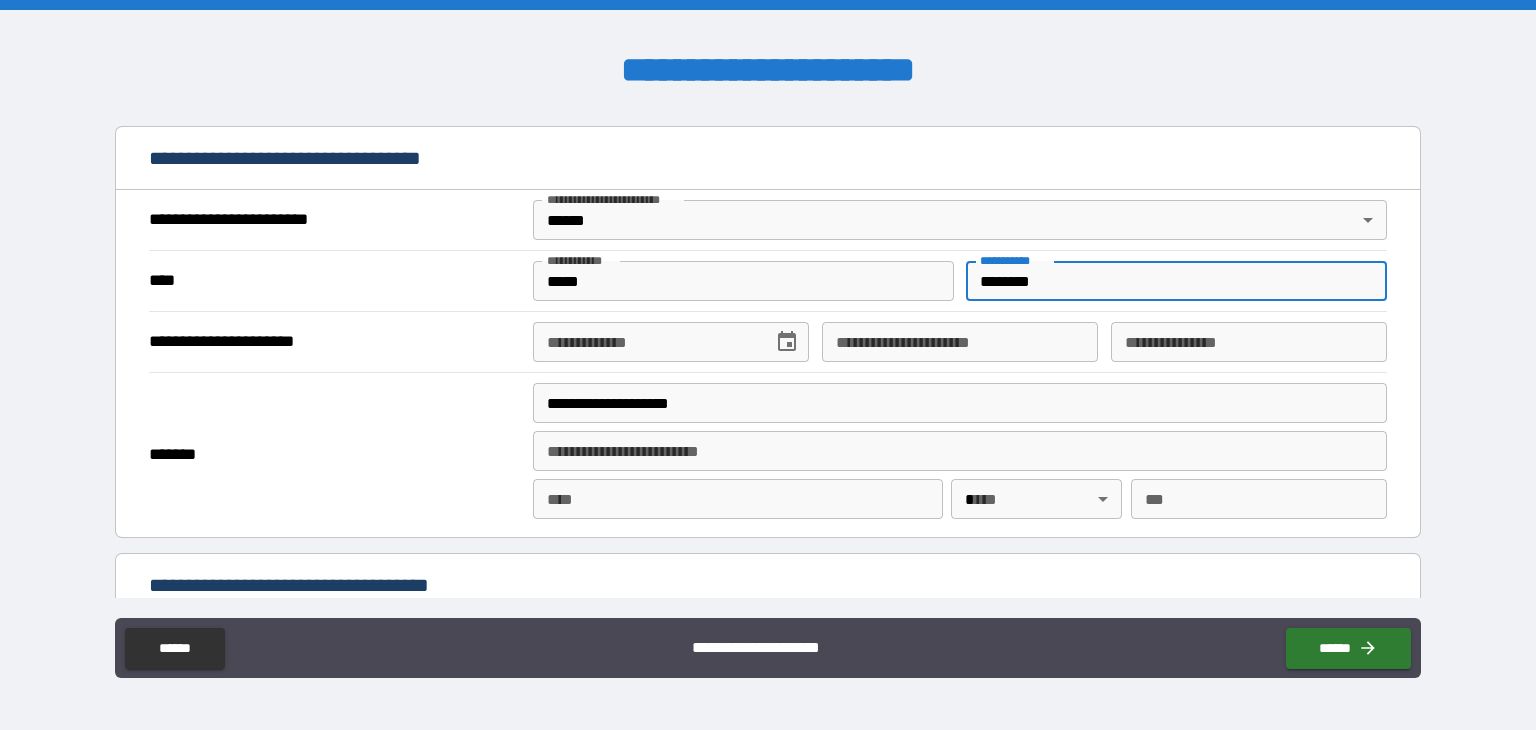 type on "*****" 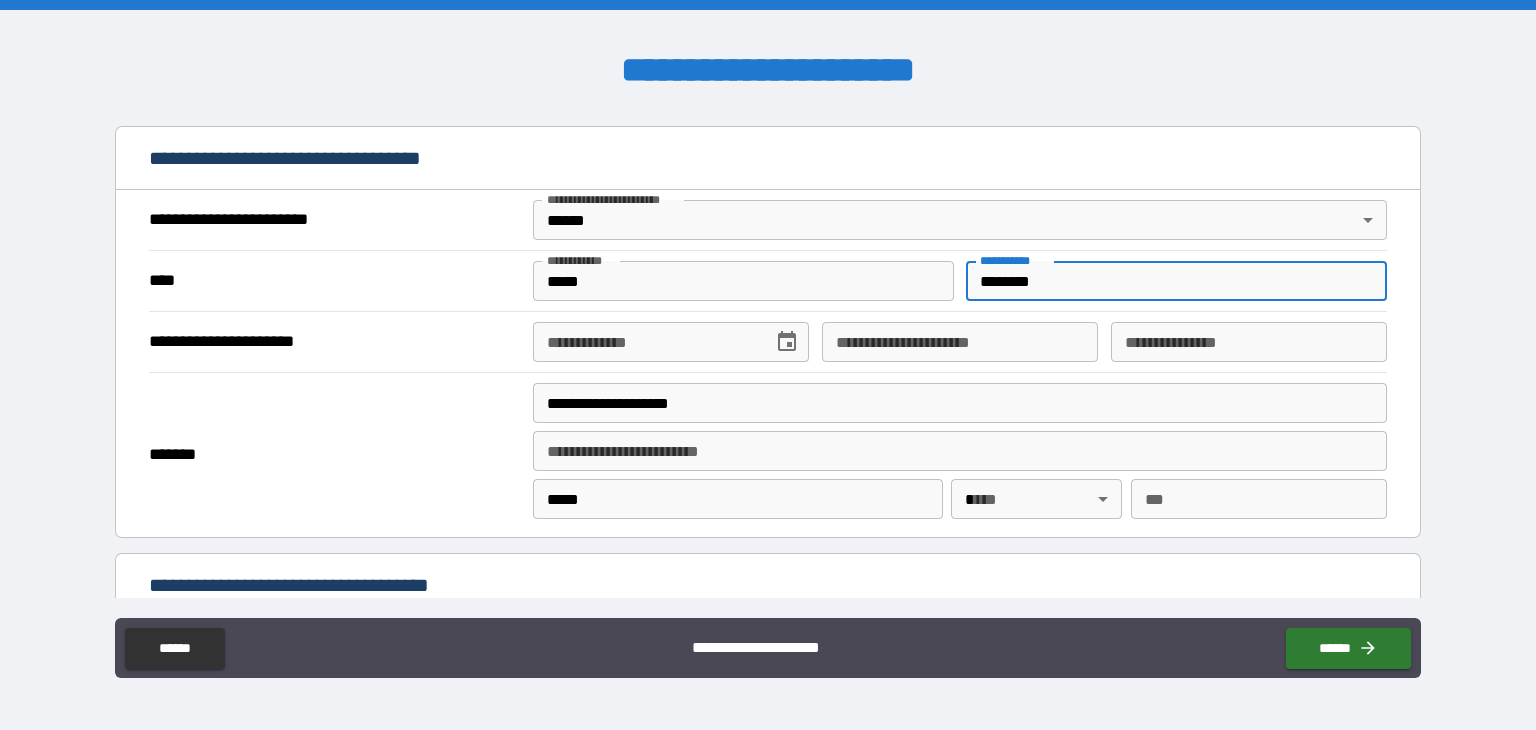 type on "**" 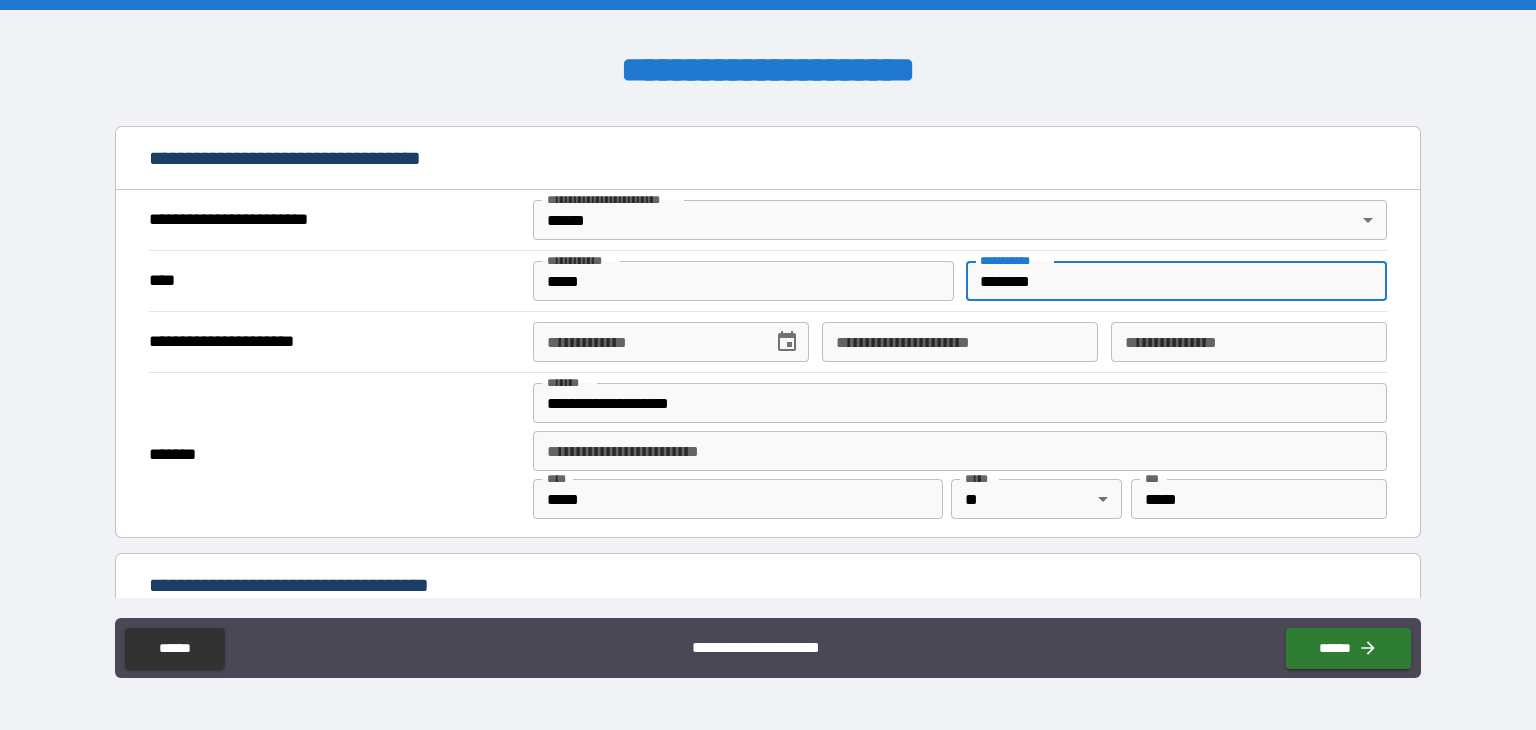 click on "**********" at bounding box center [646, 342] 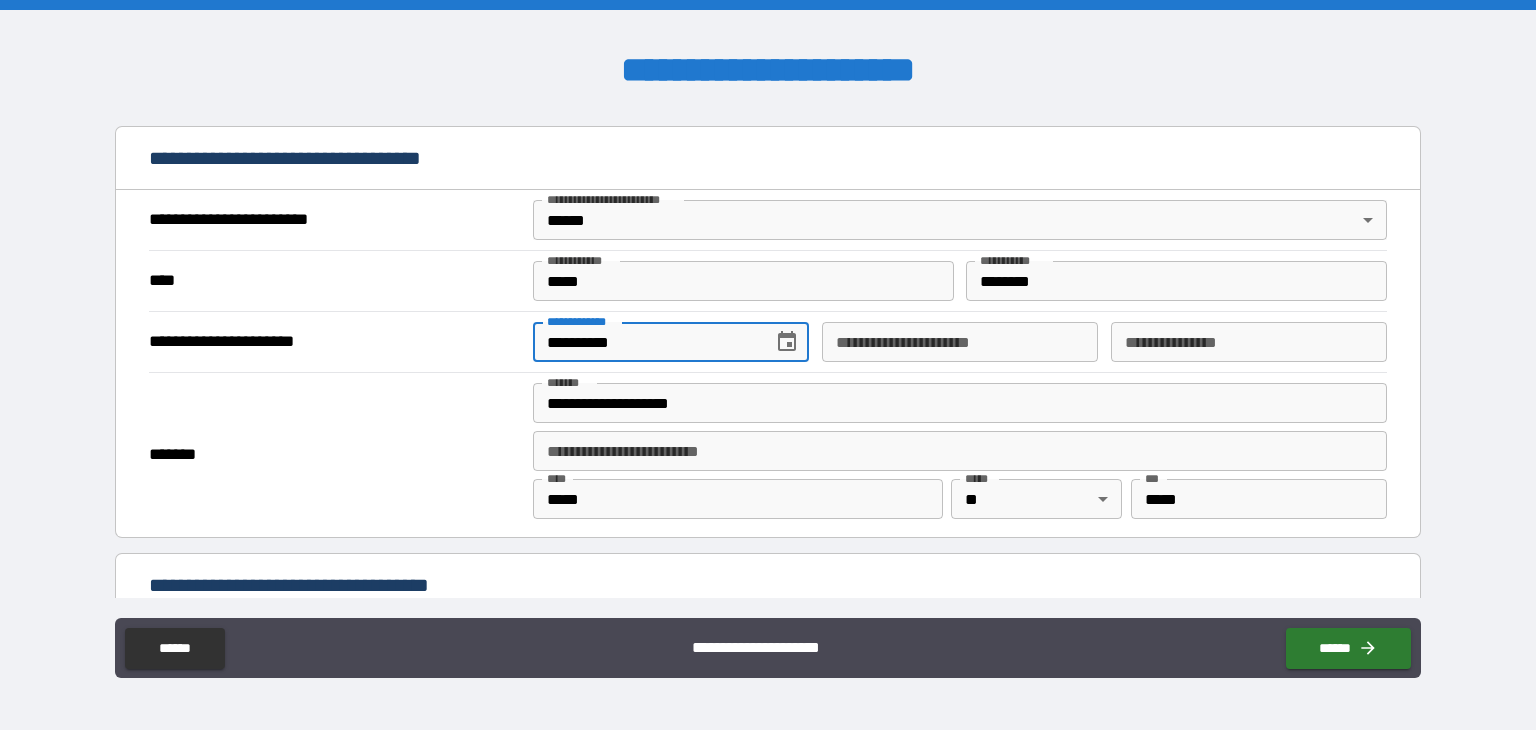 type on "**********" 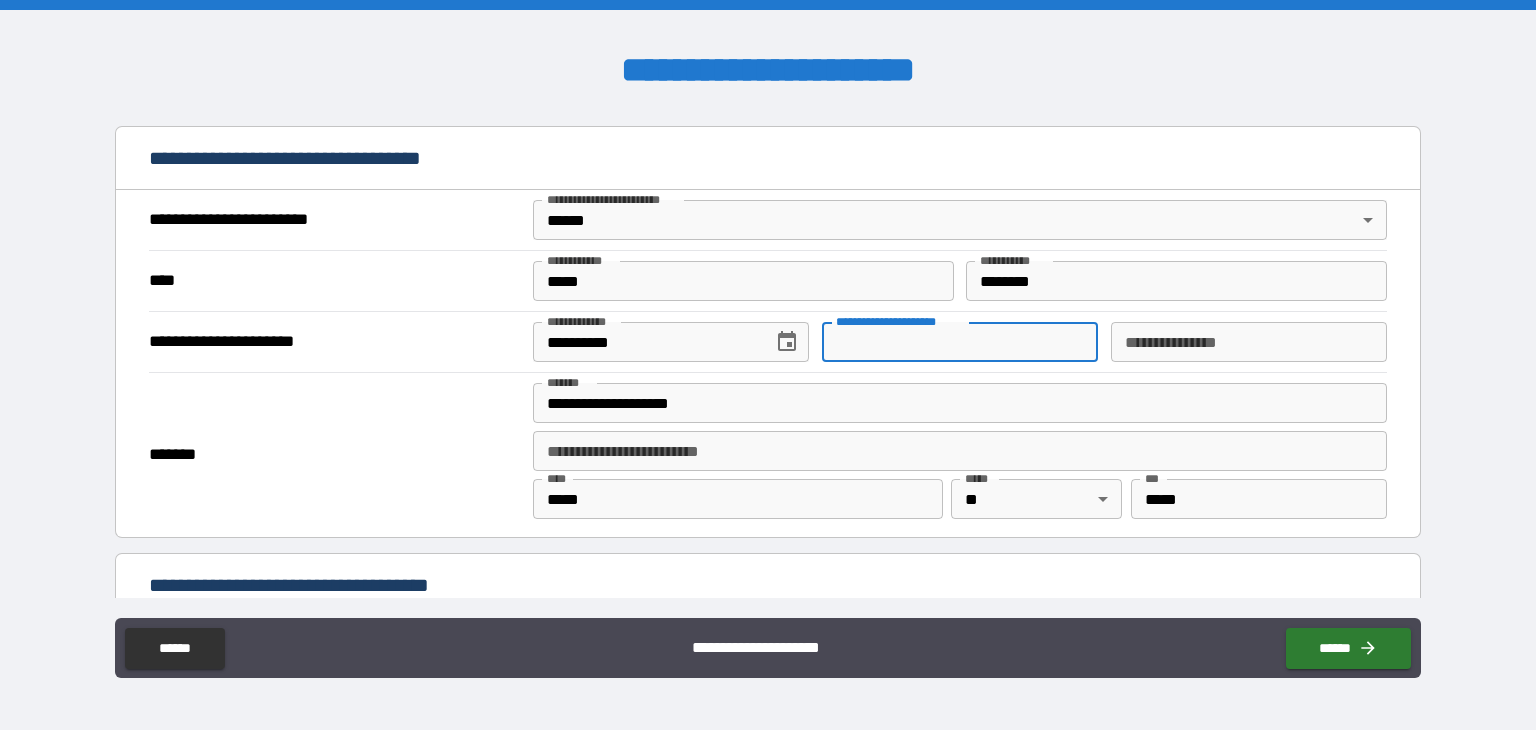 click on "**********" at bounding box center (960, 342) 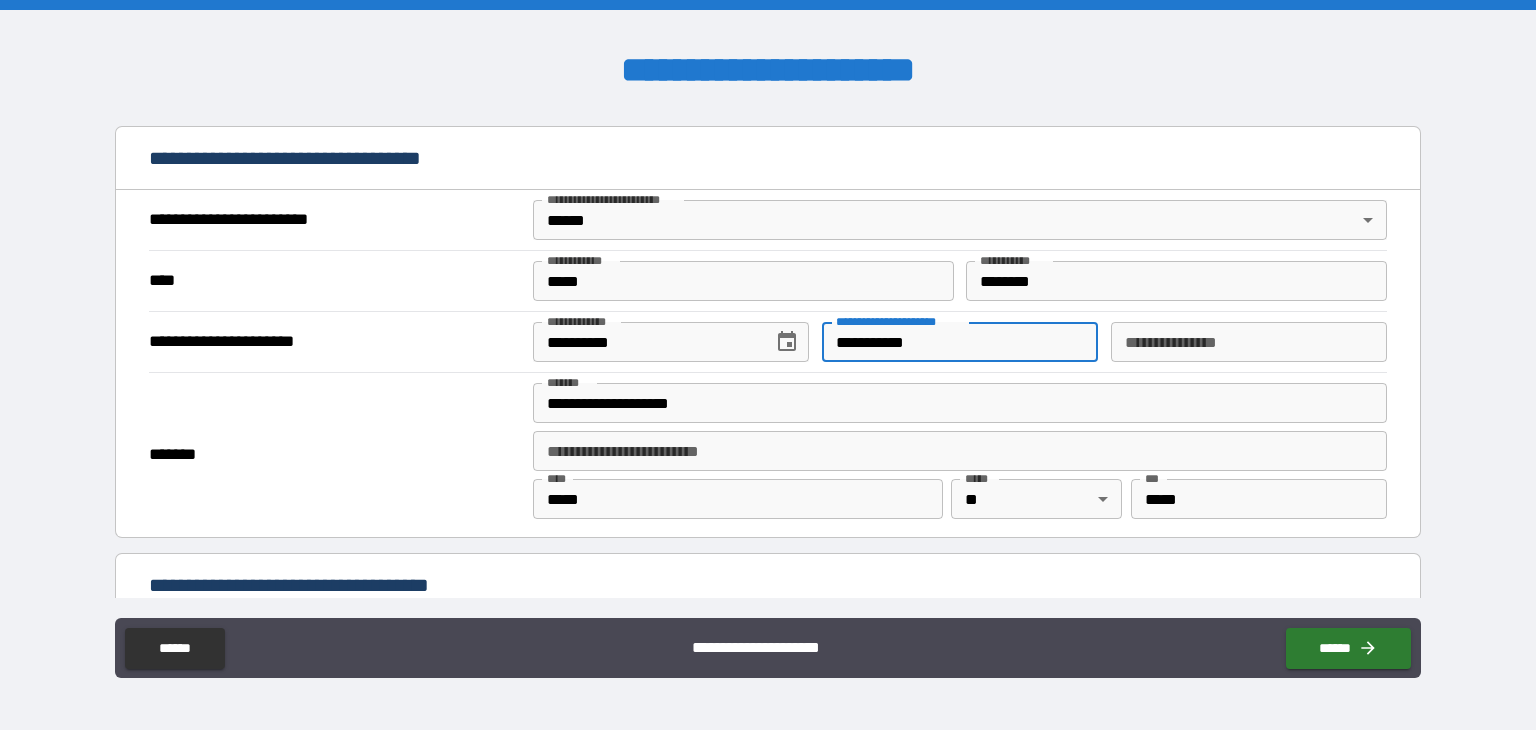 type on "**********" 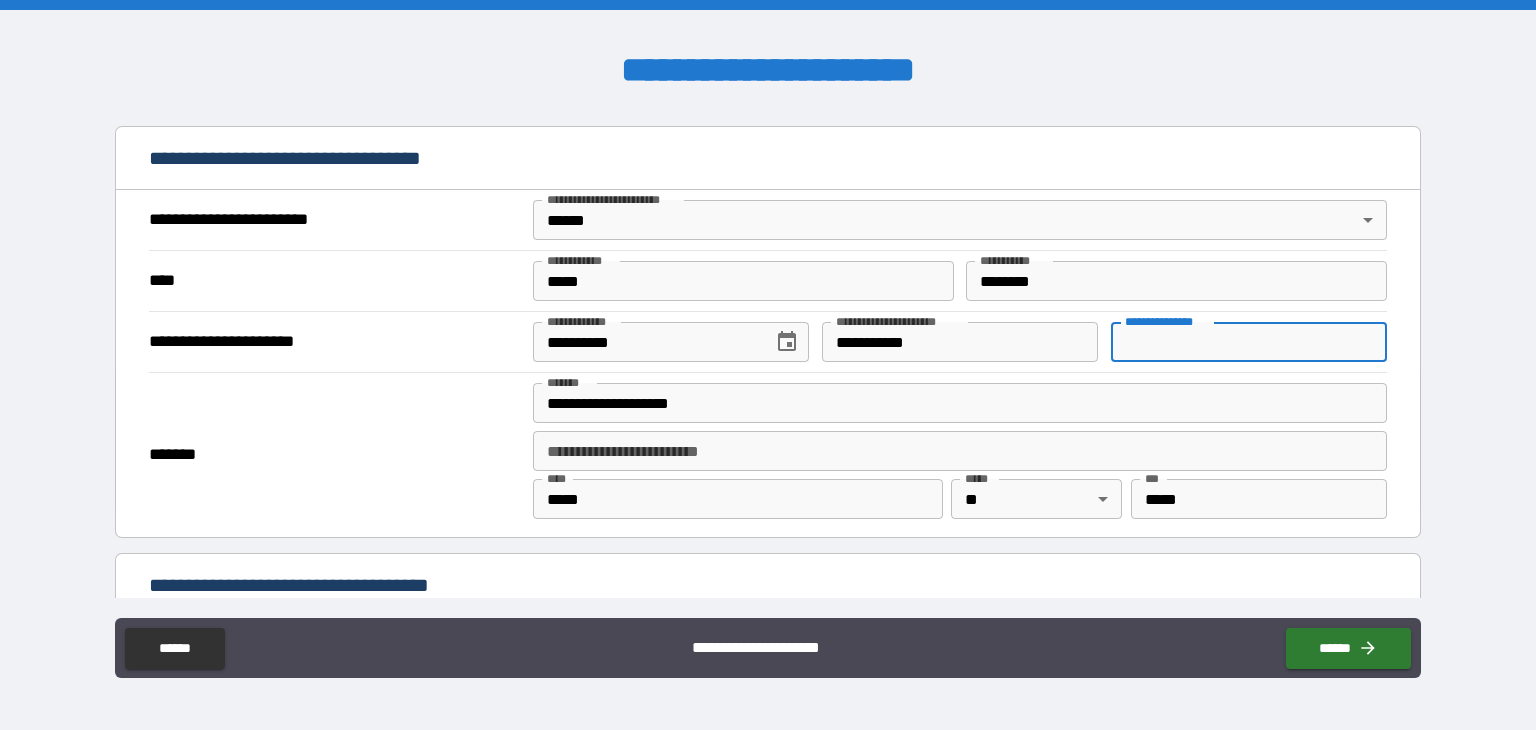 type on "*" 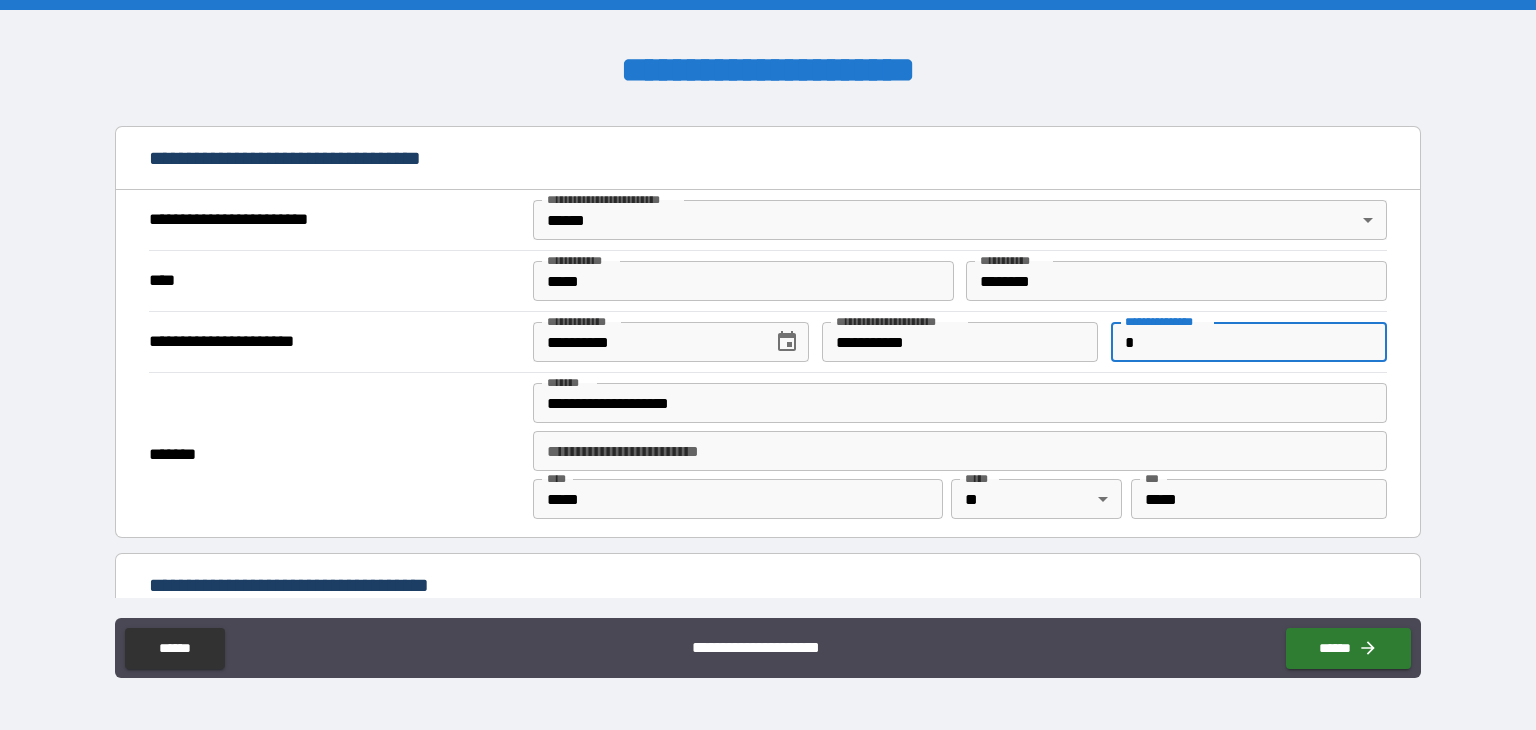 type 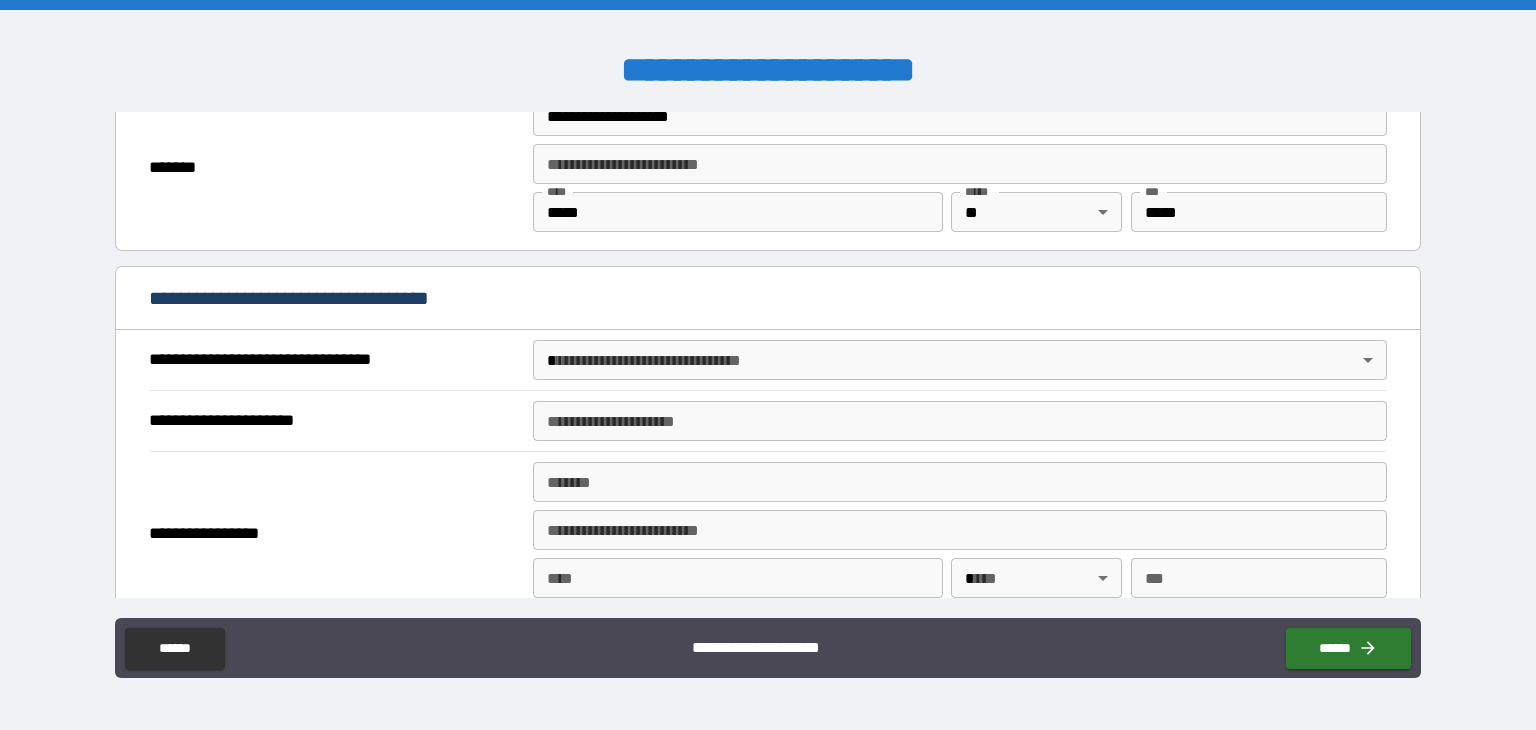 scroll, scrollTop: 1000, scrollLeft: 0, axis: vertical 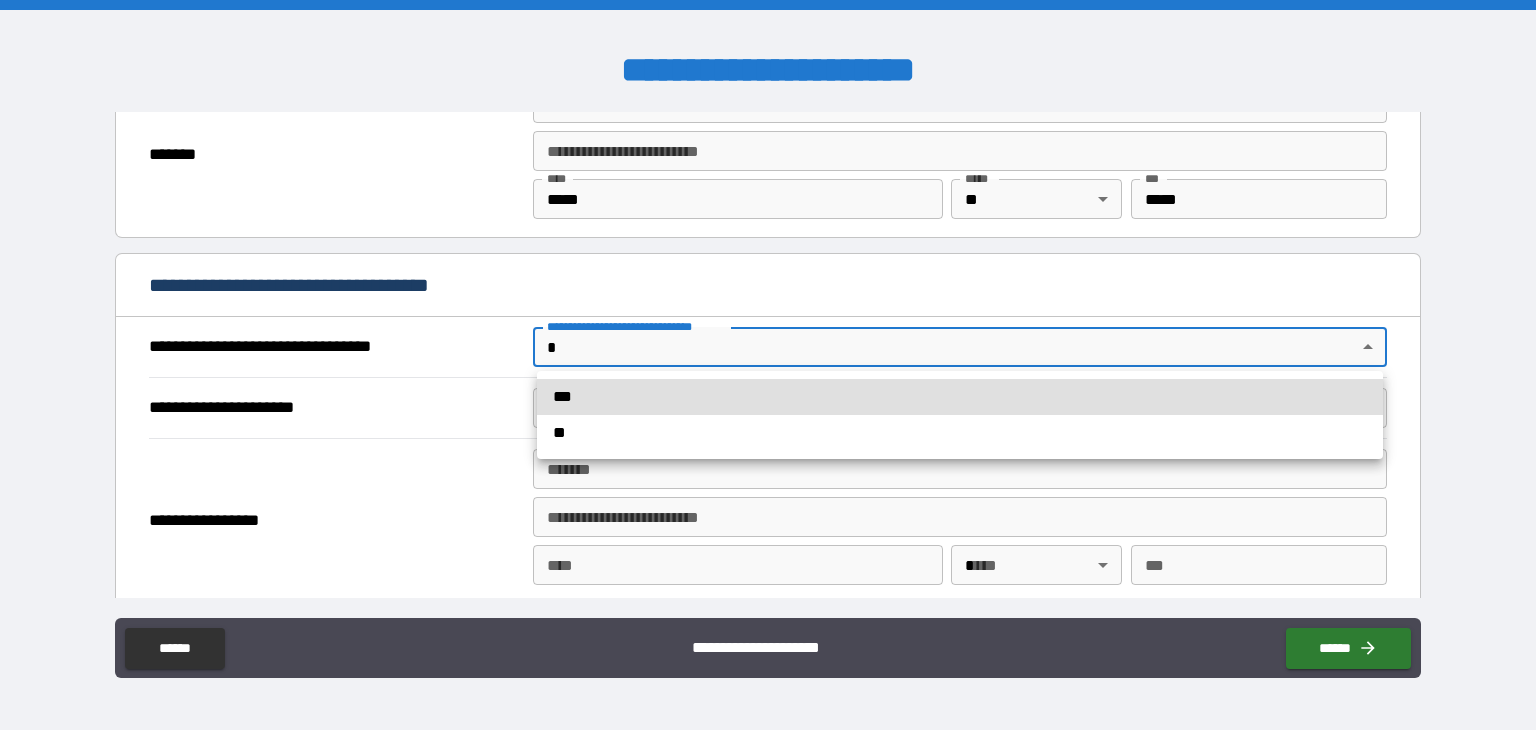 click on "**********" at bounding box center (768, 365) 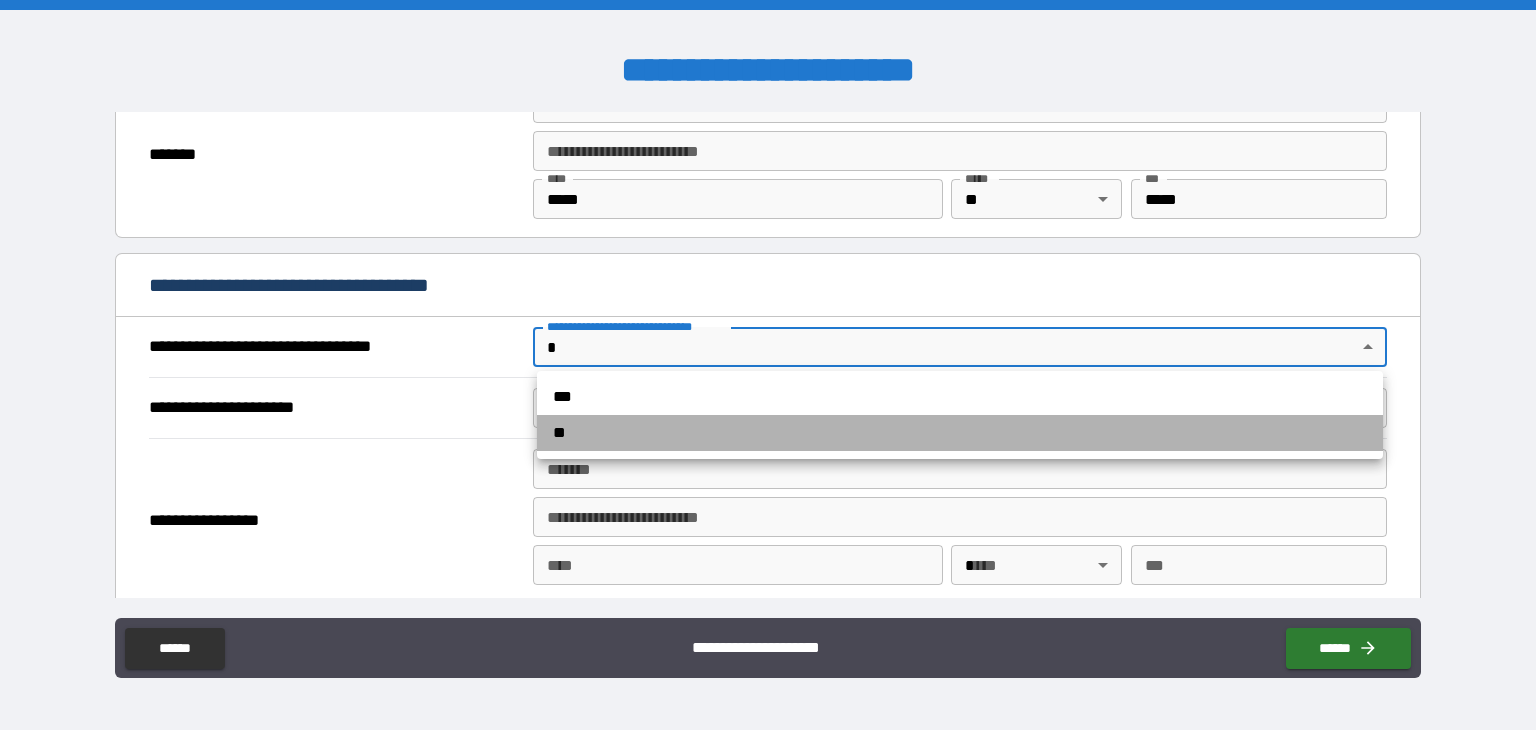 click on "**" at bounding box center [960, 433] 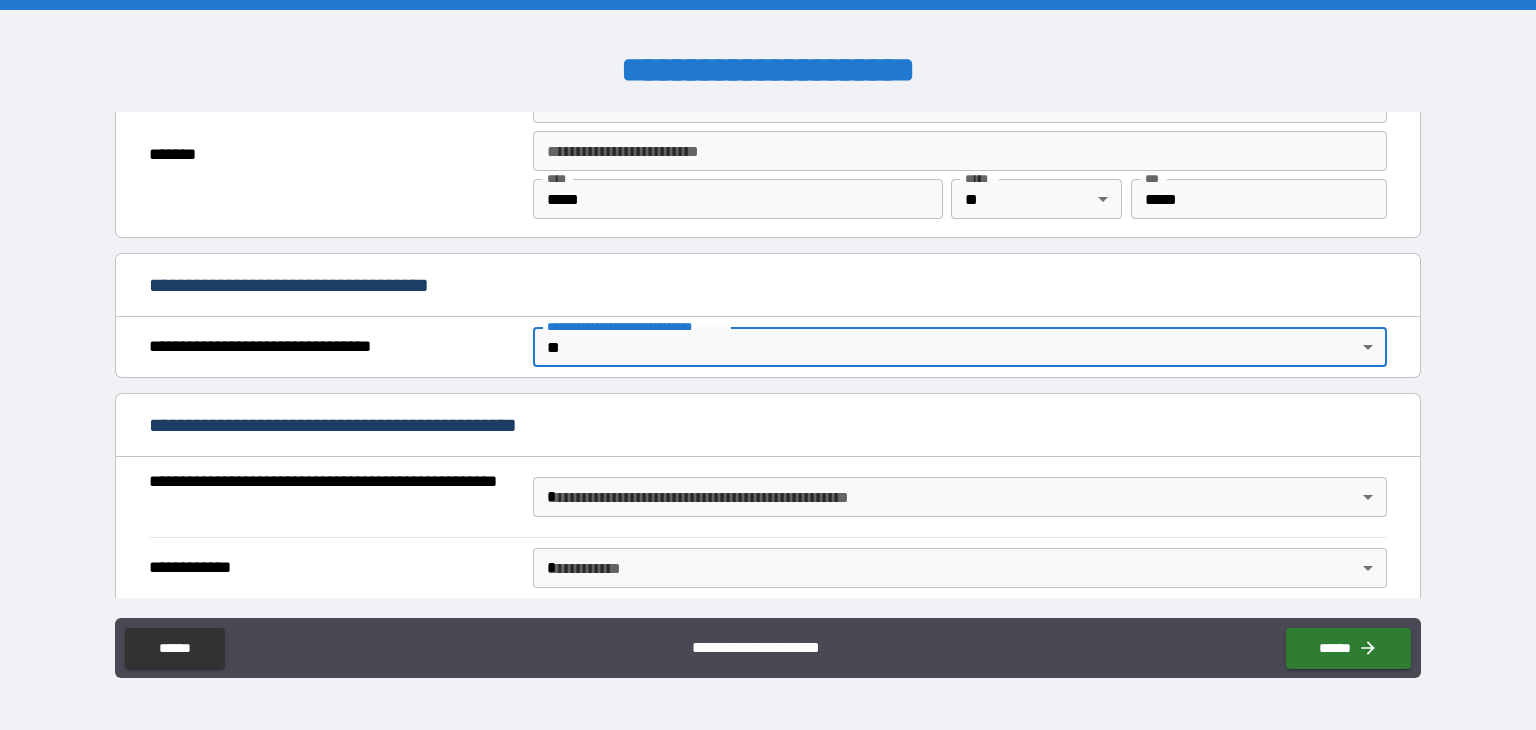 scroll, scrollTop: 1200, scrollLeft: 0, axis: vertical 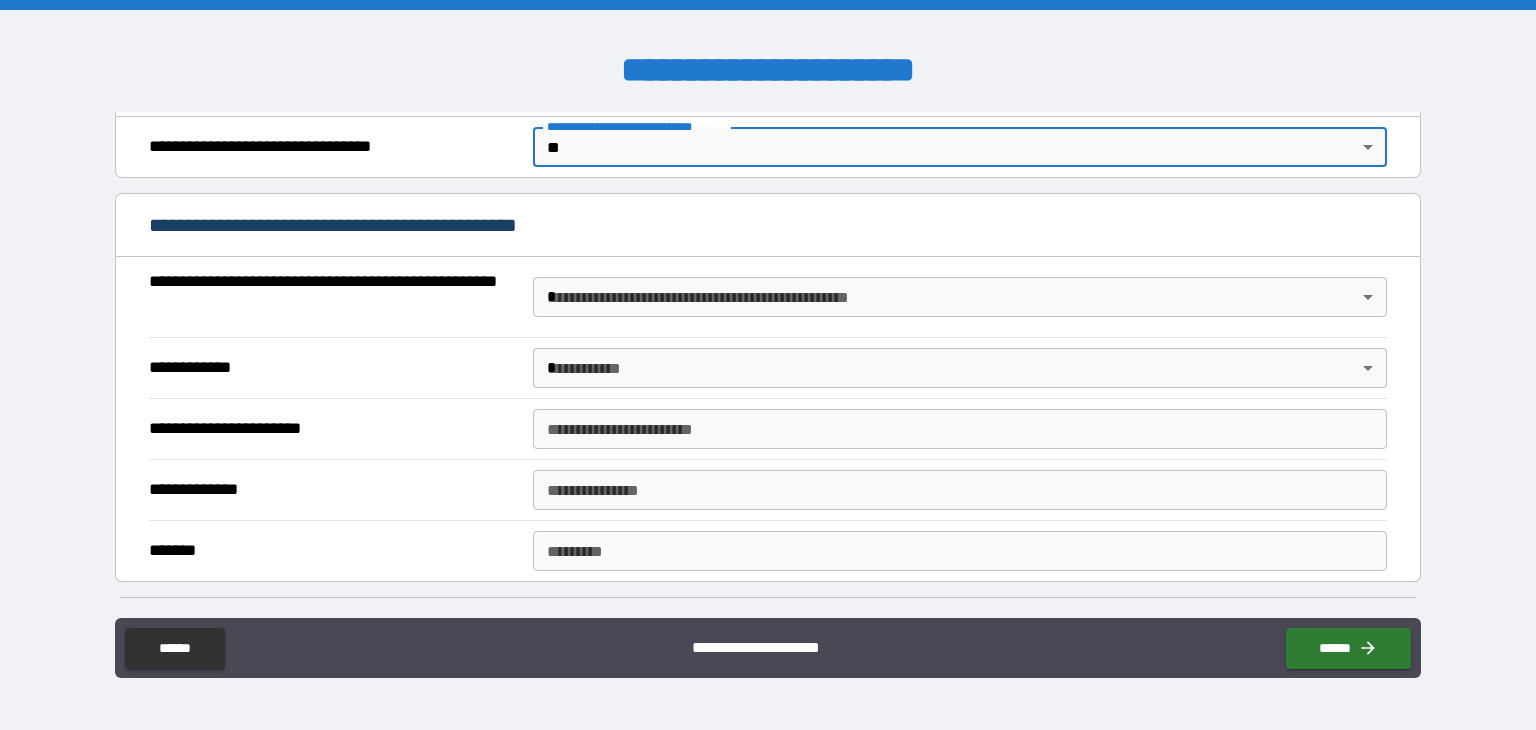 click on "**********" at bounding box center [768, 365] 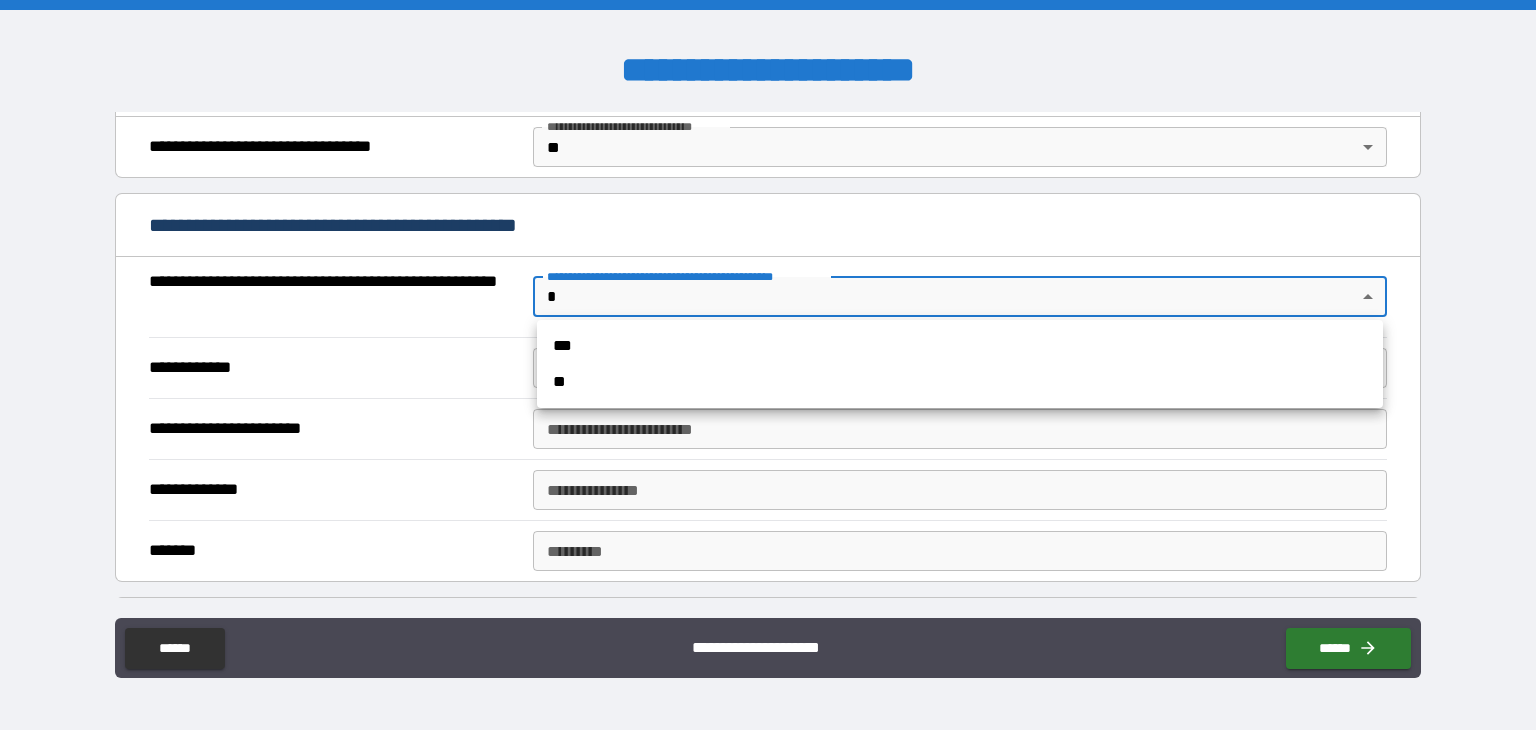click on "**" at bounding box center [960, 382] 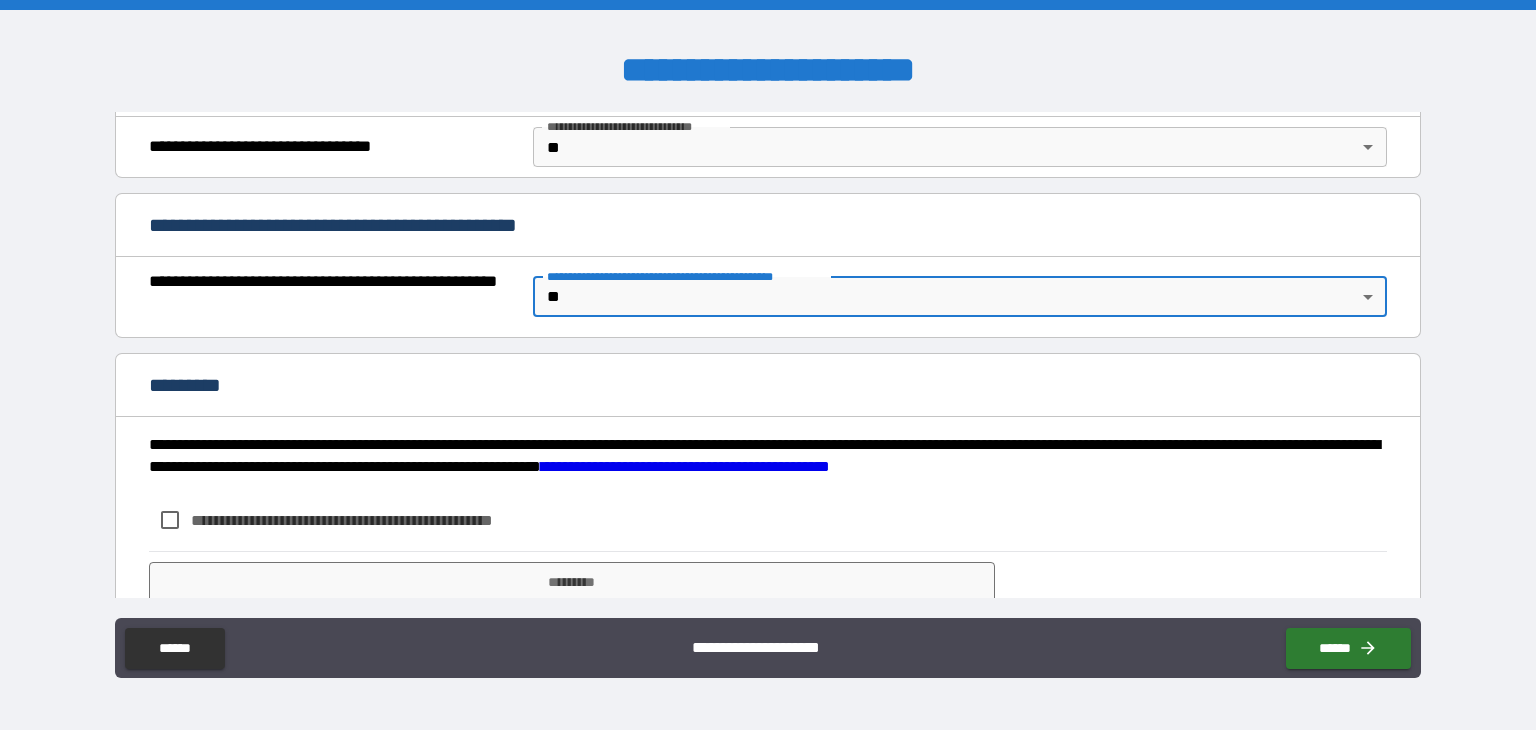 scroll, scrollTop: 1268, scrollLeft: 0, axis: vertical 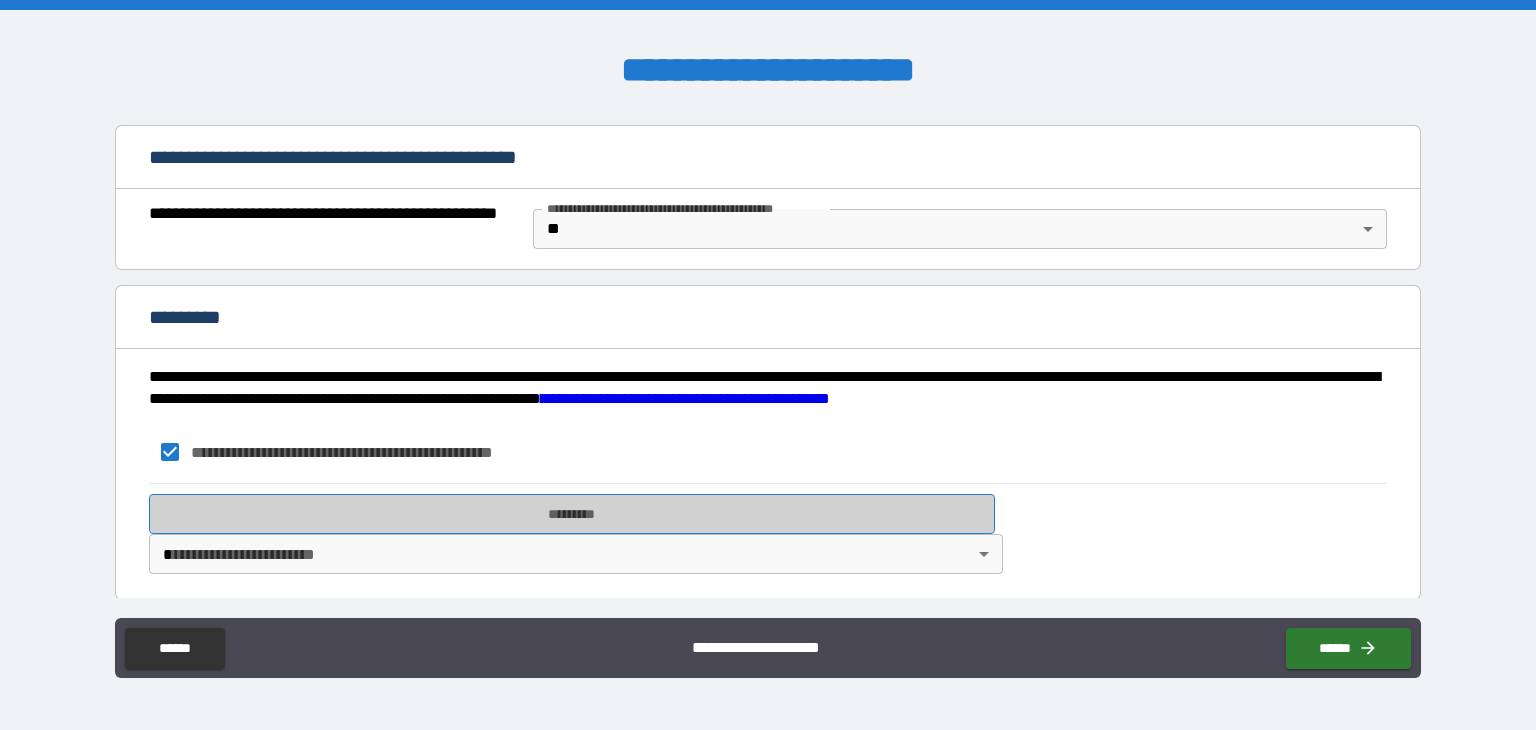 click on "*********" at bounding box center (572, 514) 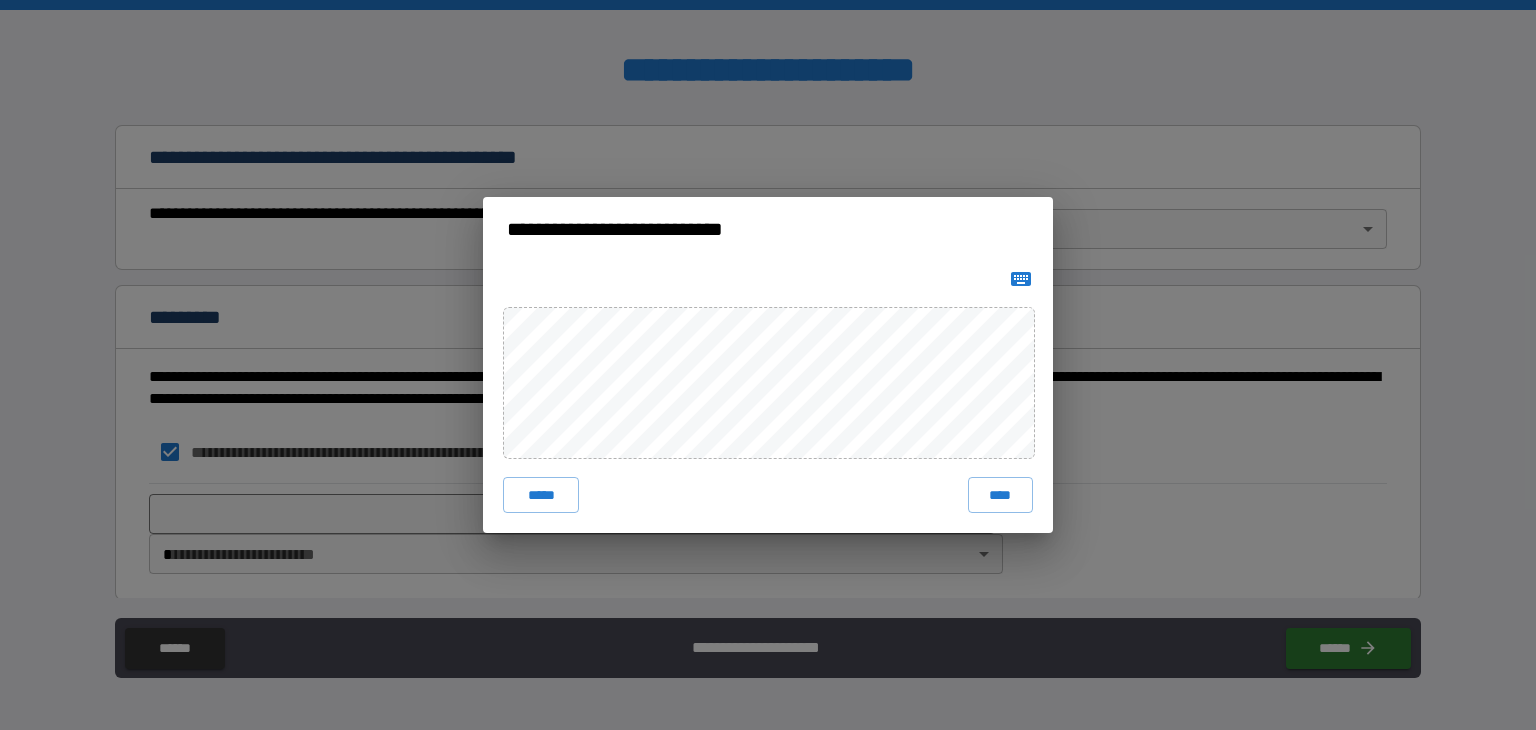 click on "****" at bounding box center (1000, 495) 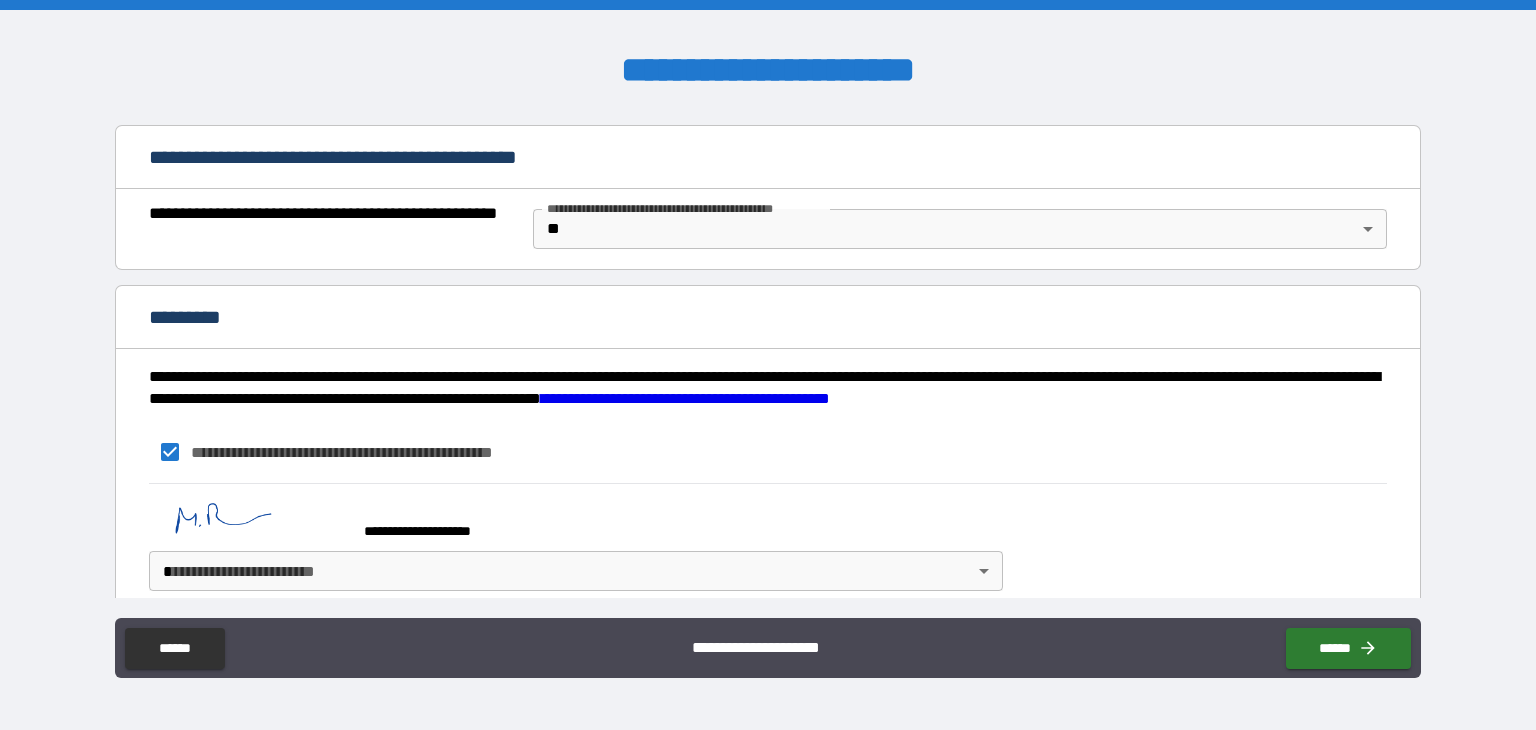 scroll, scrollTop: 1286, scrollLeft: 0, axis: vertical 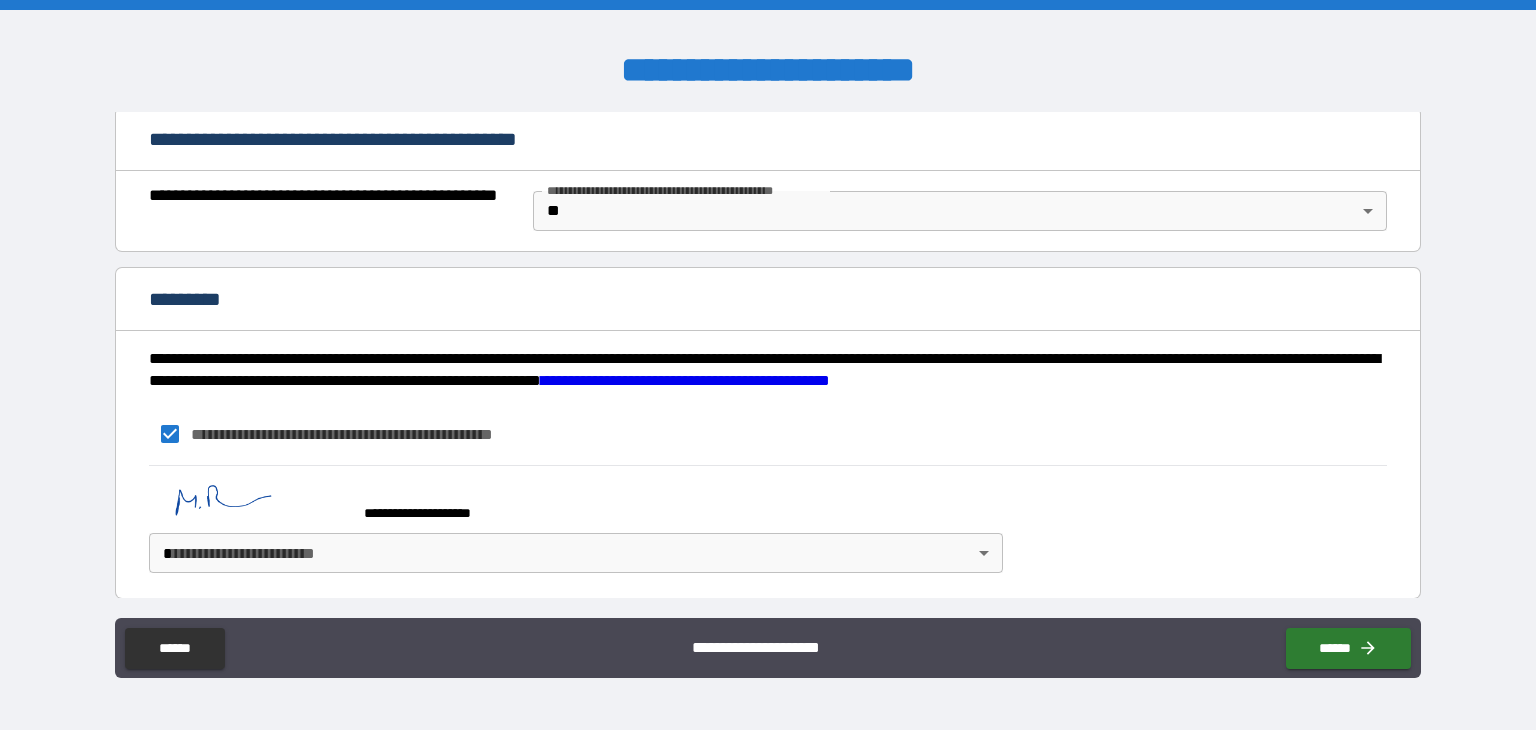 click on "**********" at bounding box center (768, 365) 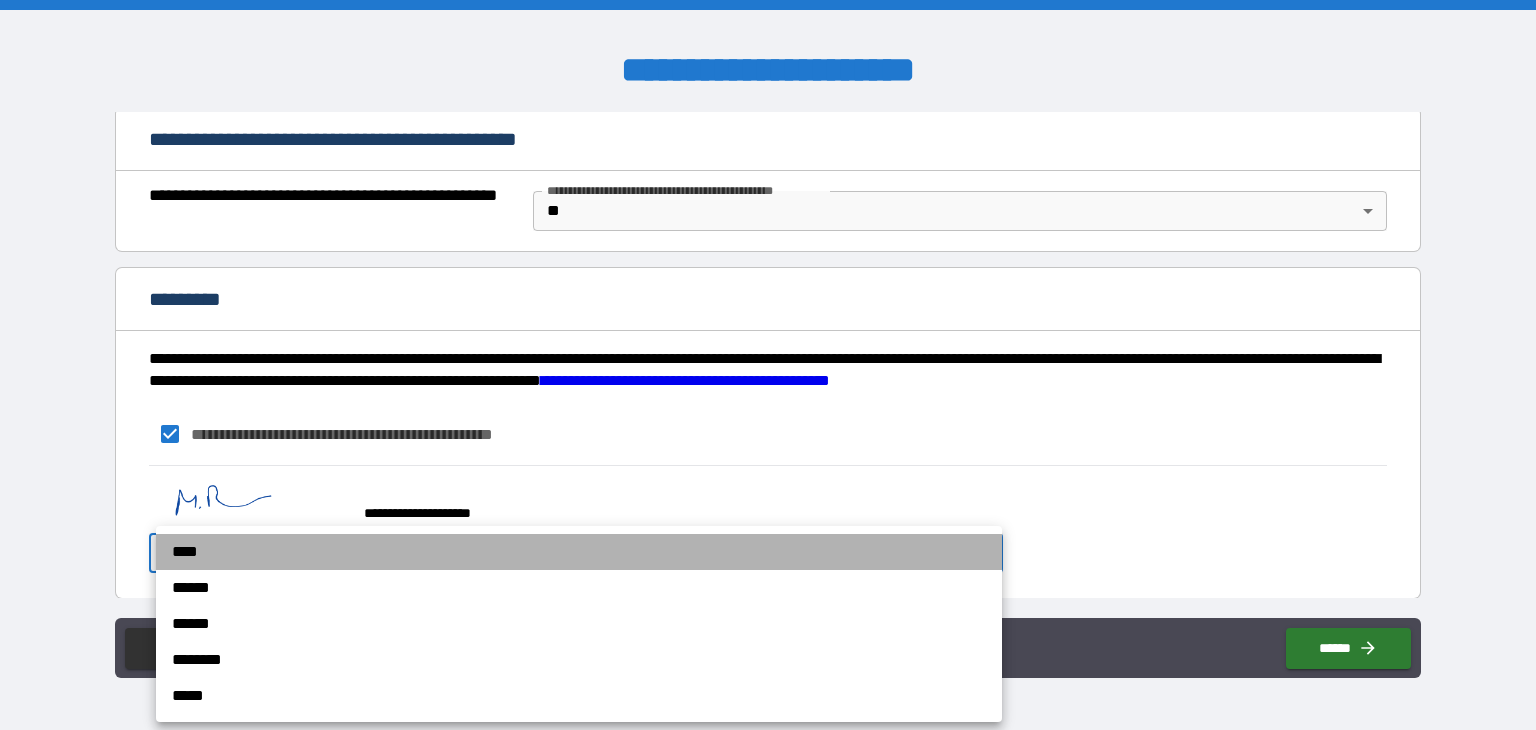 click on "****" at bounding box center [579, 552] 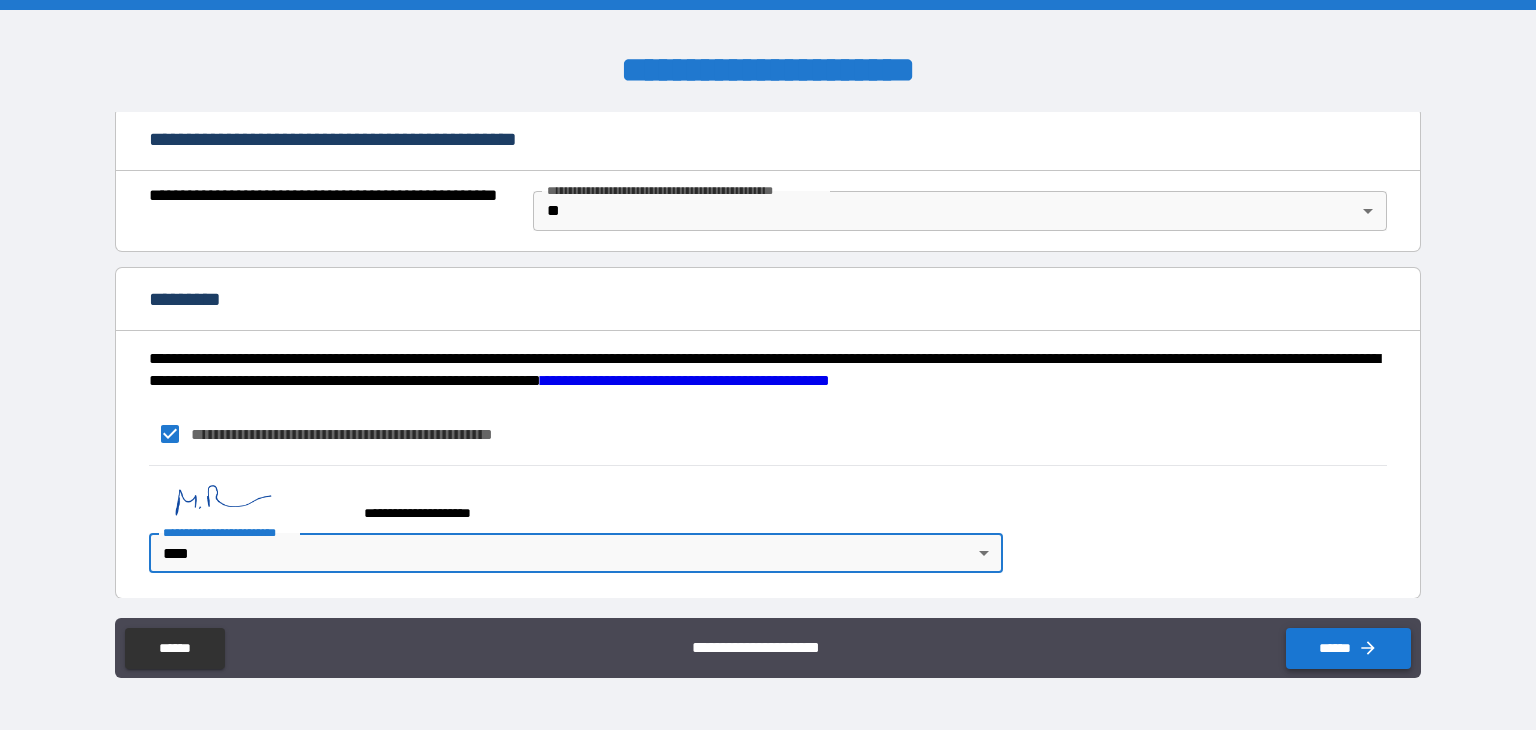 click on "******" at bounding box center (1348, 648) 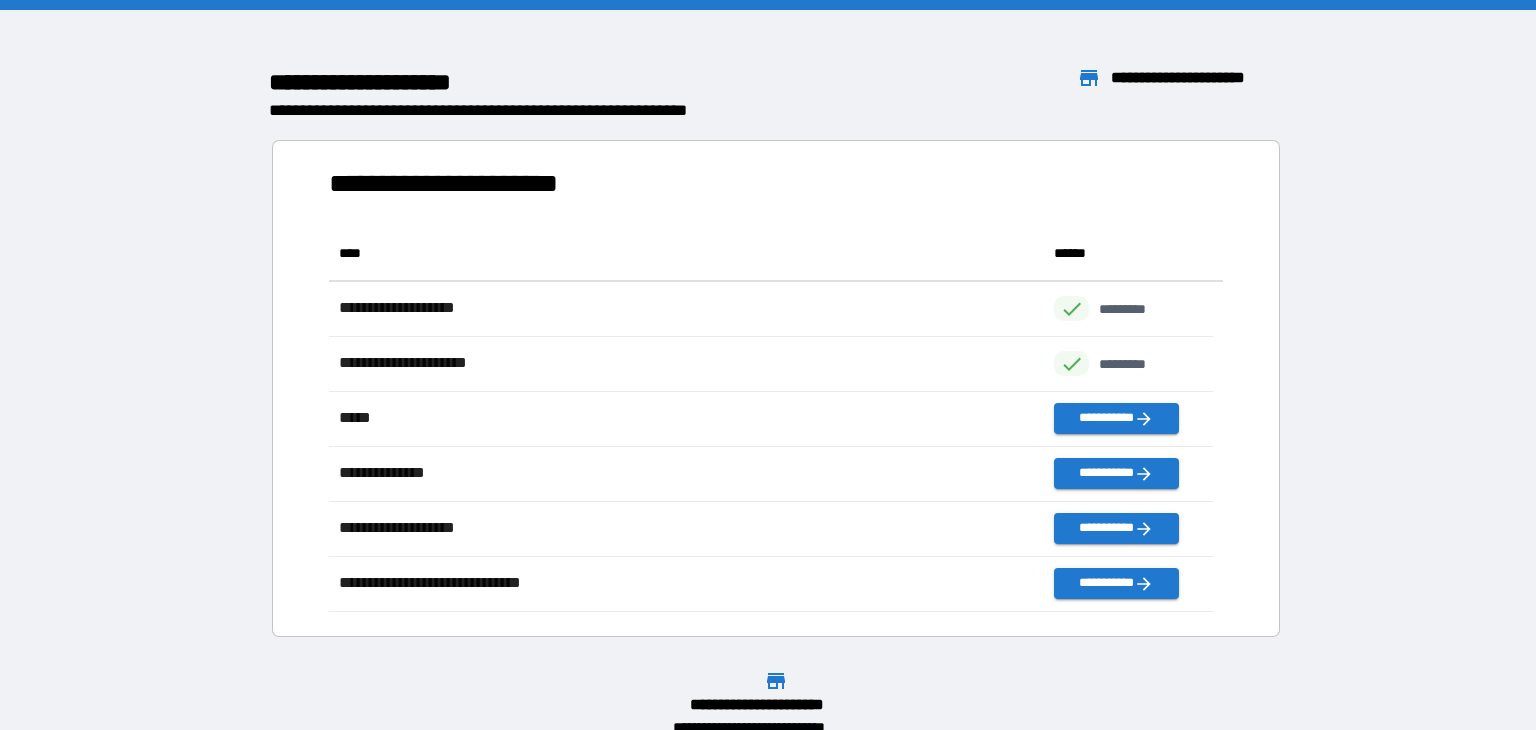 scroll, scrollTop: 370, scrollLeft: 869, axis: both 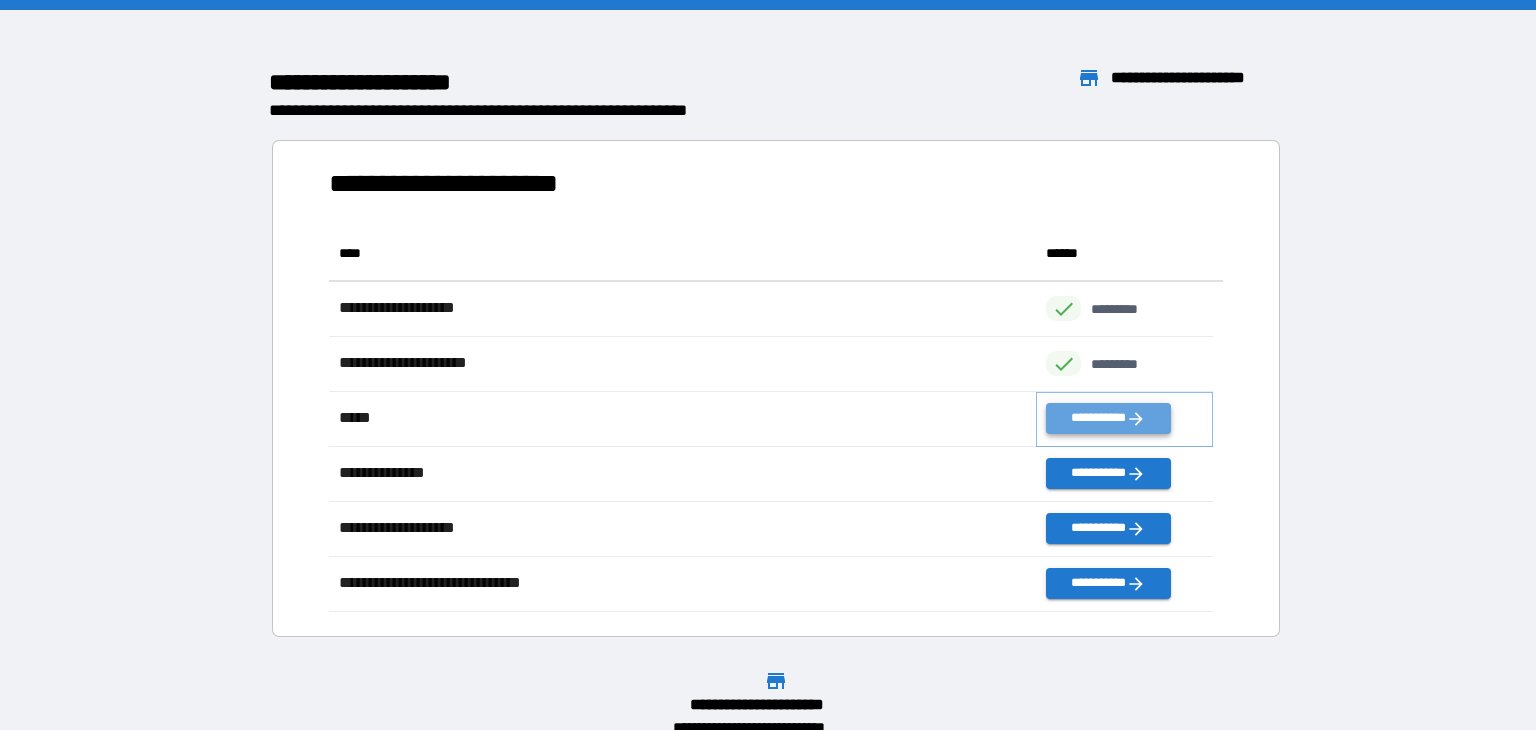 click on "**********" at bounding box center [1108, 418] 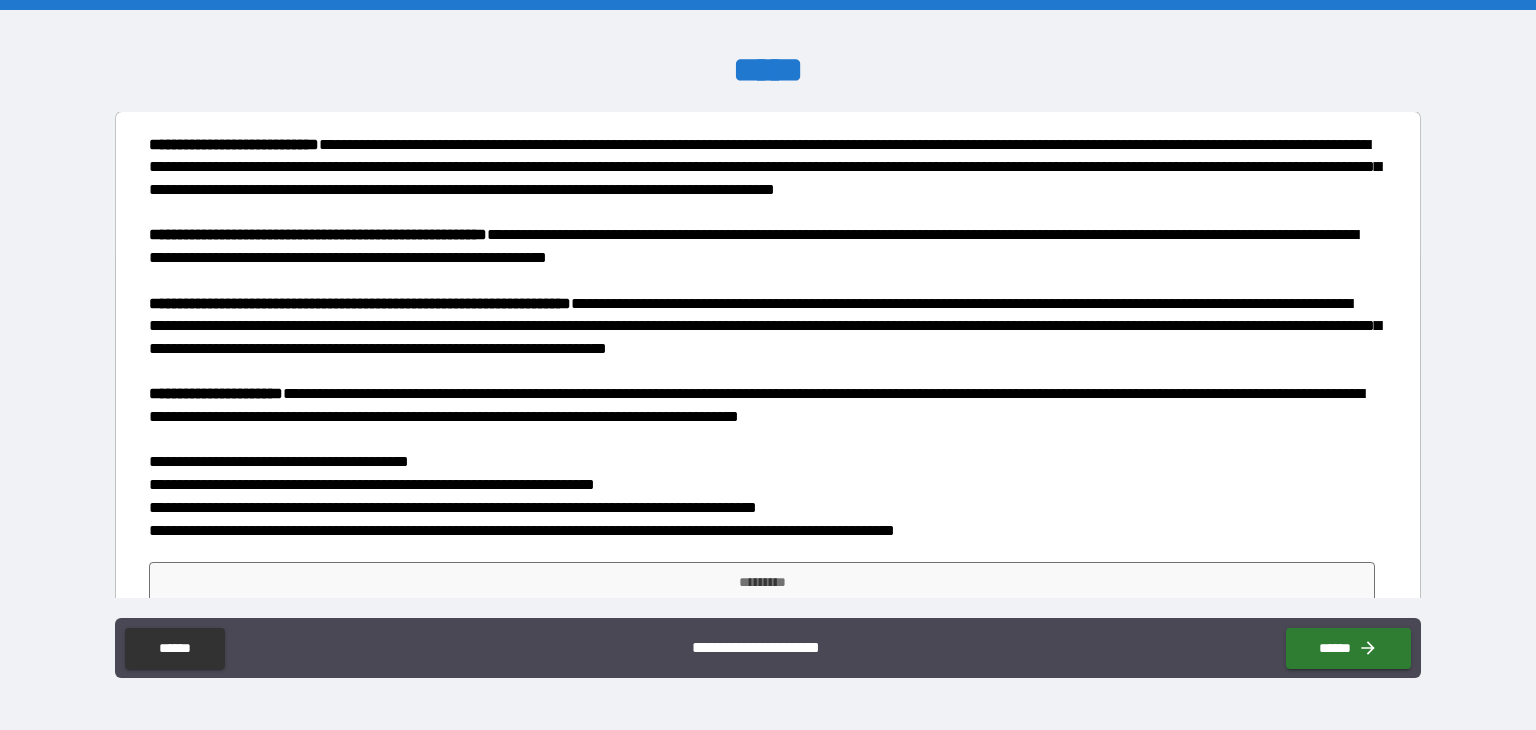 scroll, scrollTop: 97, scrollLeft: 0, axis: vertical 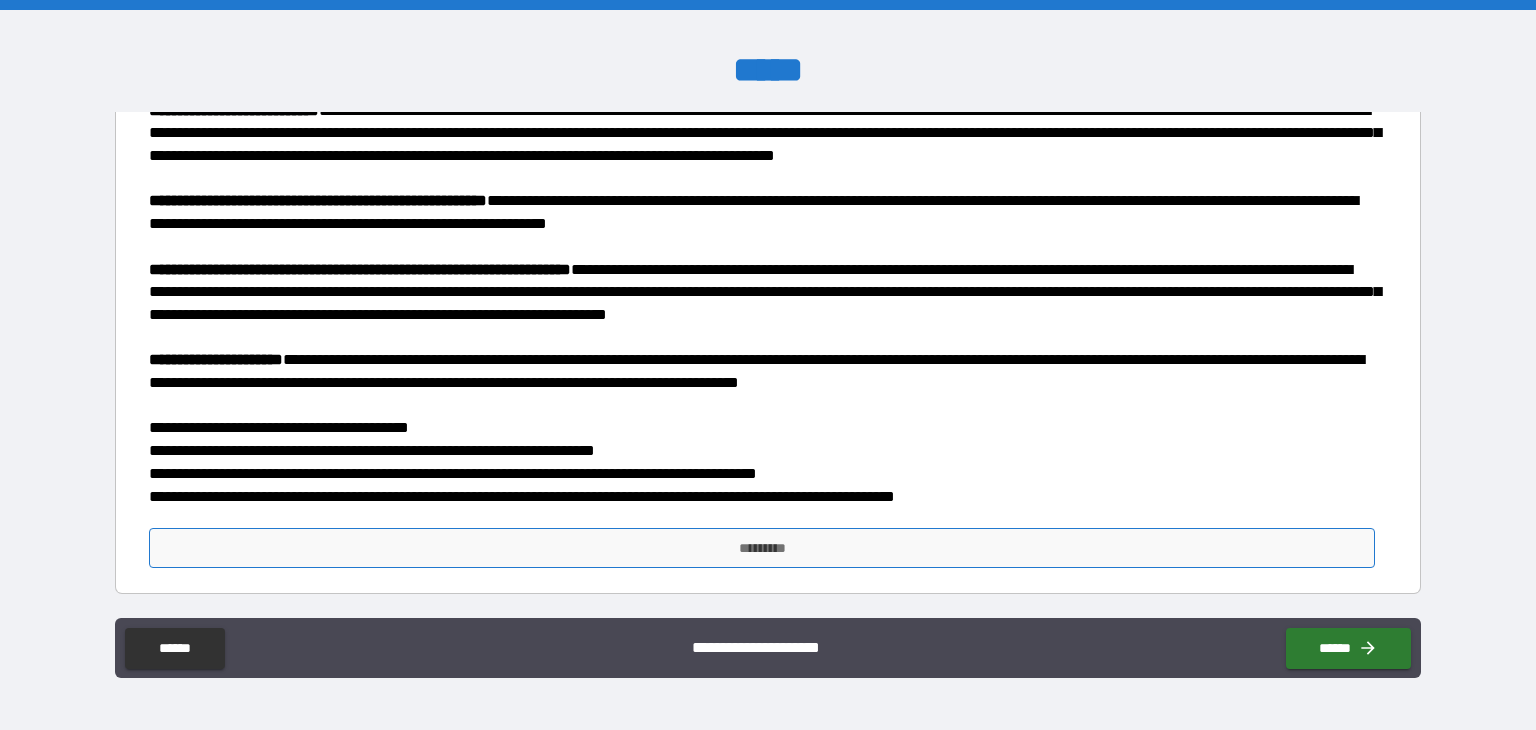 click on "*********" at bounding box center (762, 548) 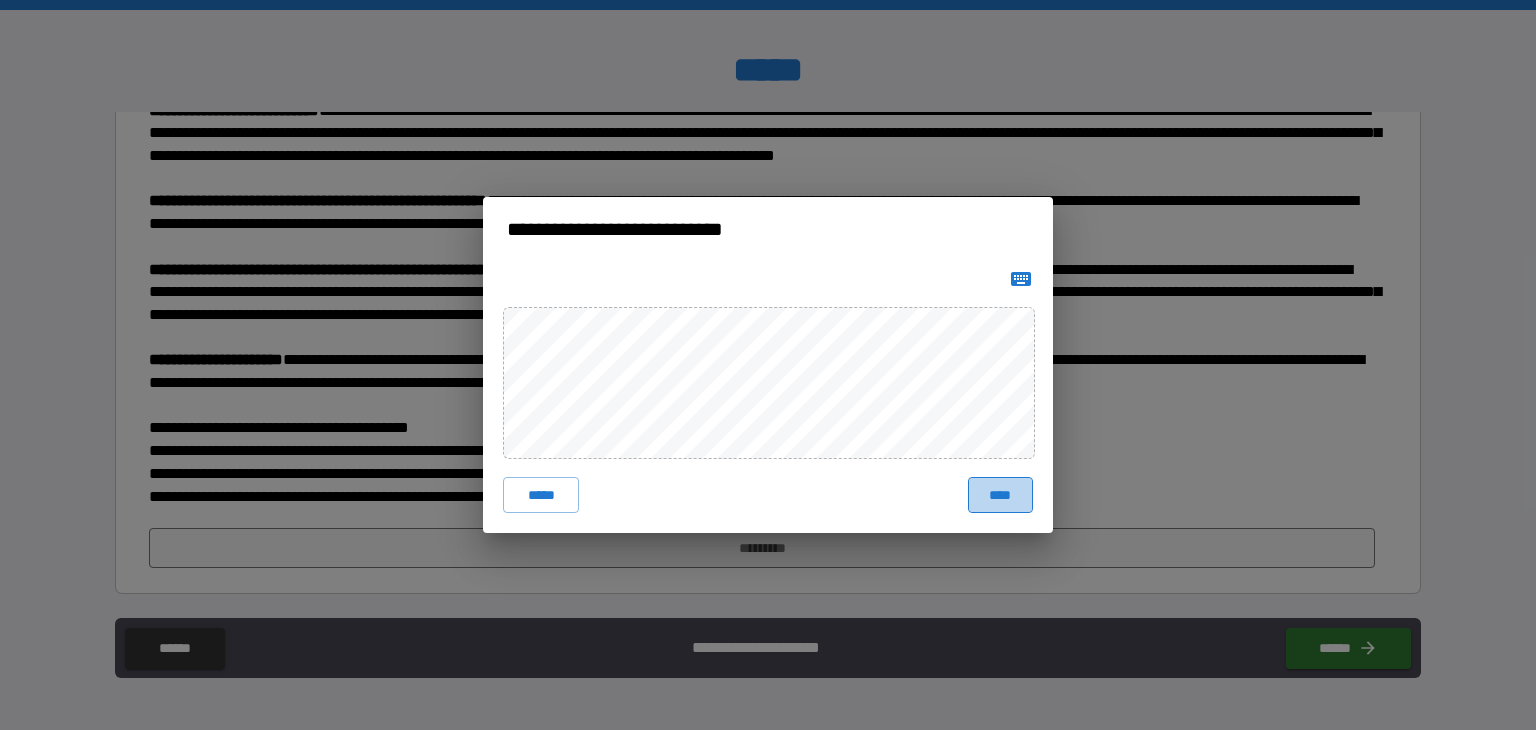 click on "****" at bounding box center (1000, 495) 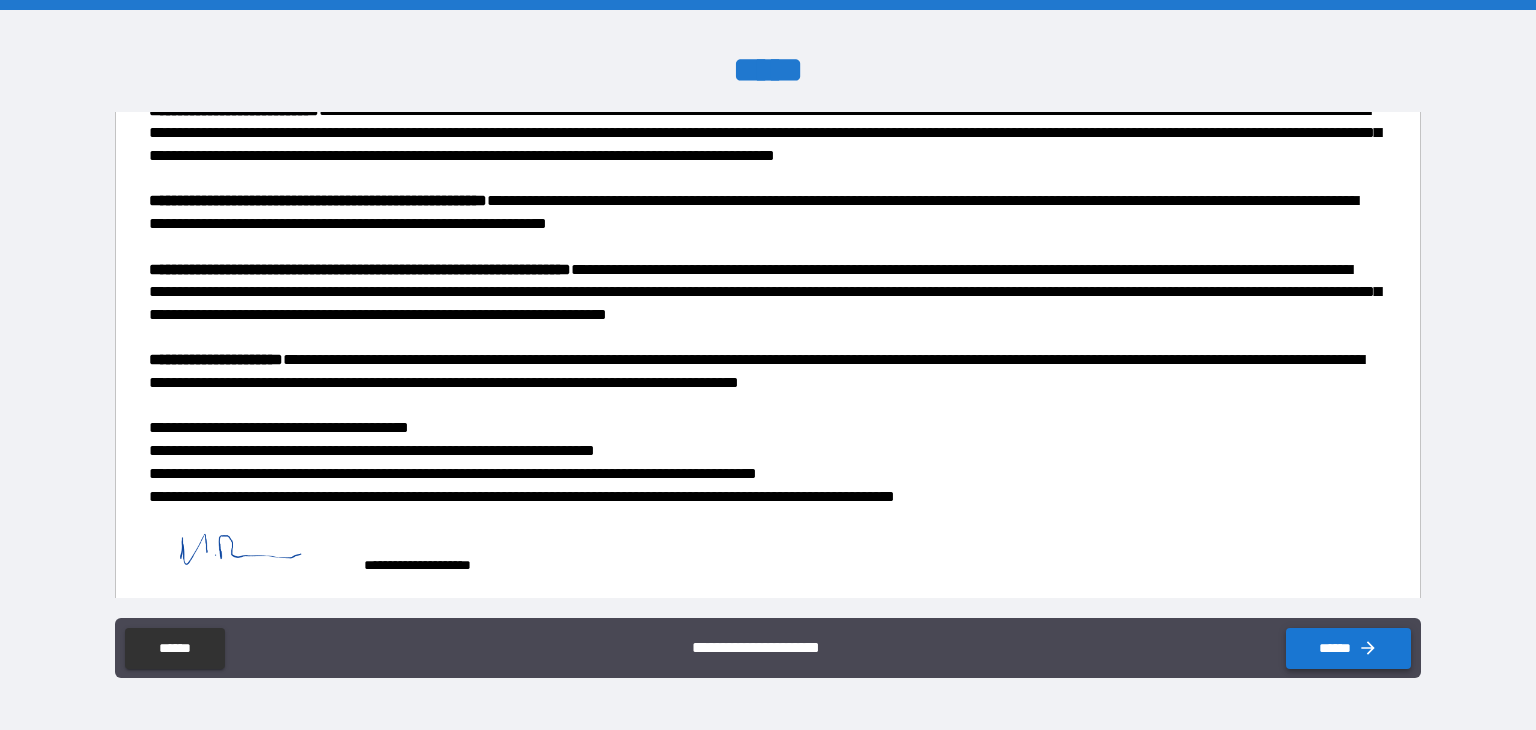 click on "******" at bounding box center (1348, 648) 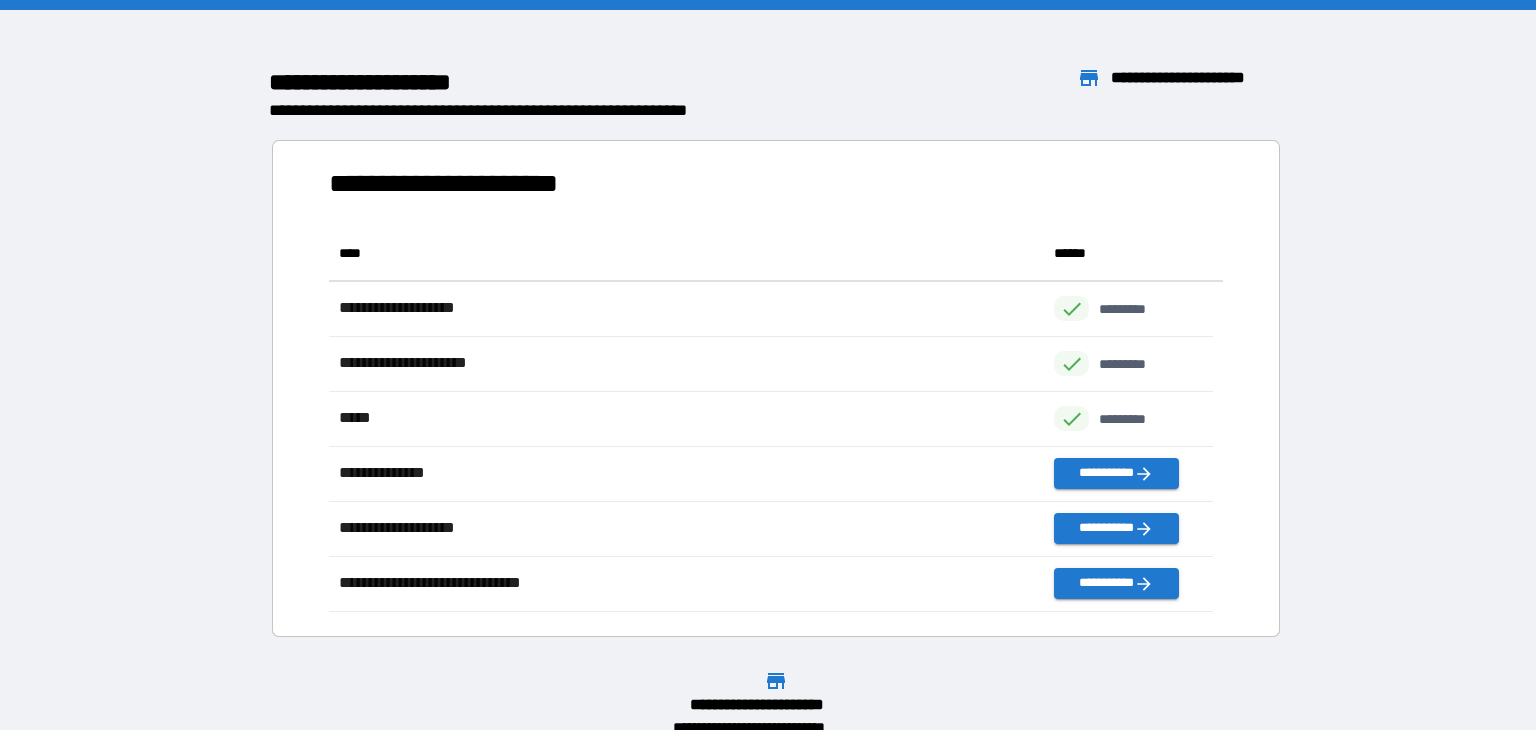 scroll, scrollTop: 370, scrollLeft: 869, axis: both 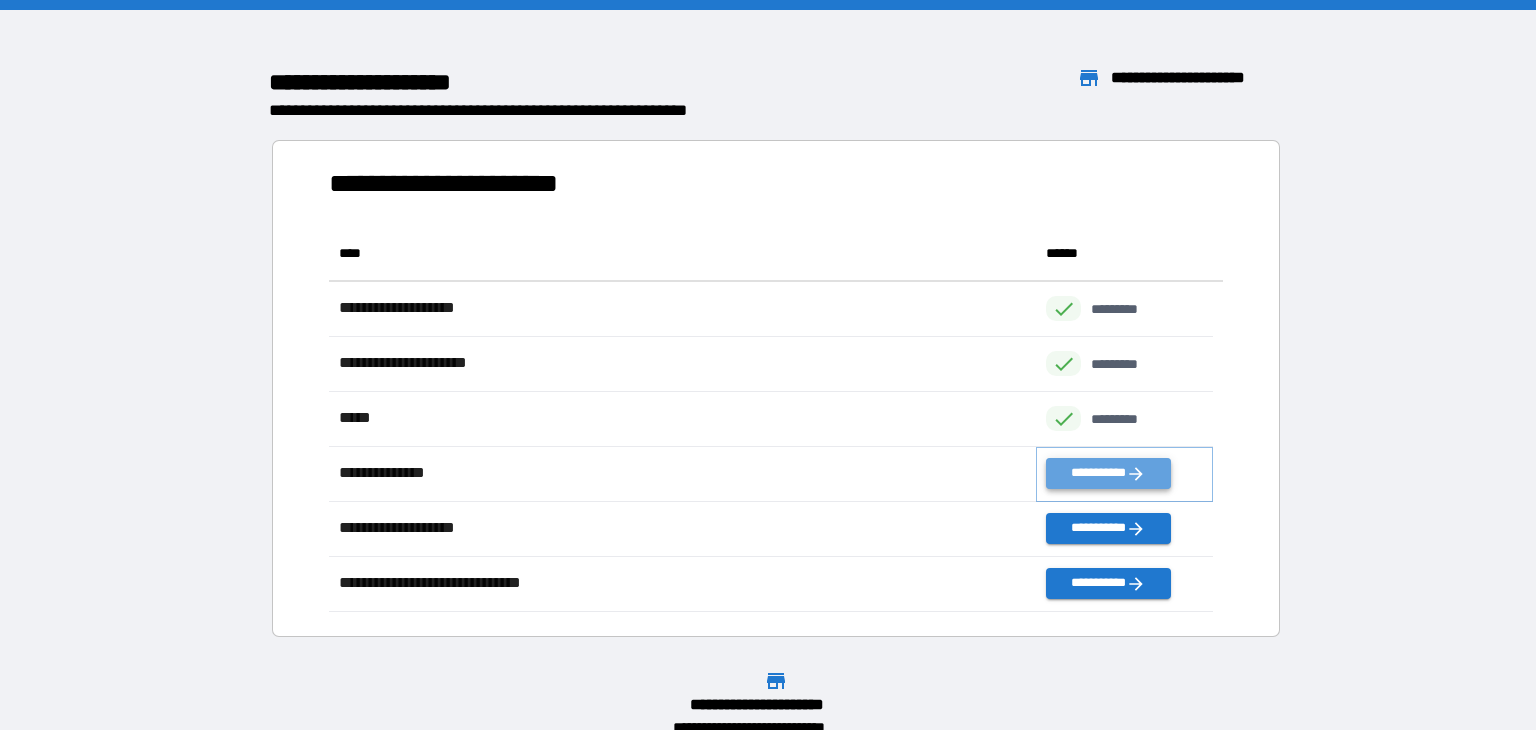 click on "**********" at bounding box center (1108, 473) 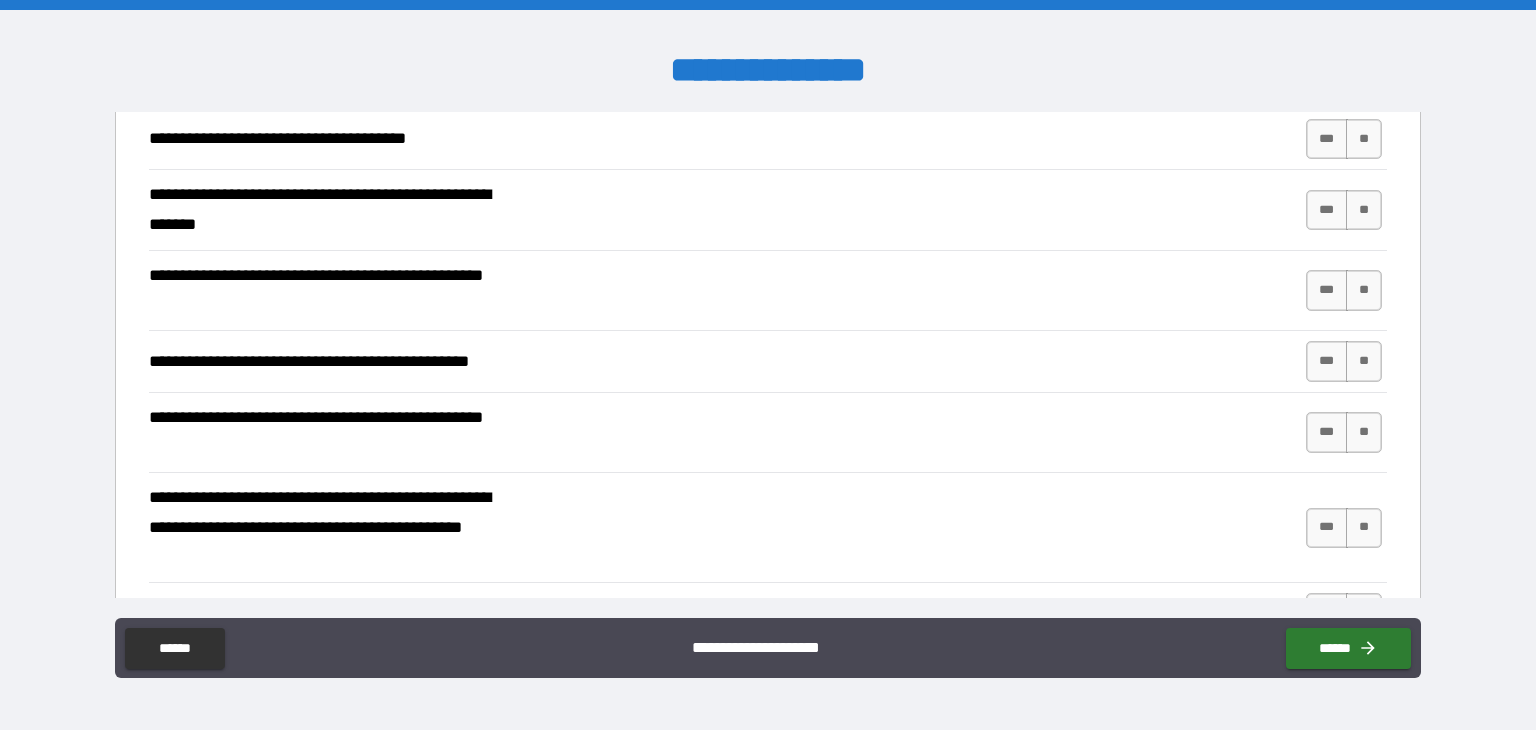 scroll, scrollTop: 100, scrollLeft: 0, axis: vertical 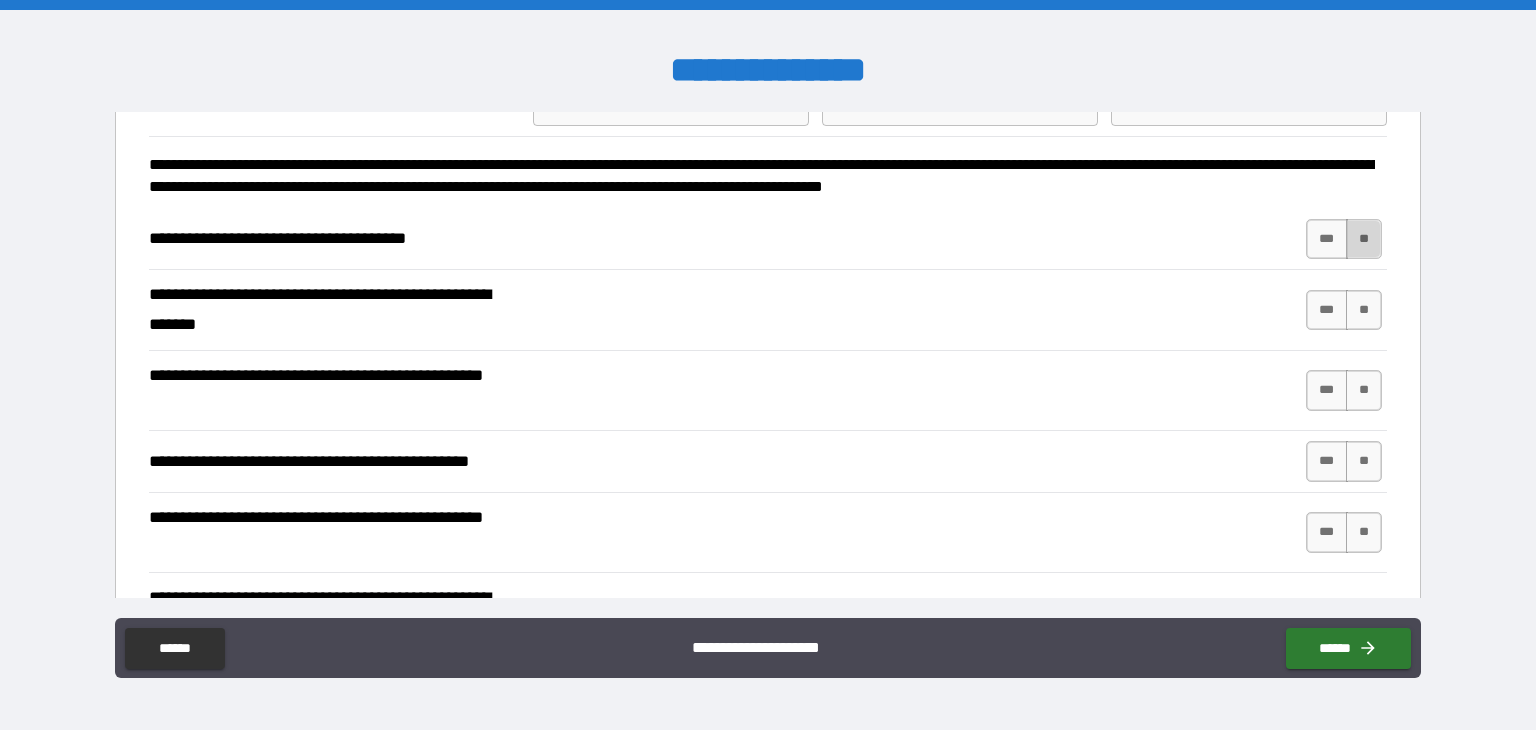click on "**" at bounding box center [1364, 239] 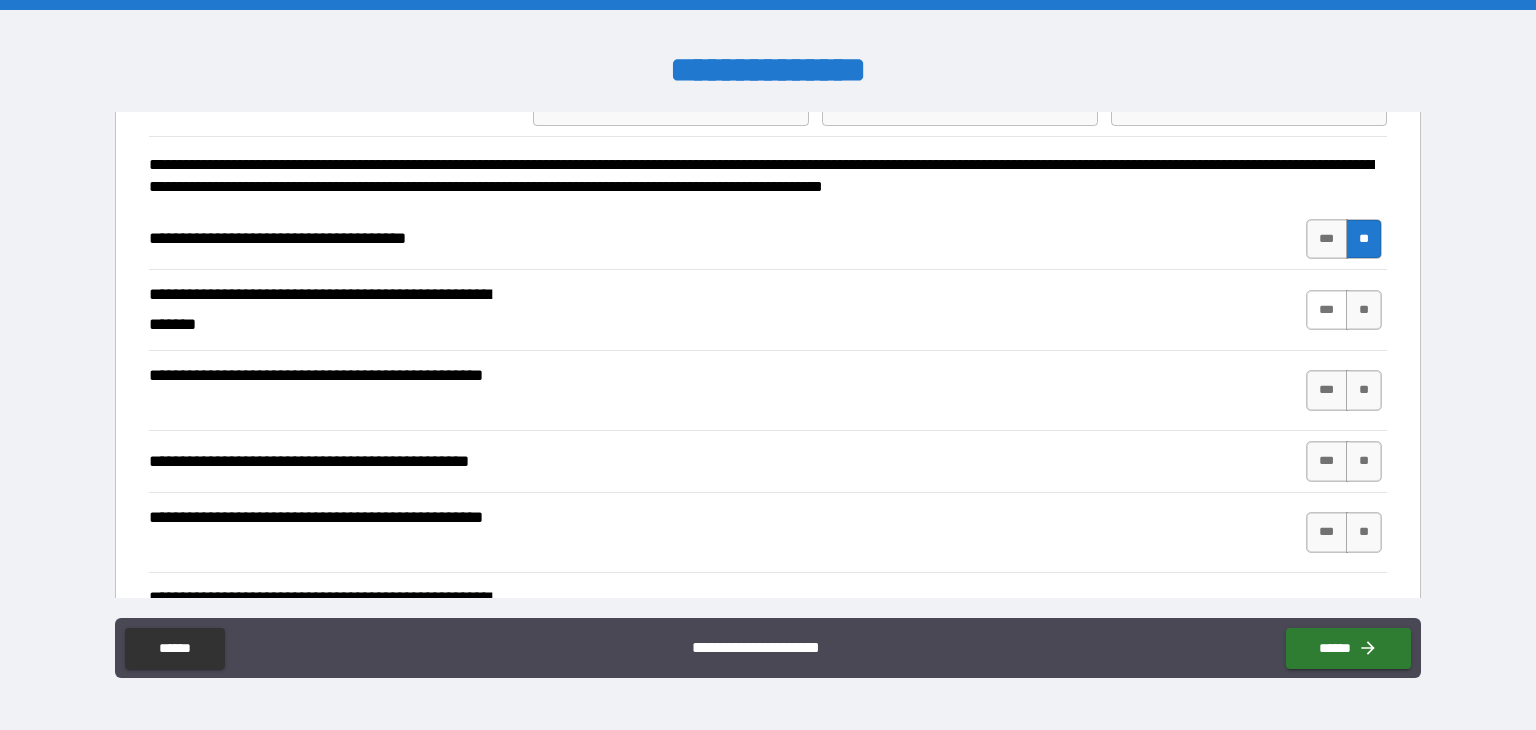 click on "***" at bounding box center (1327, 310) 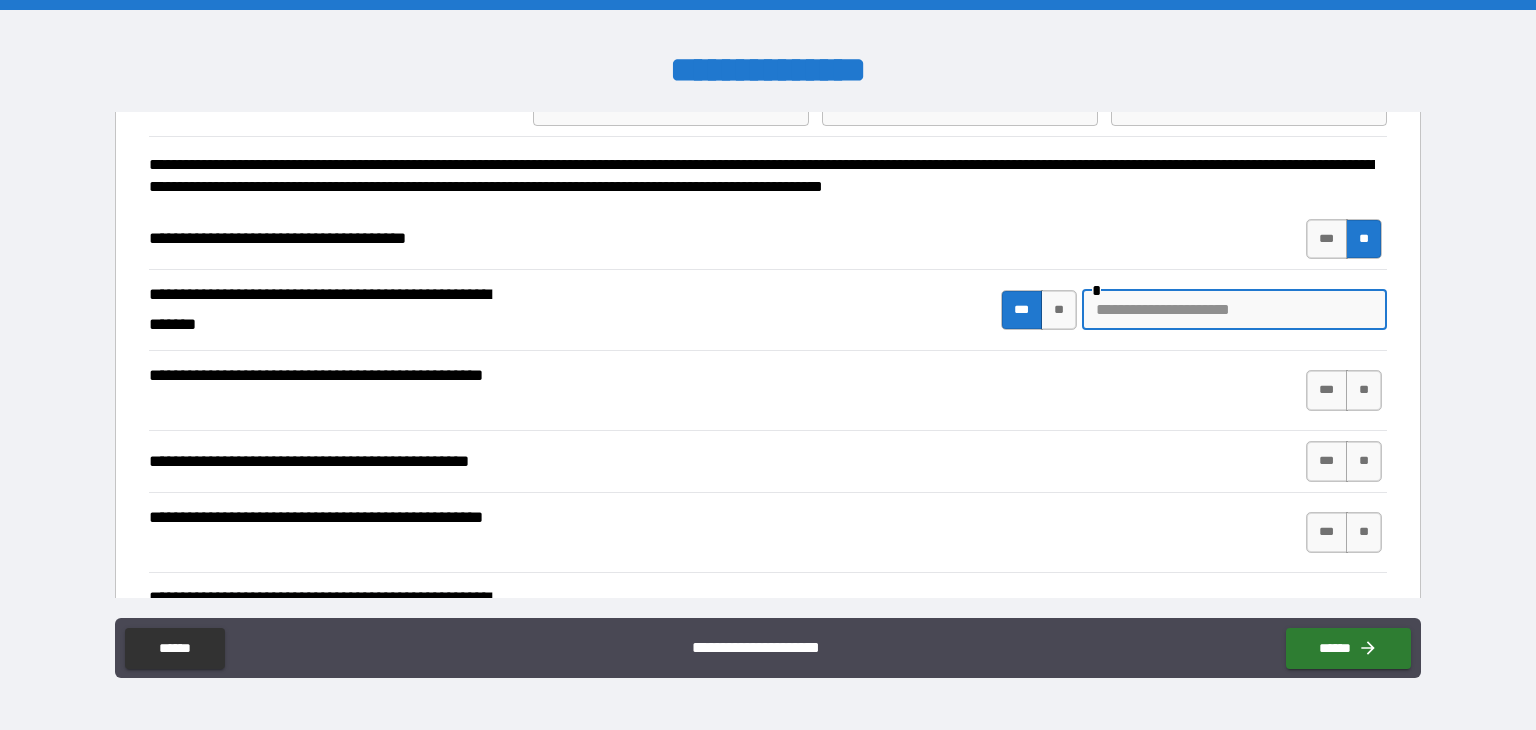 click at bounding box center (1234, 310) 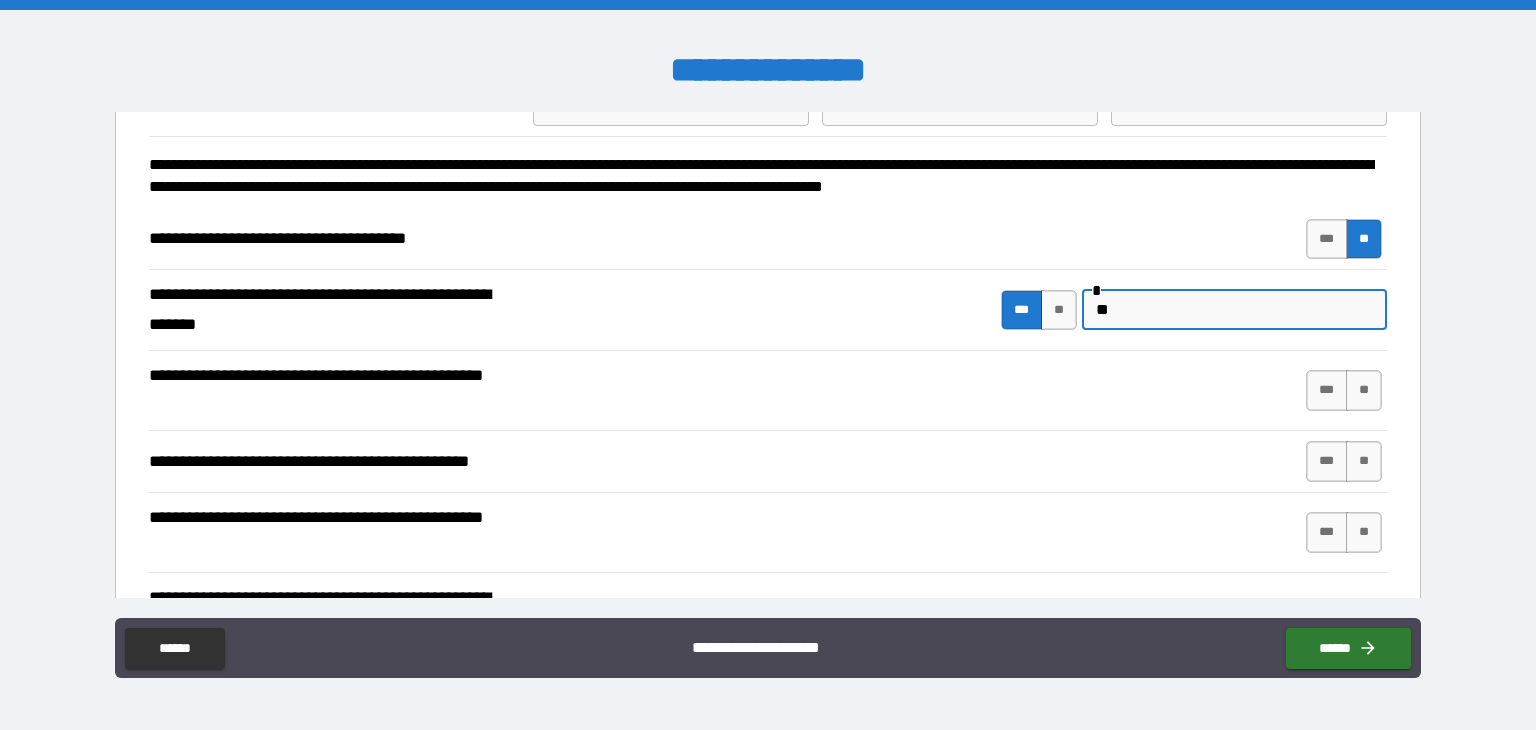 type on "*" 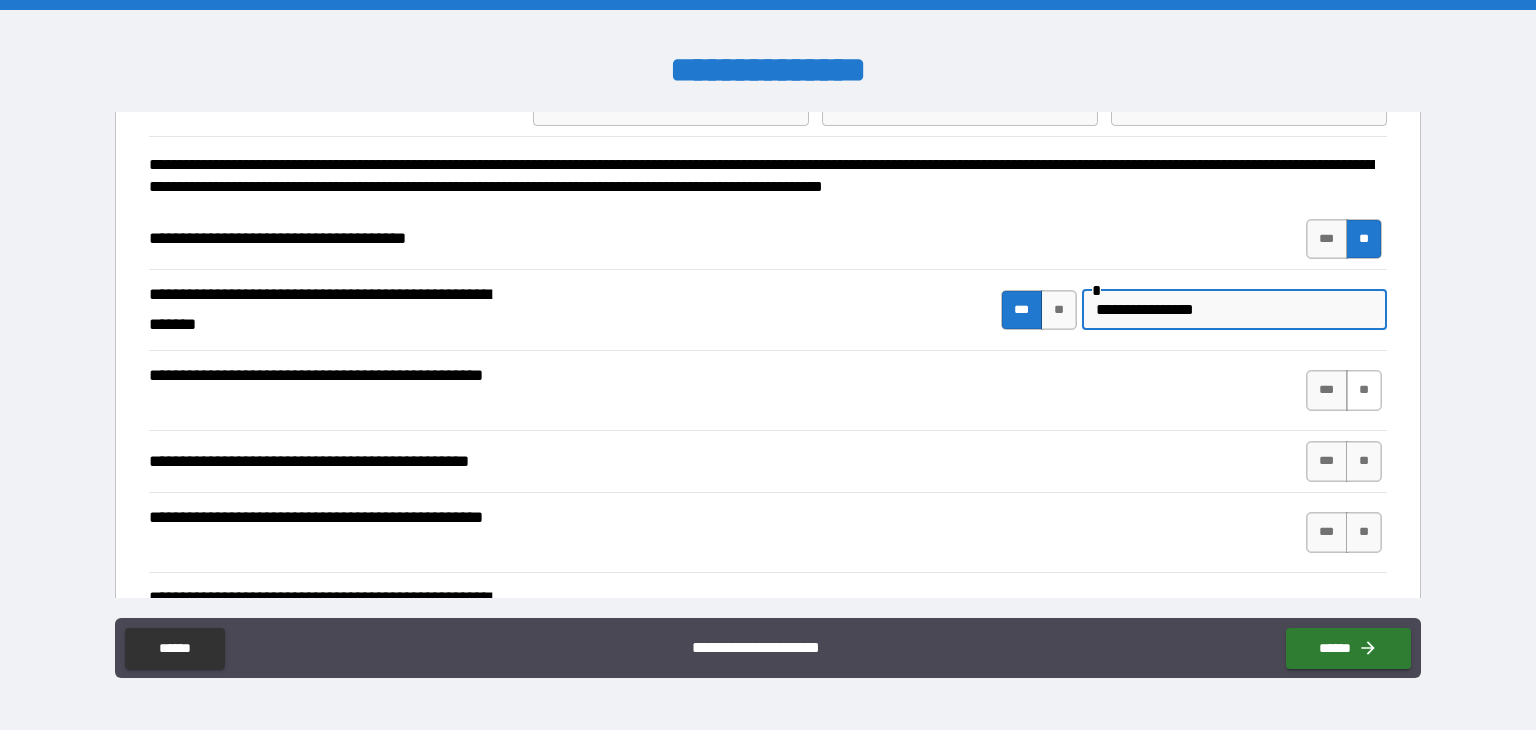 type on "**********" 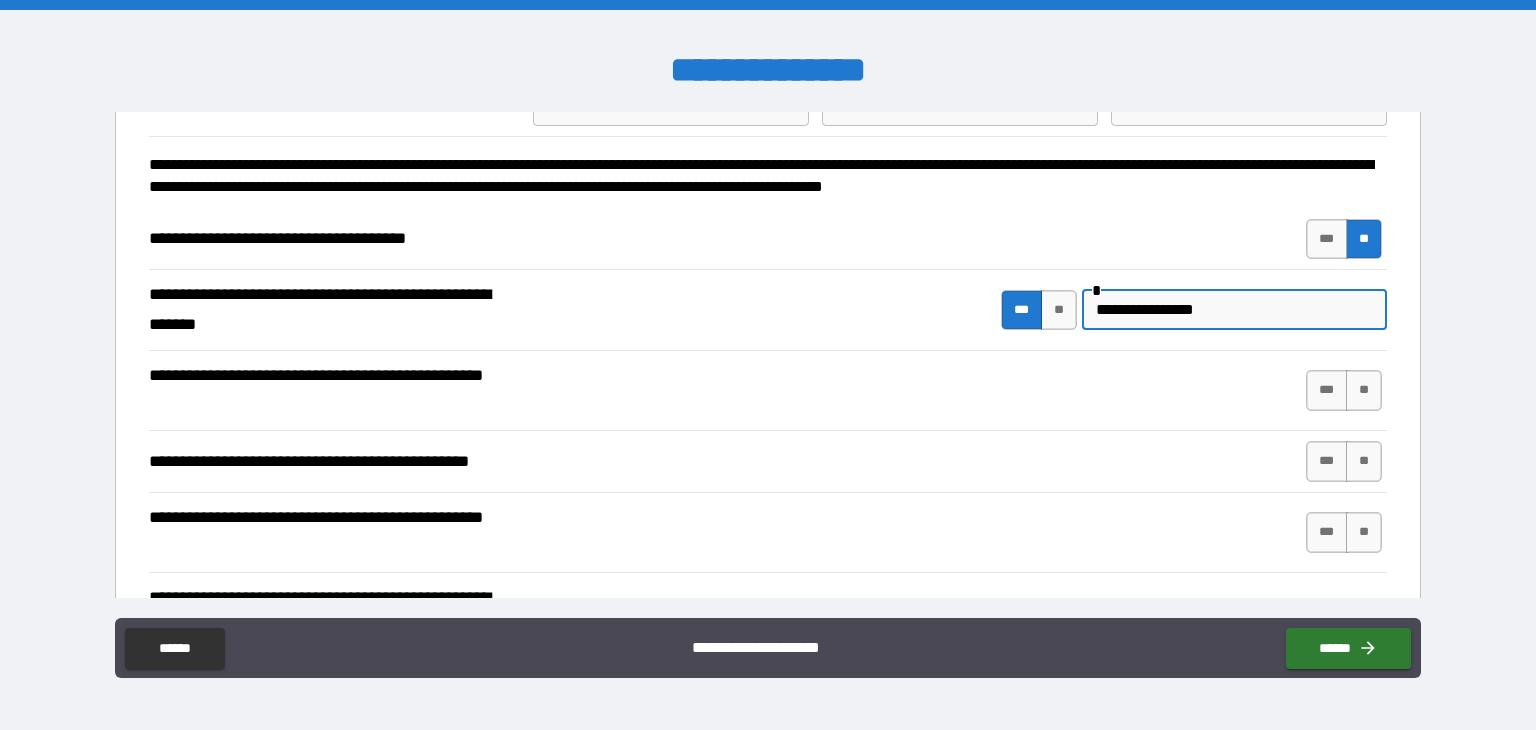 click on "**" at bounding box center (1364, 390) 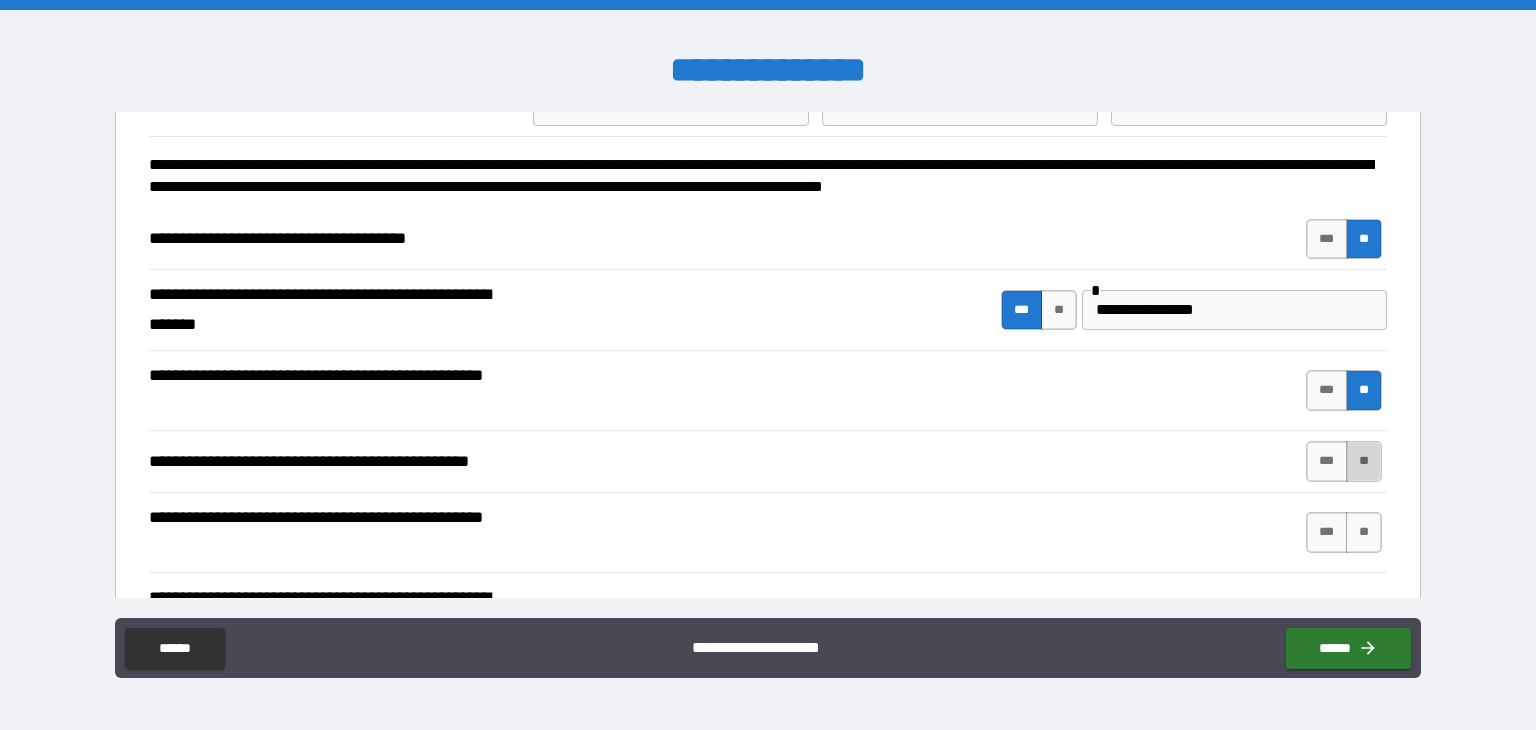 click on "**" at bounding box center [1364, 461] 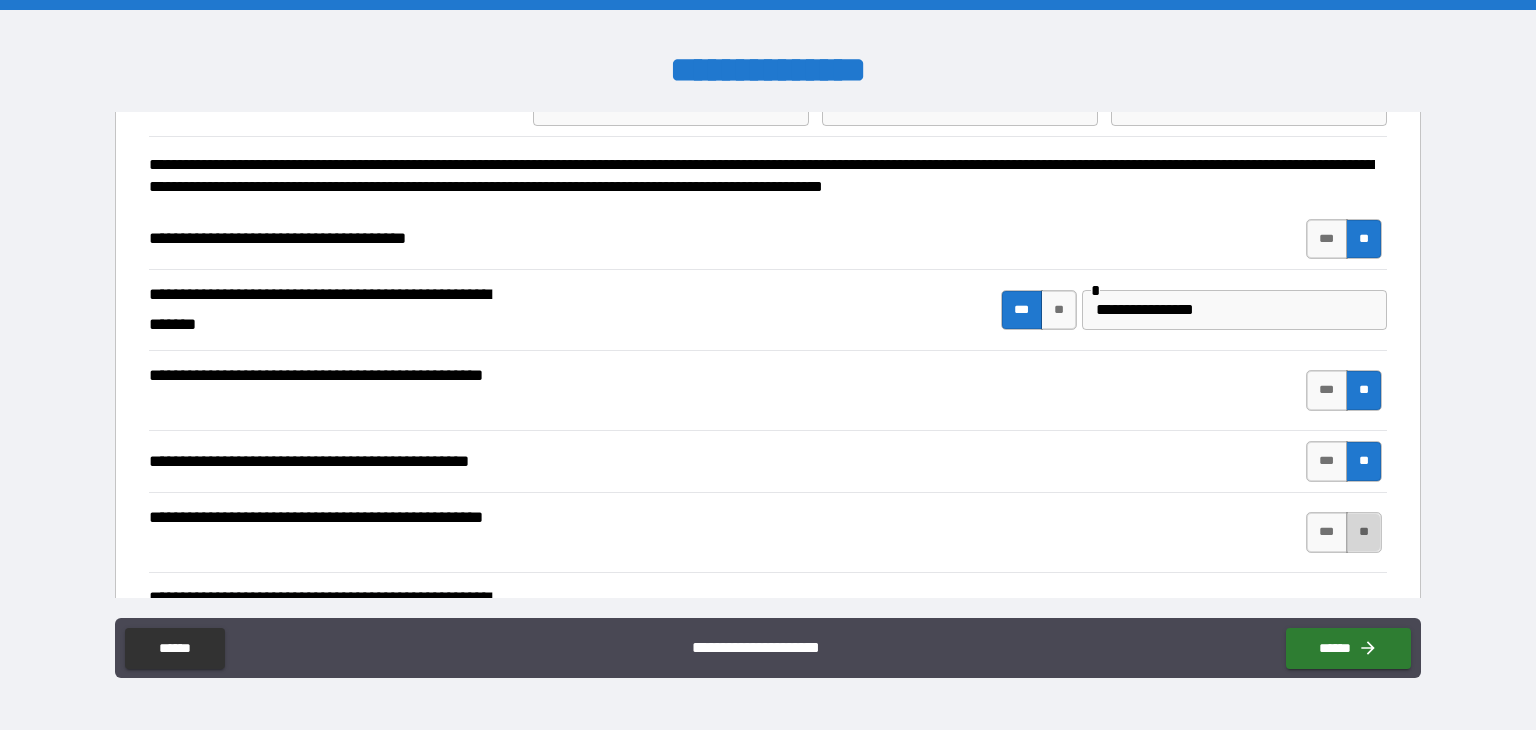 click on "**" at bounding box center (1364, 532) 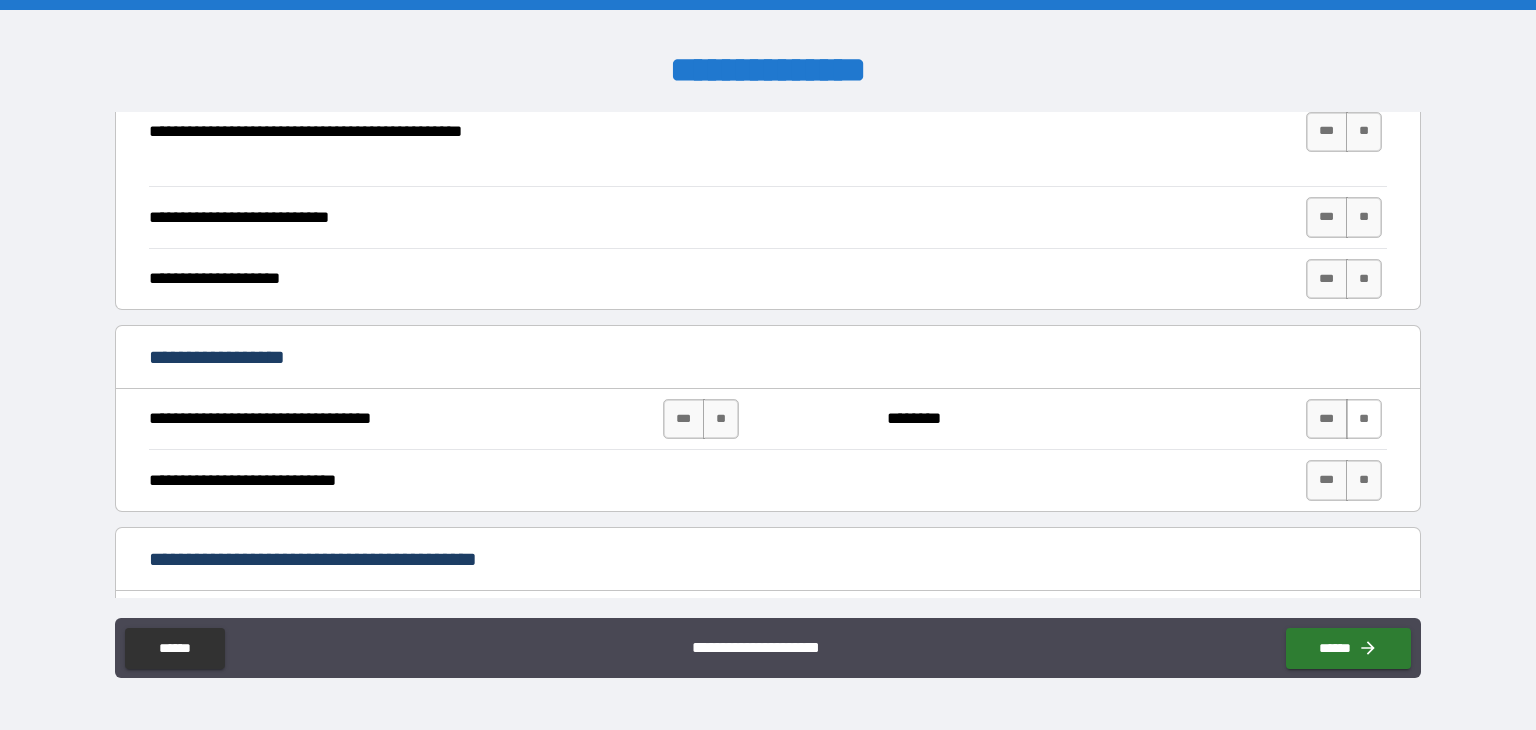 scroll, scrollTop: 500, scrollLeft: 0, axis: vertical 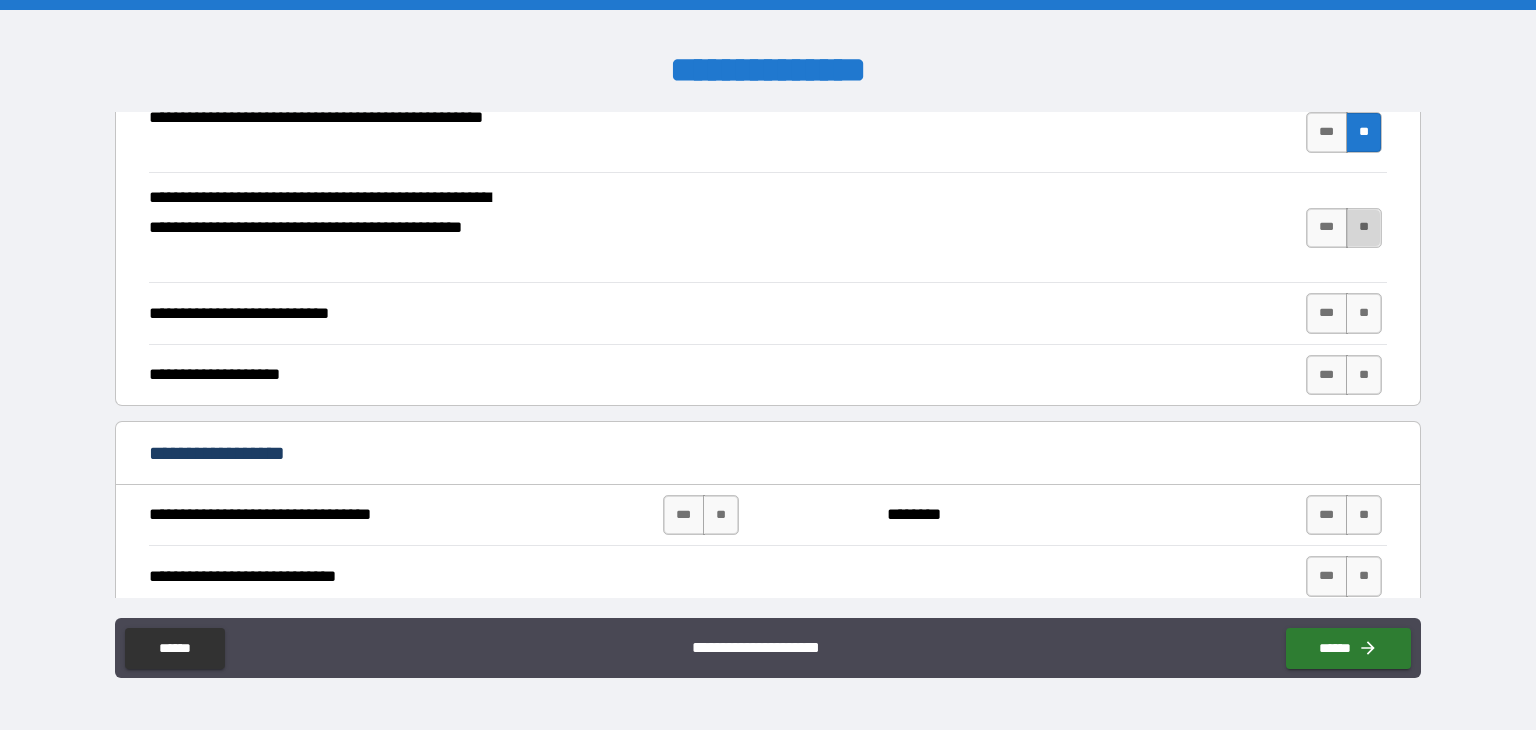 click on "**" at bounding box center [1364, 228] 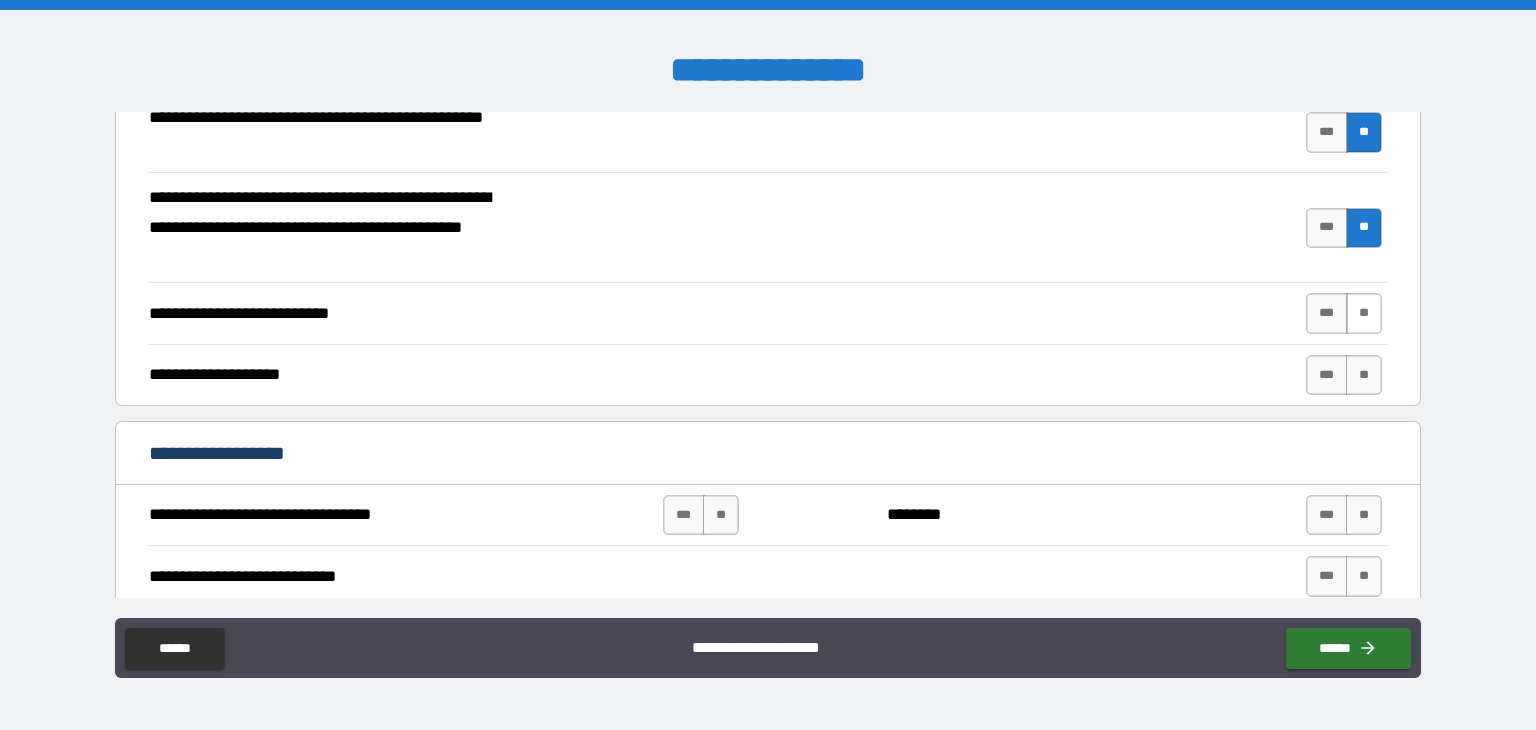 click on "**" at bounding box center (1364, 313) 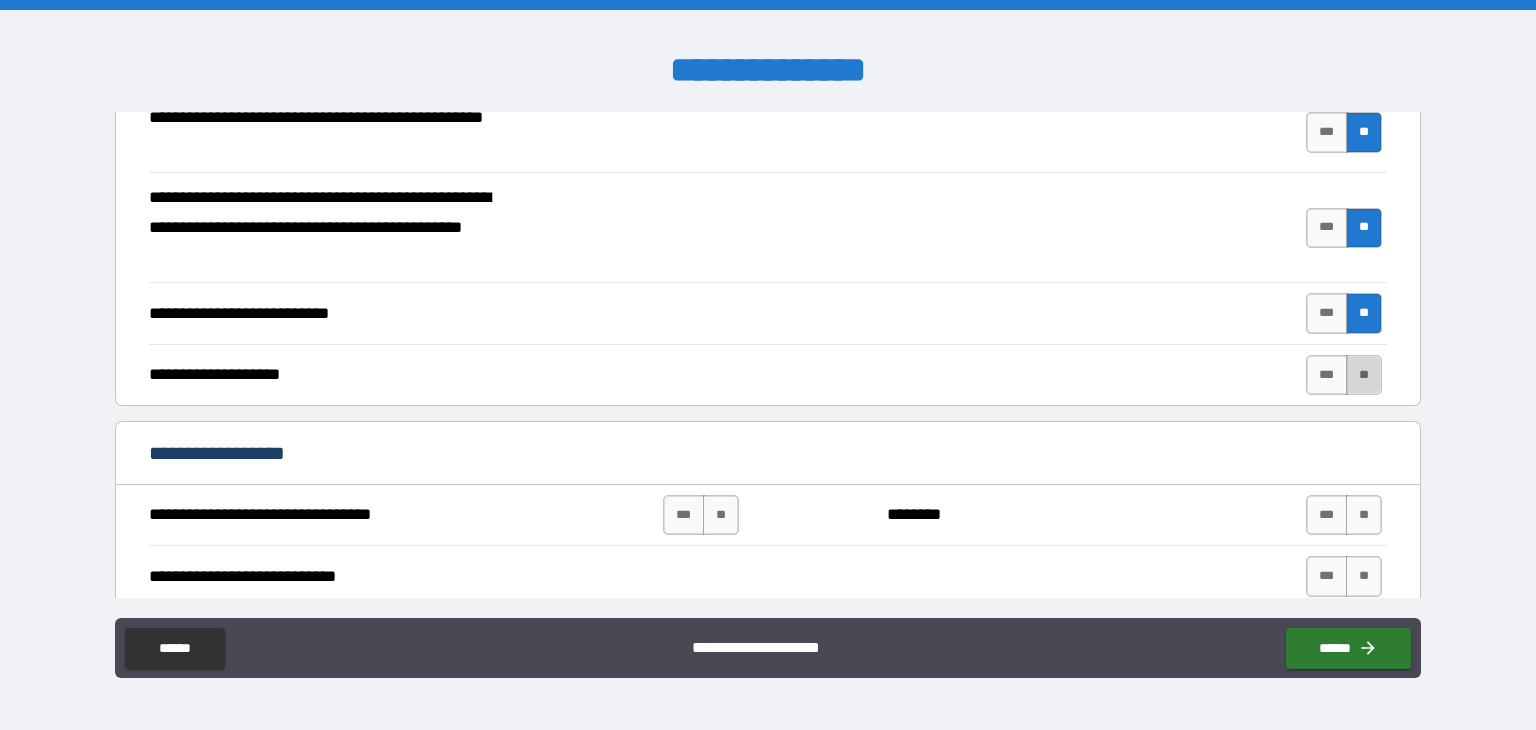 click on "**" at bounding box center [1364, 375] 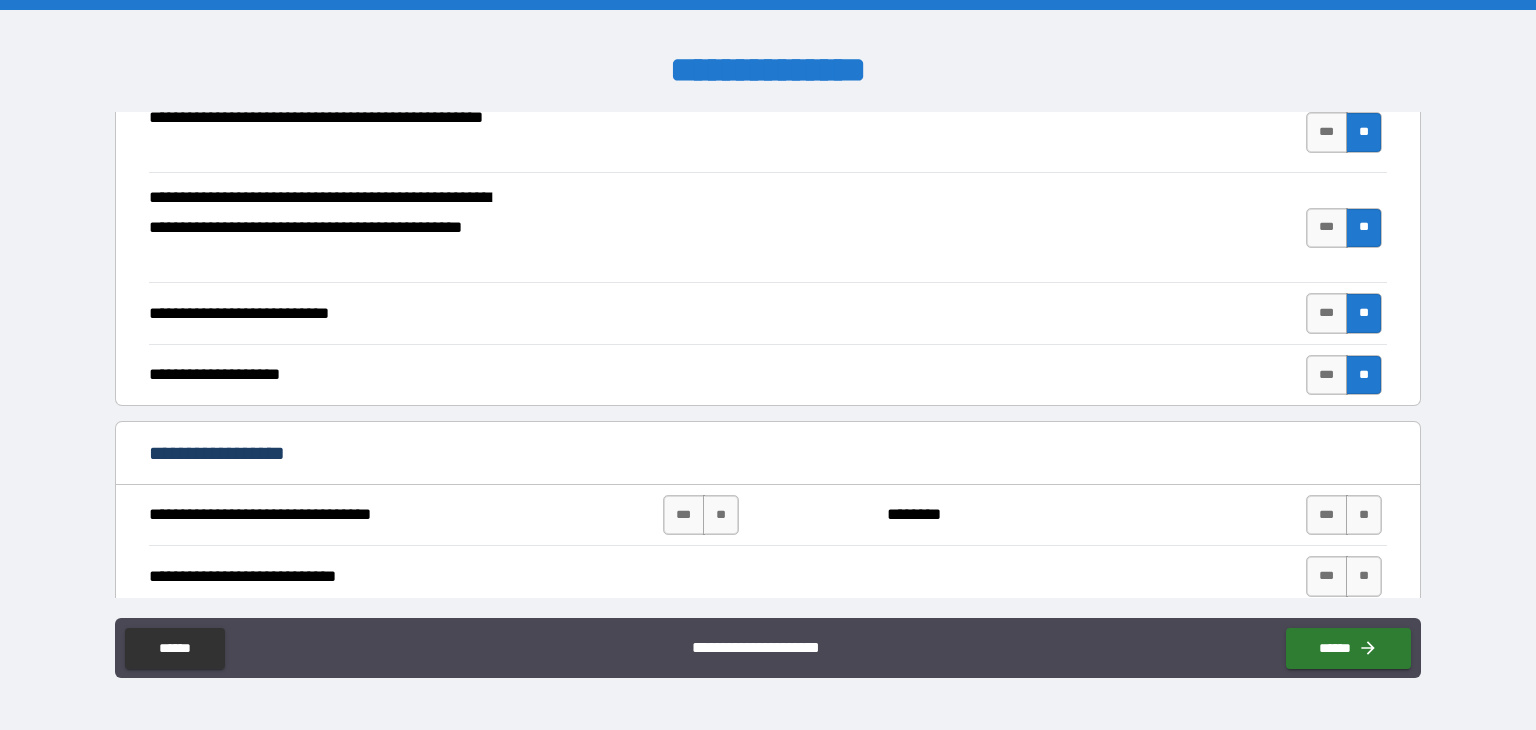 scroll, scrollTop: 700, scrollLeft: 0, axis: vertical 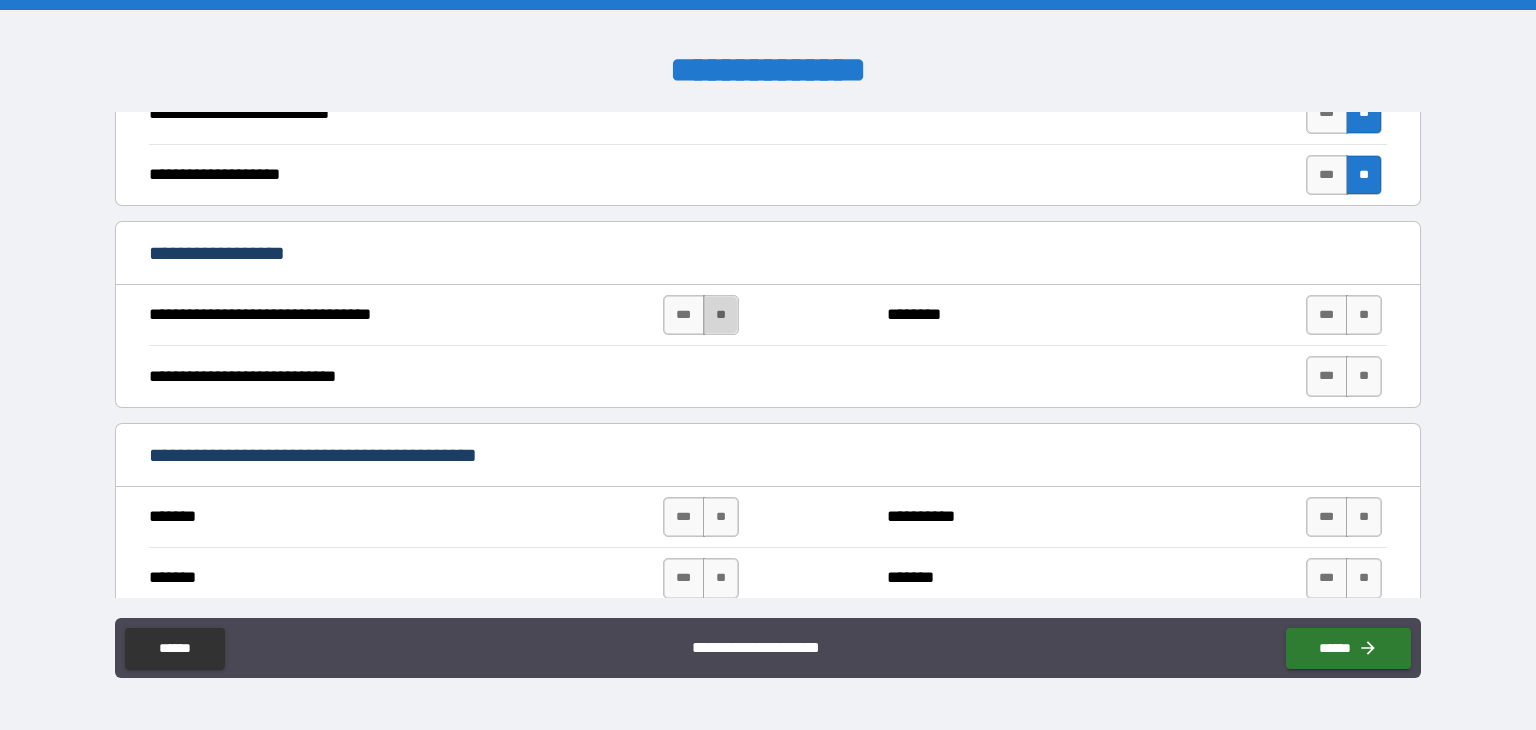 click on "**" at bounding box center (721, 315) 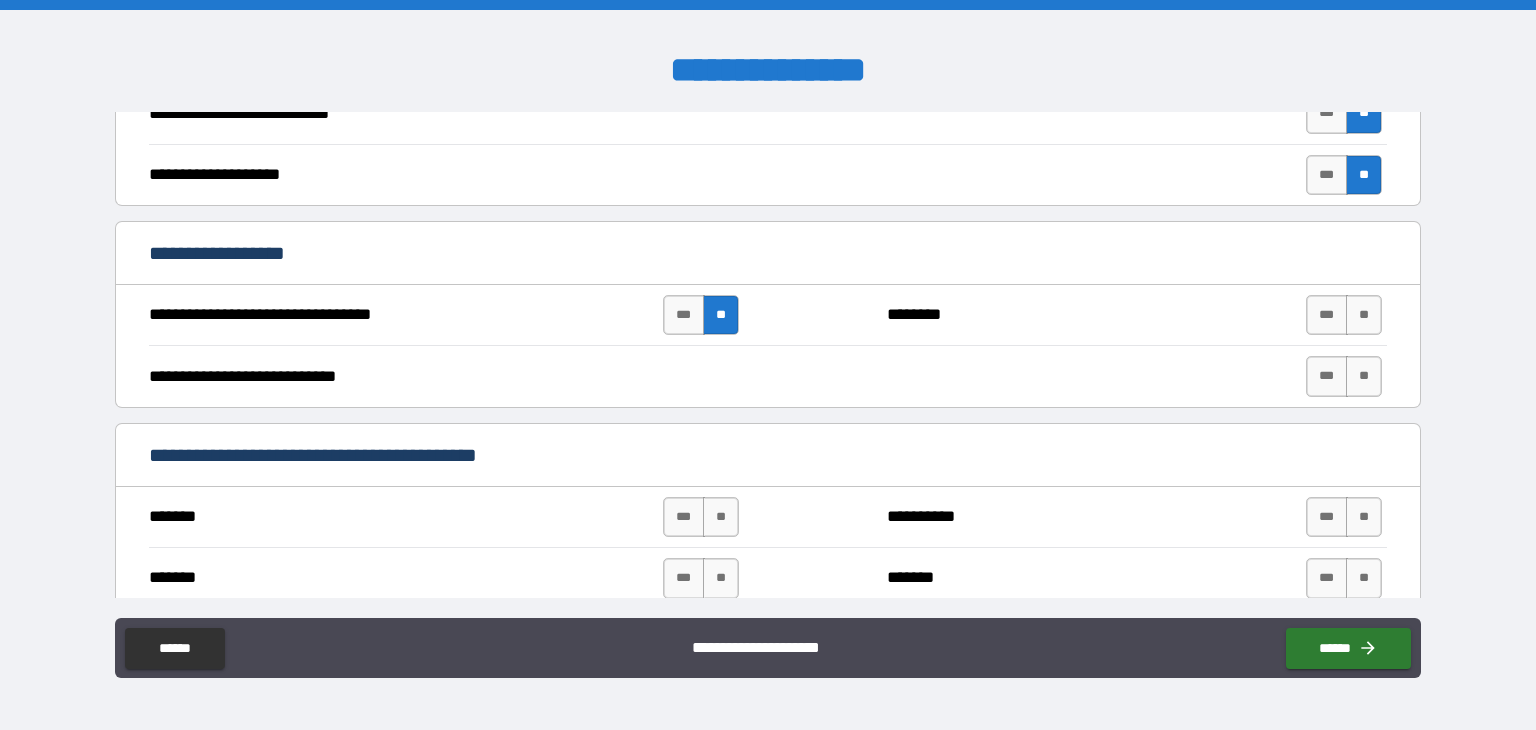 drag, startPoint x: 1353, startPoint y: 313, endPoint x: 1356, endPoint y: 337, distance: 24.186773 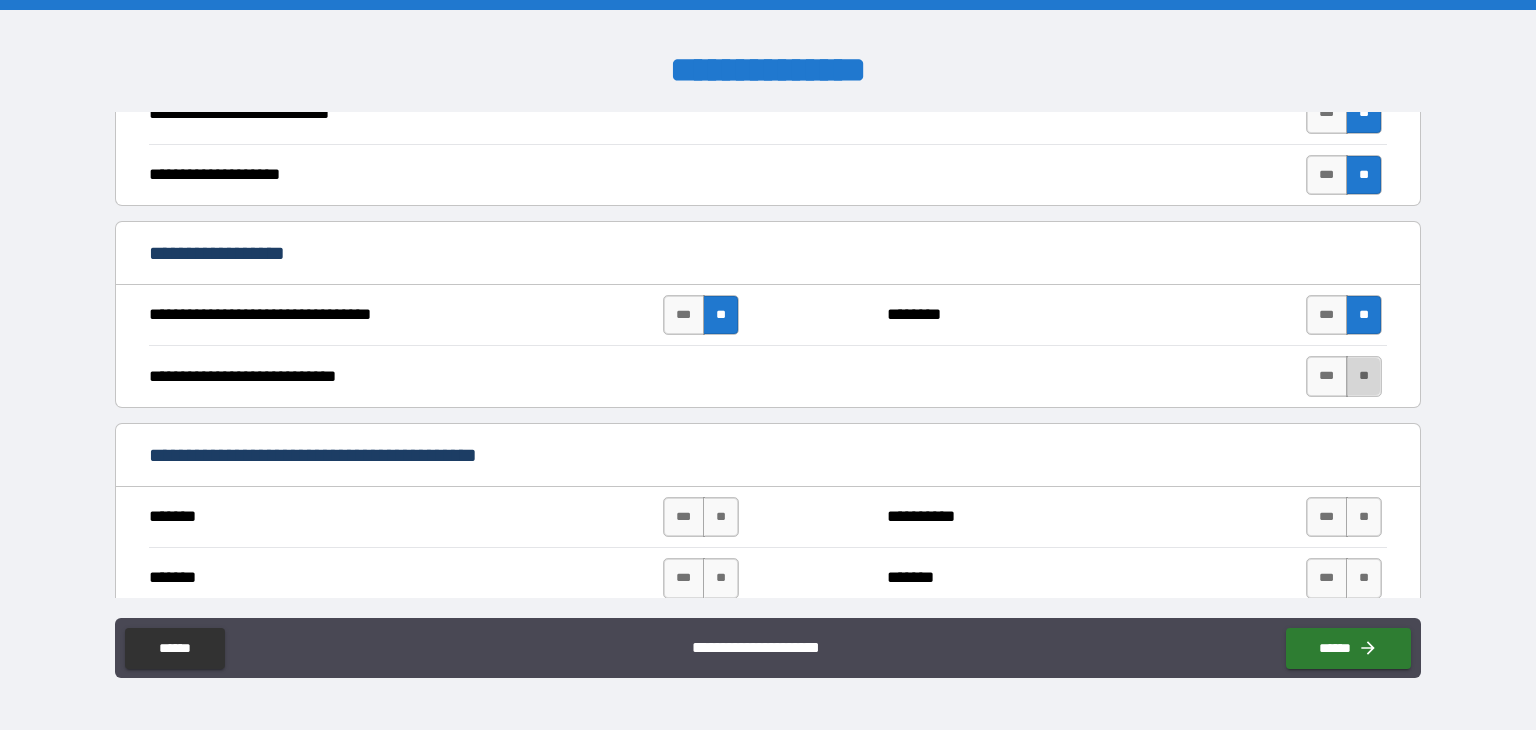 click on "**" at bounding box center (1364, 376) 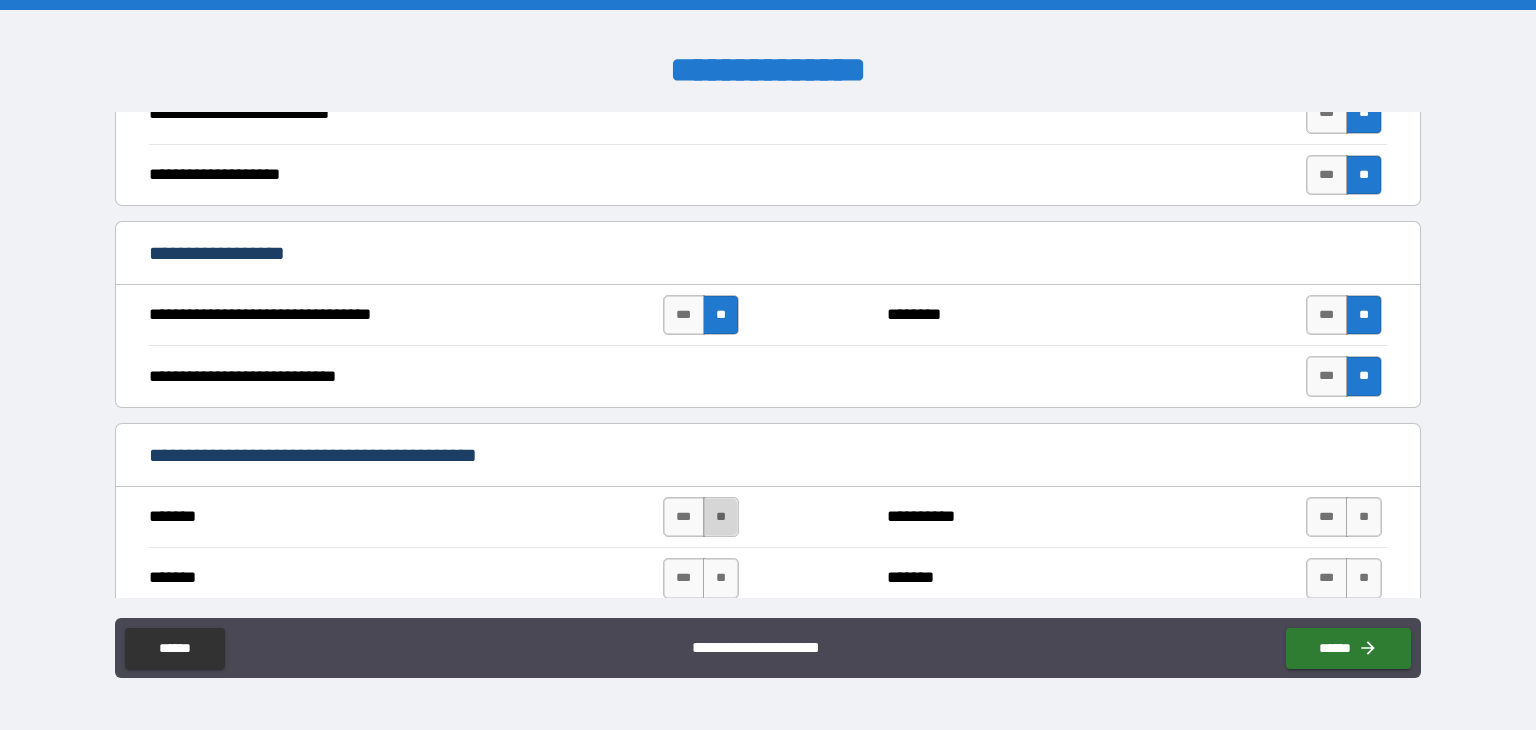 click on "**" at bounding box center (721, 517) 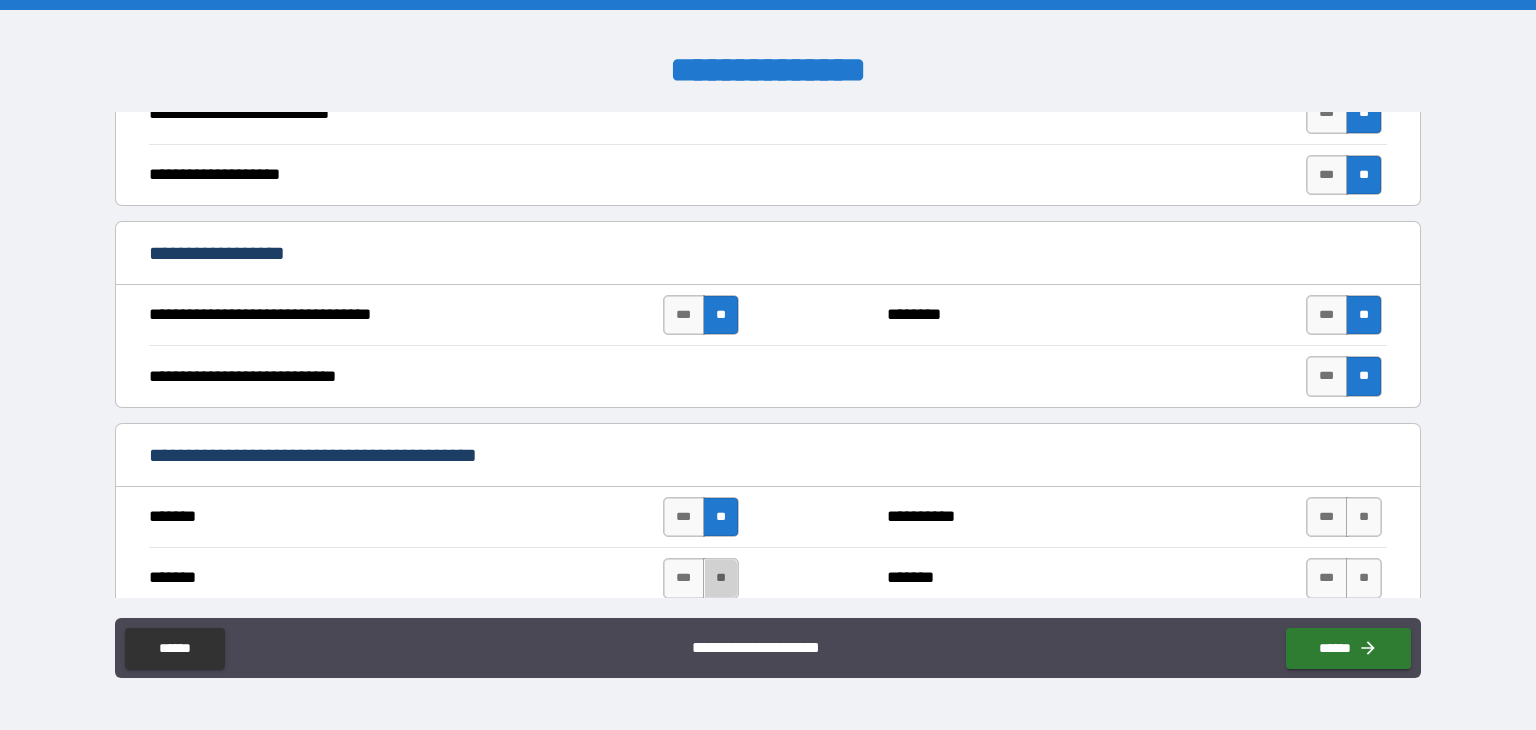 drag, startPoint x: 711, startPoint y: 567, endPoint x: 980, endPoint y: 523, distance: 272.57477 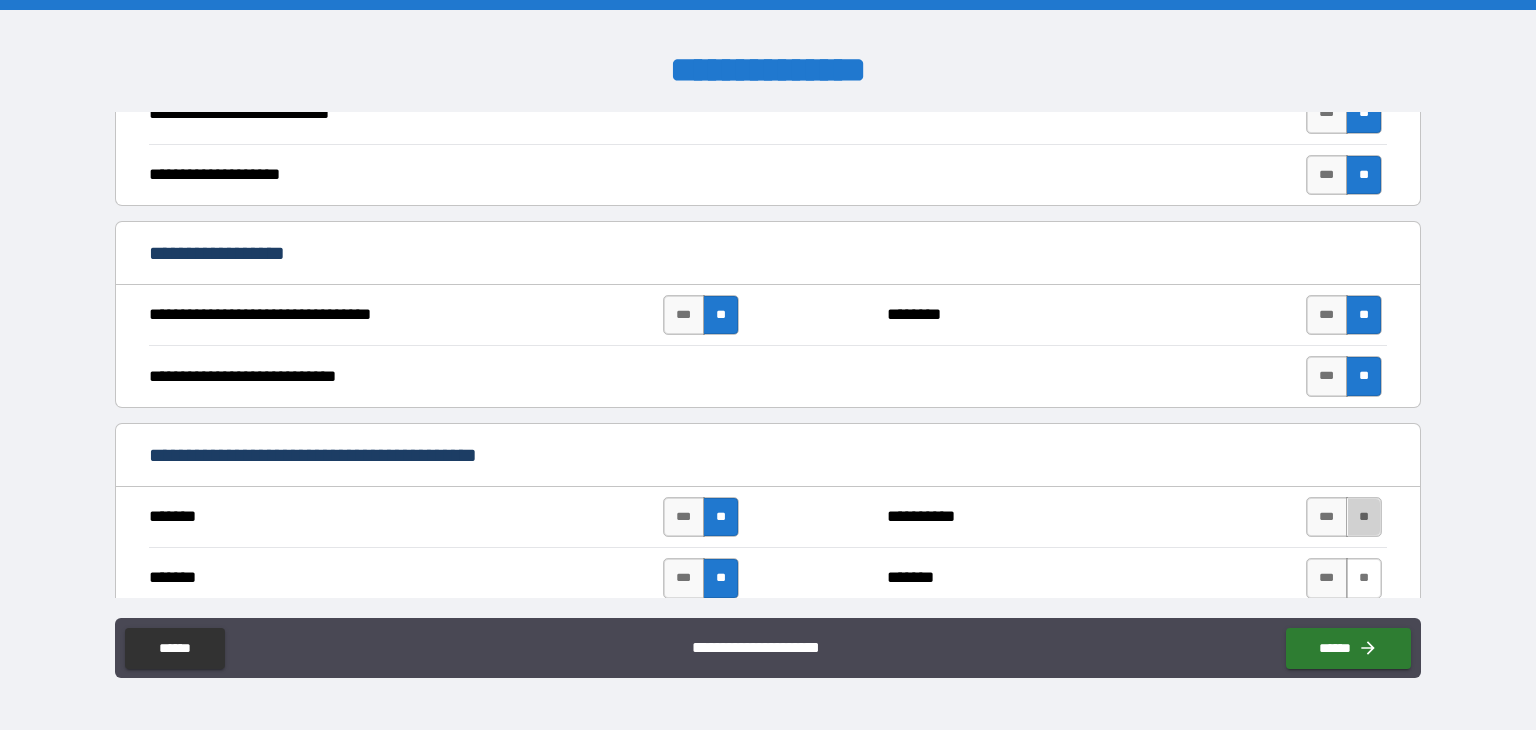 drag, startPoint x: 1348, startPoint y: 499, endPoint x: 1347, endPoint y: 559, distance: 60.00833 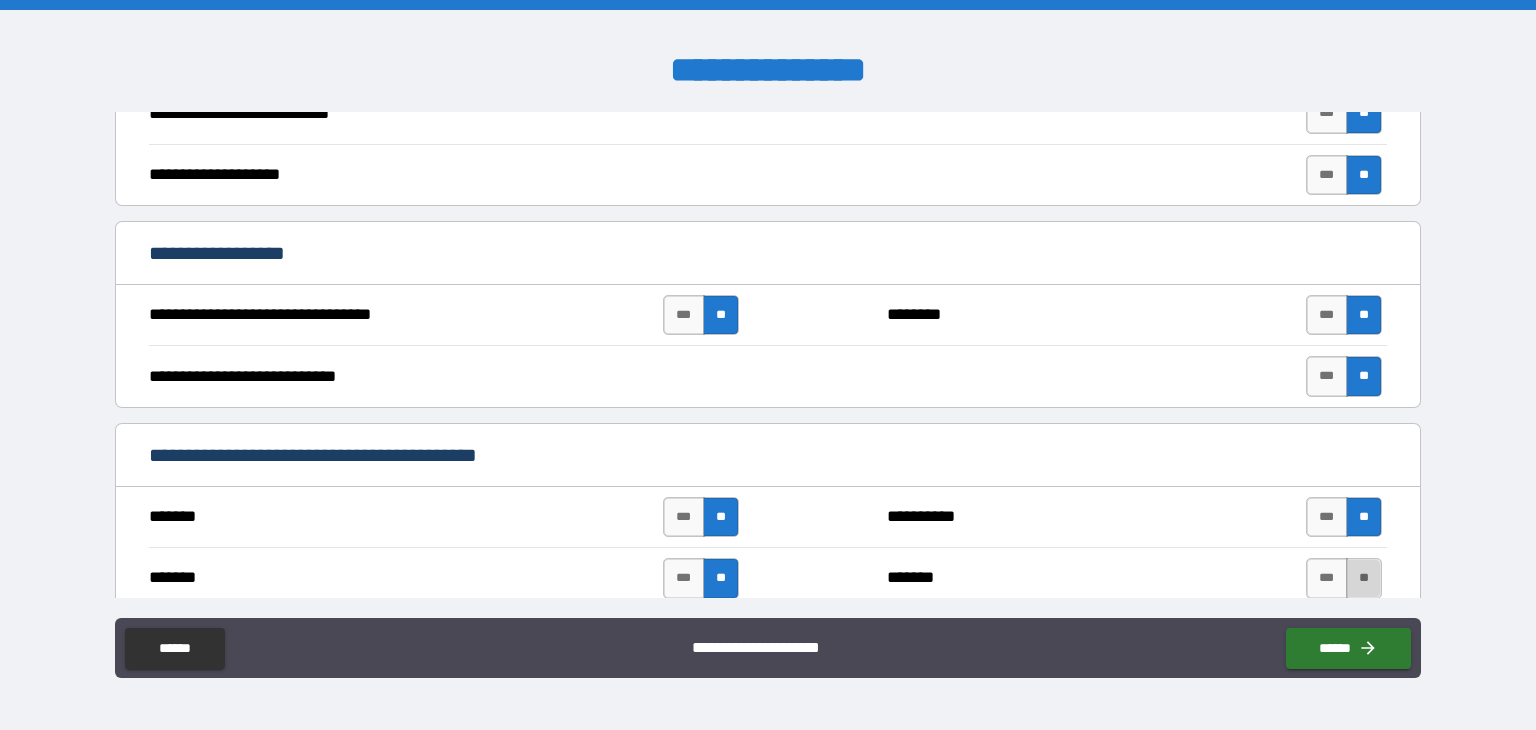 click on "**" at bounding box center (1364, 578) 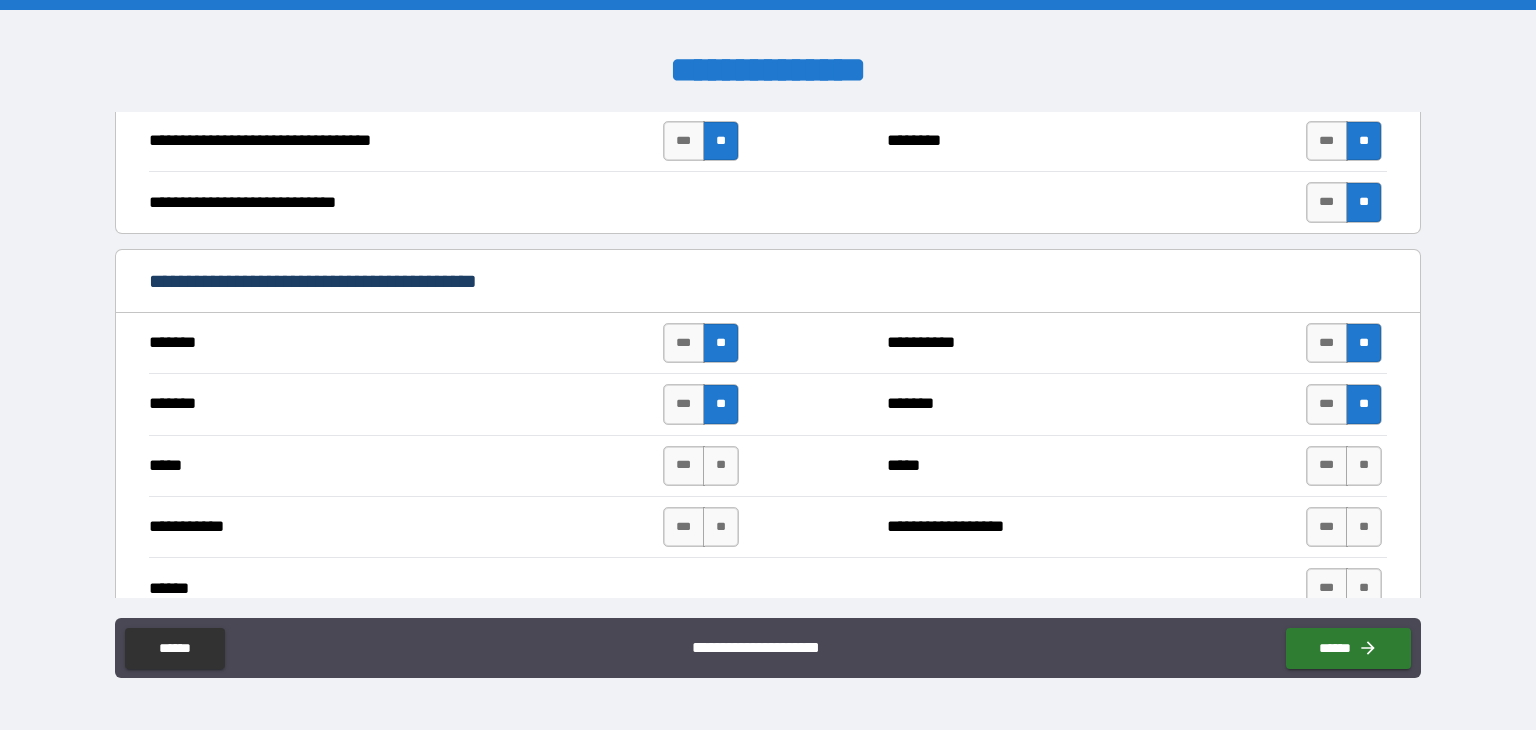 scroll, scrollTop: 1100, scrollLeft: 0, axis: vertical 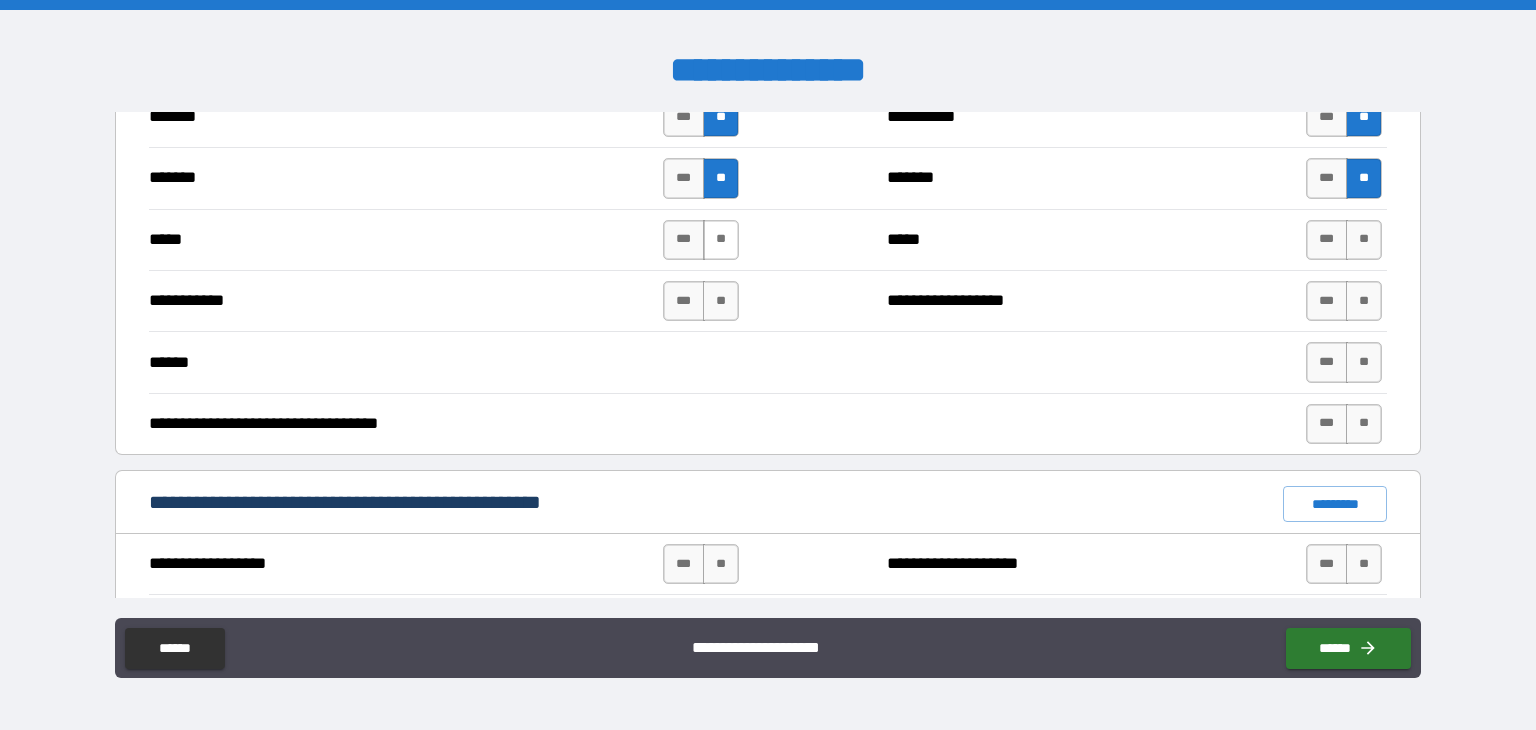 click on "**" at bounding box center [721, 240] 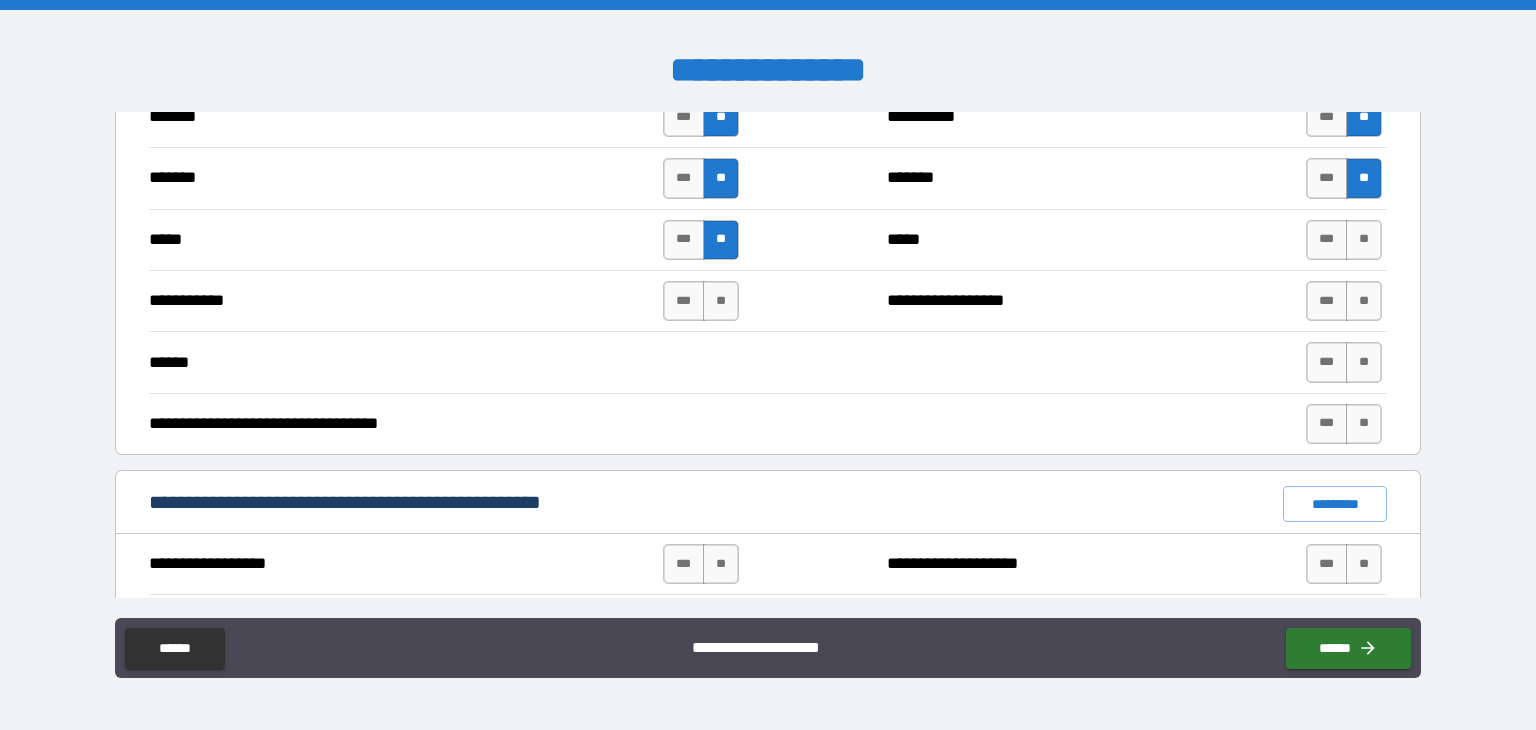 drag, startPoint x: 709, startPoint y: 296, endPoint x: 897, endPoint y: 265, distance: 190.53871 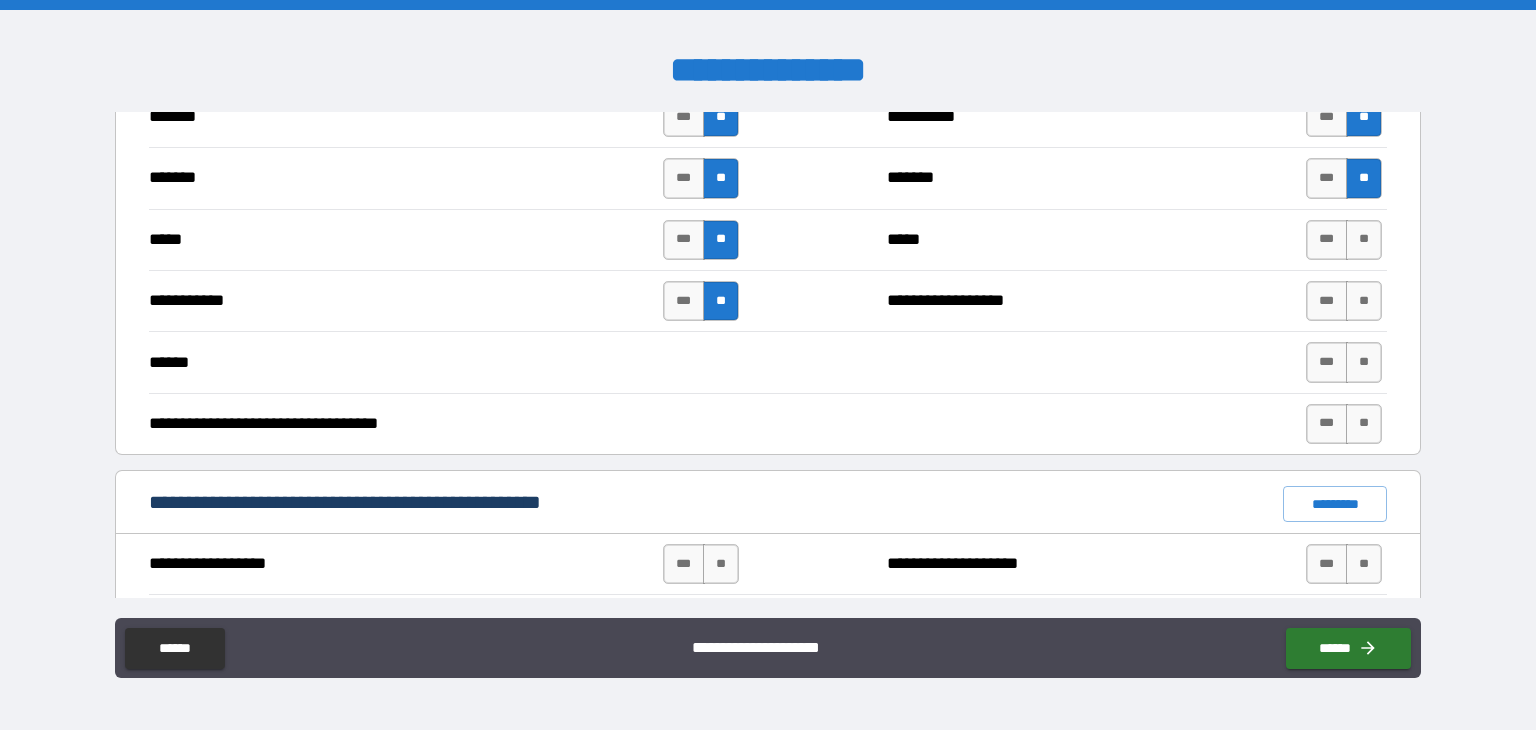 drag, startPoint x: 1348, startPoint y: 236, endPoint x: 1352, endPoint y: 265, distance: 29.274563 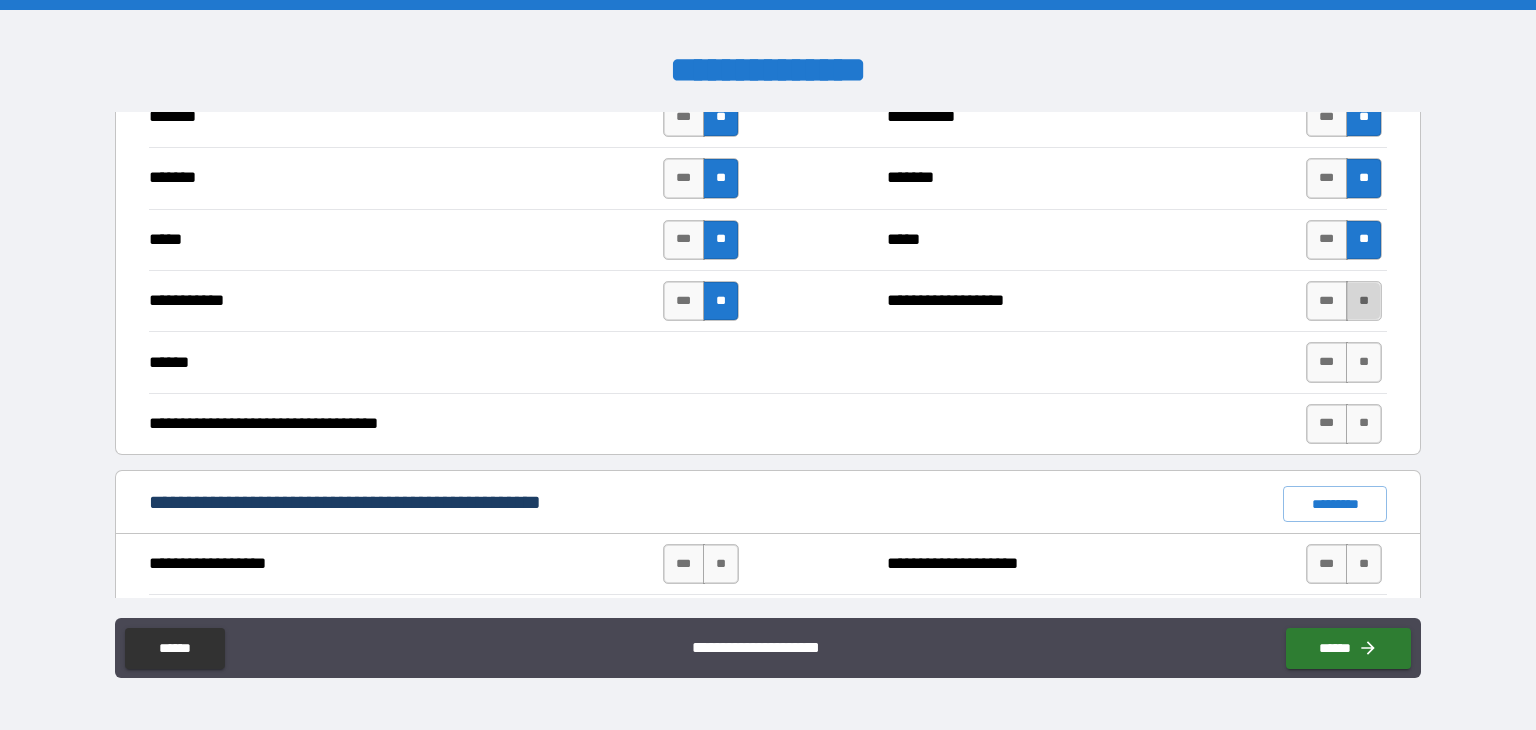 drag, startPoint x: 1348, startPoint y: 293, endPoint x: 1356, endPoint y: 309, distance: 17.888544 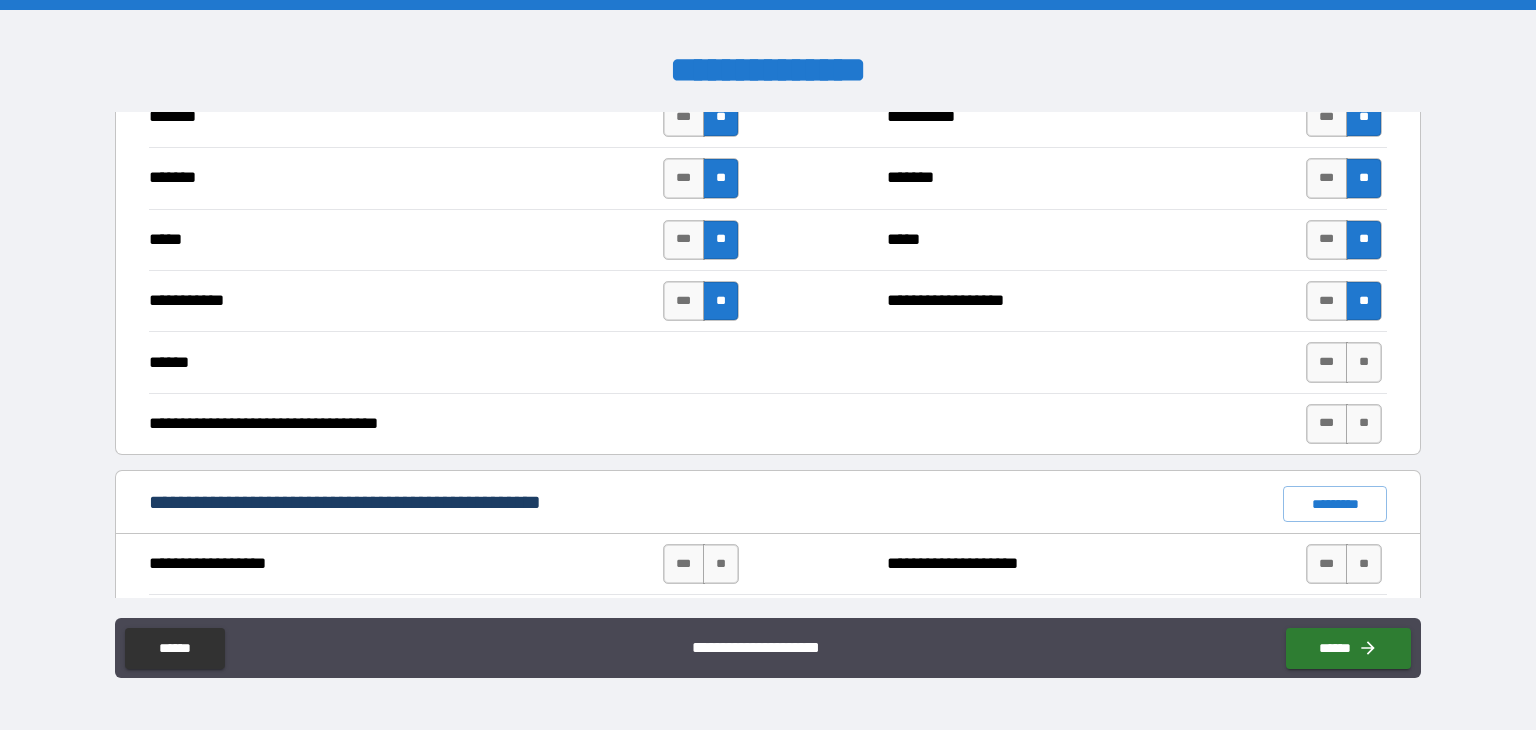 drag, startPoint x: 1353, startPoint y: 356, endPoint x: 1353, endPoint y: 384, distance: 28 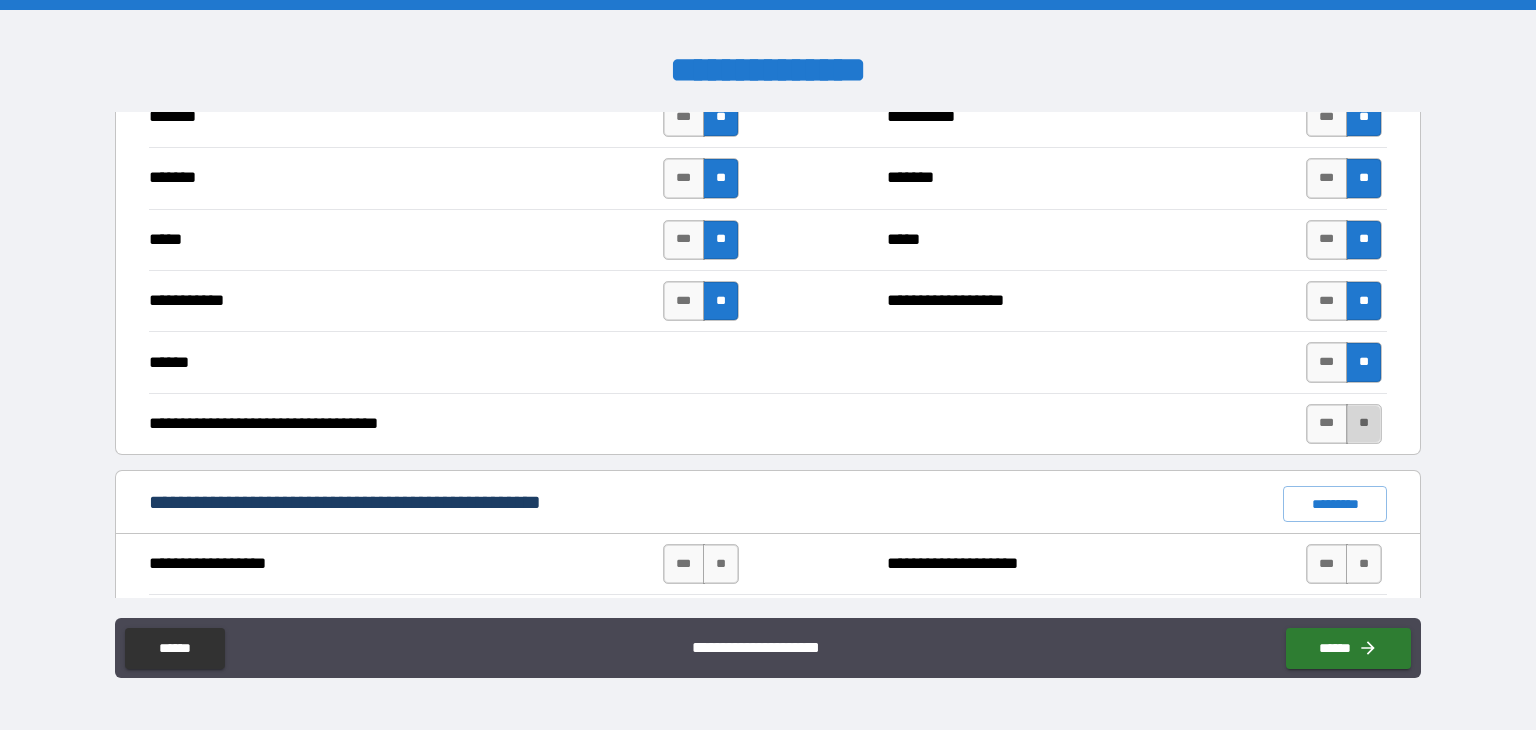 click on "**" at bounding box center (1364, 424) 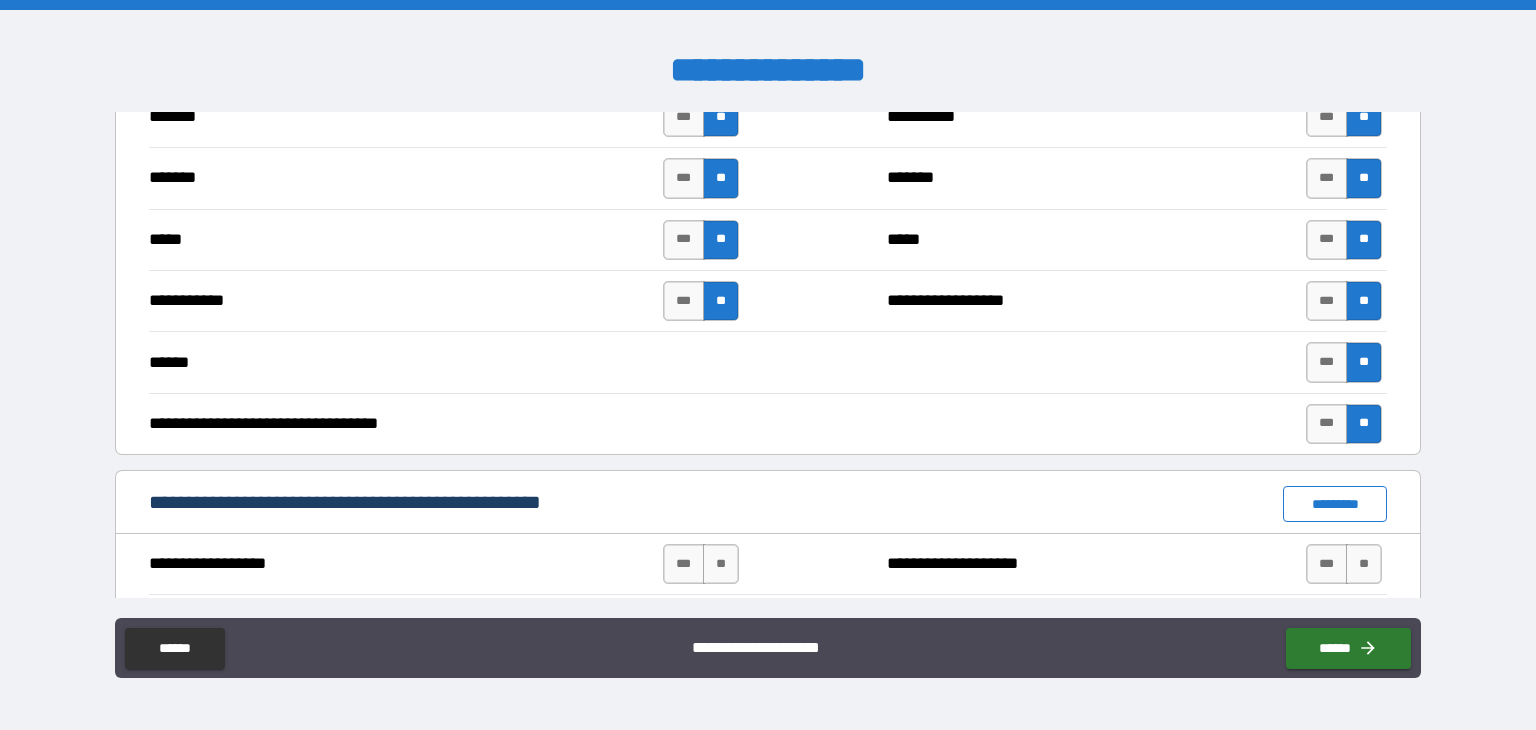 click on "*********" at bounding box center [1335, 504] 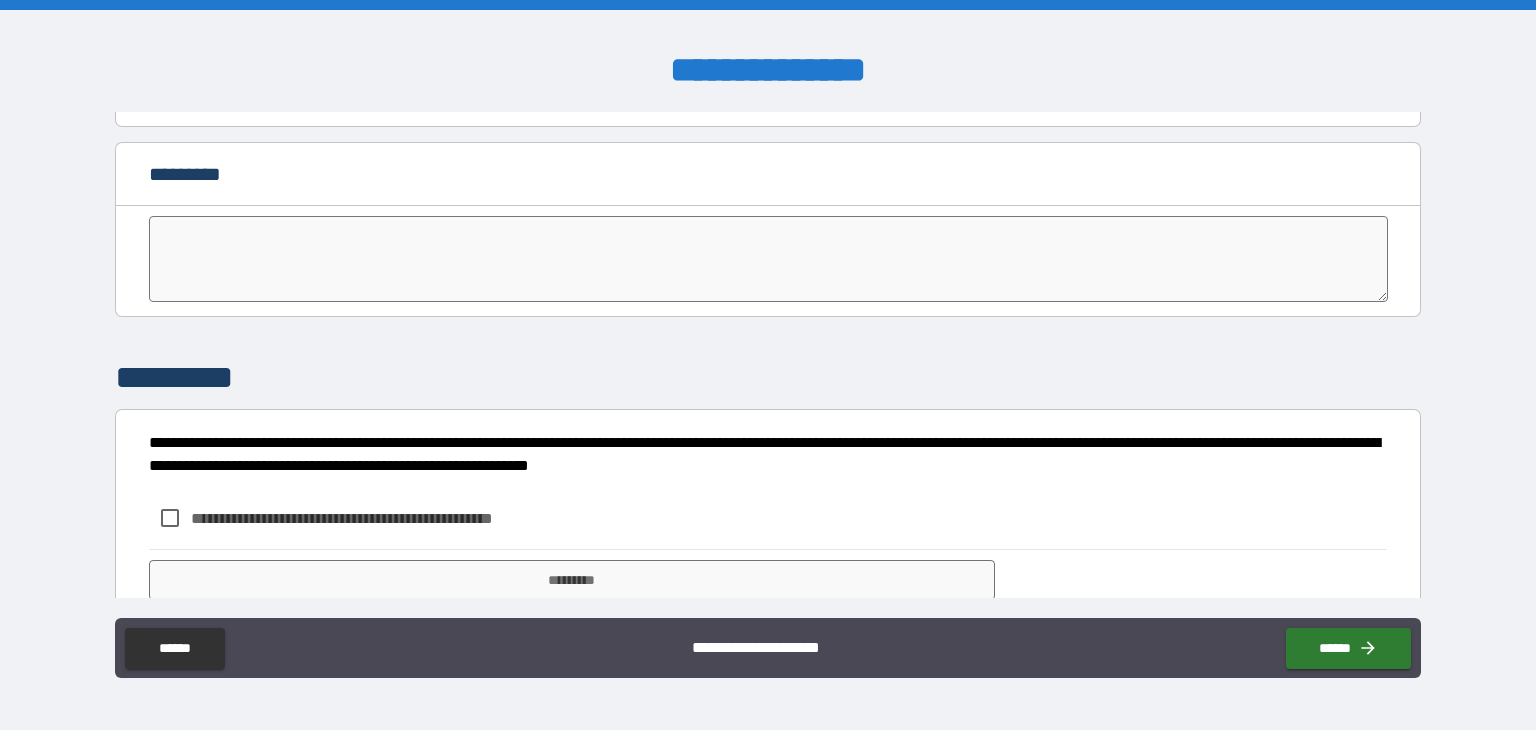 scroll, scrollTop: 4038, scrollLeft: 0, axis: vertical 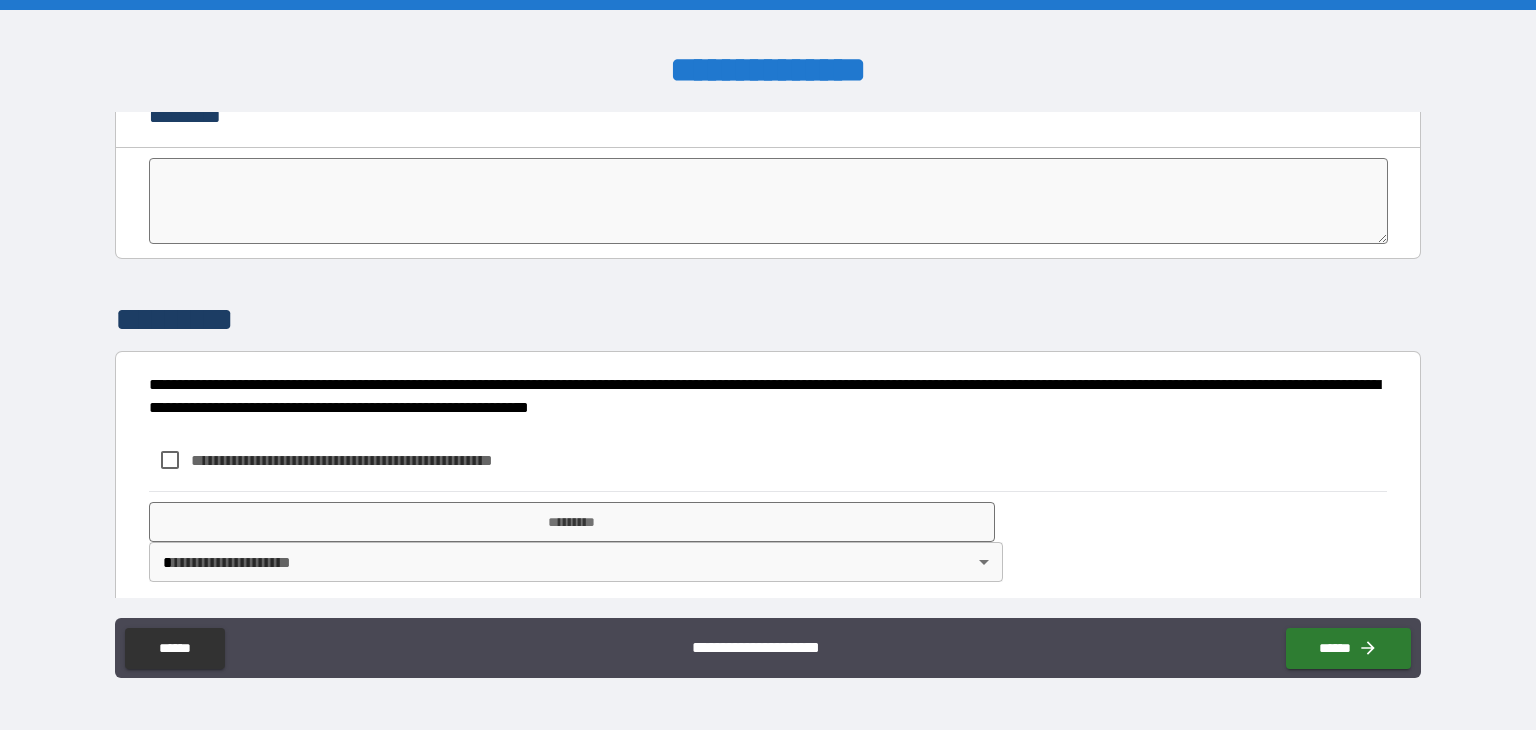 click on "**********" at bounding box center [375, 460] 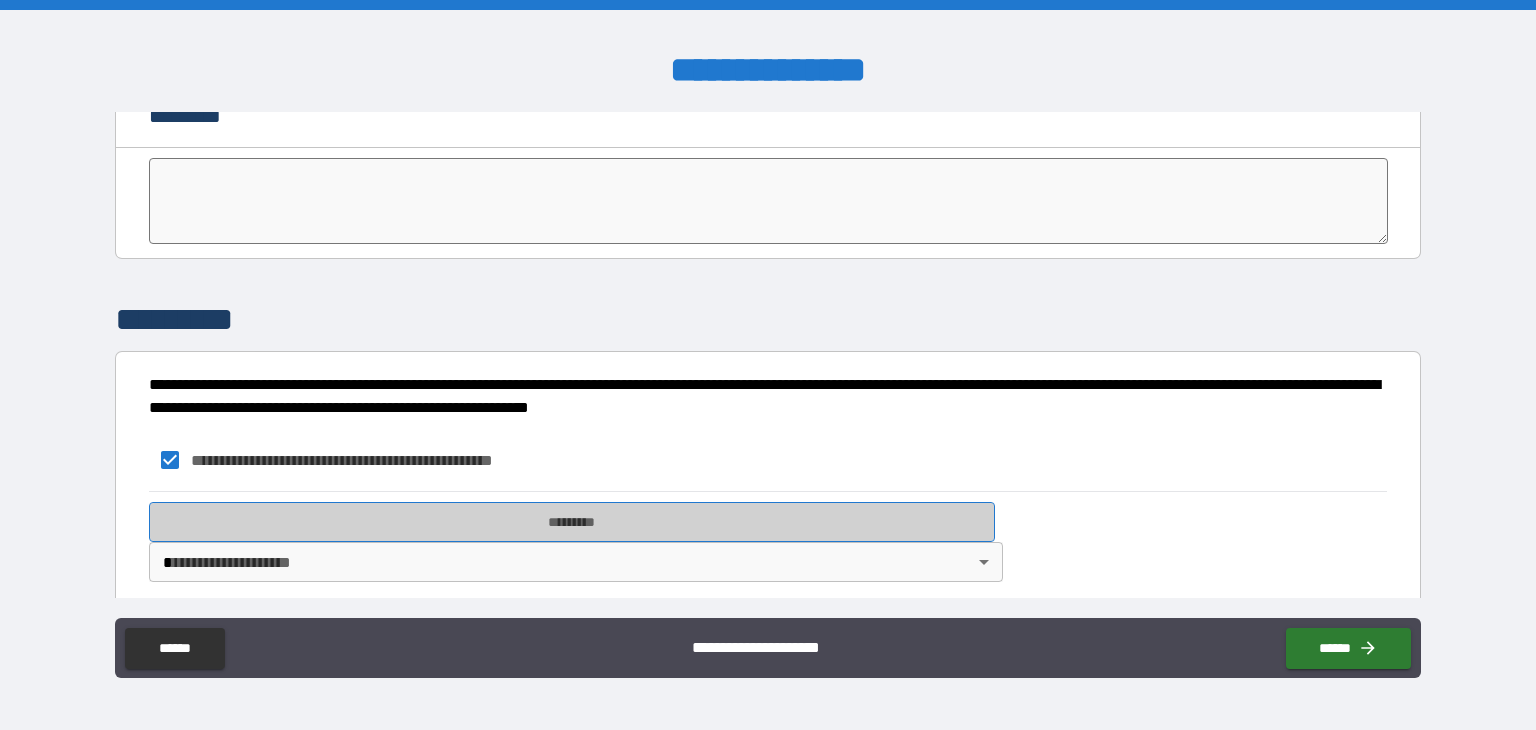 click on "*********" at bounding box center [572, 522] 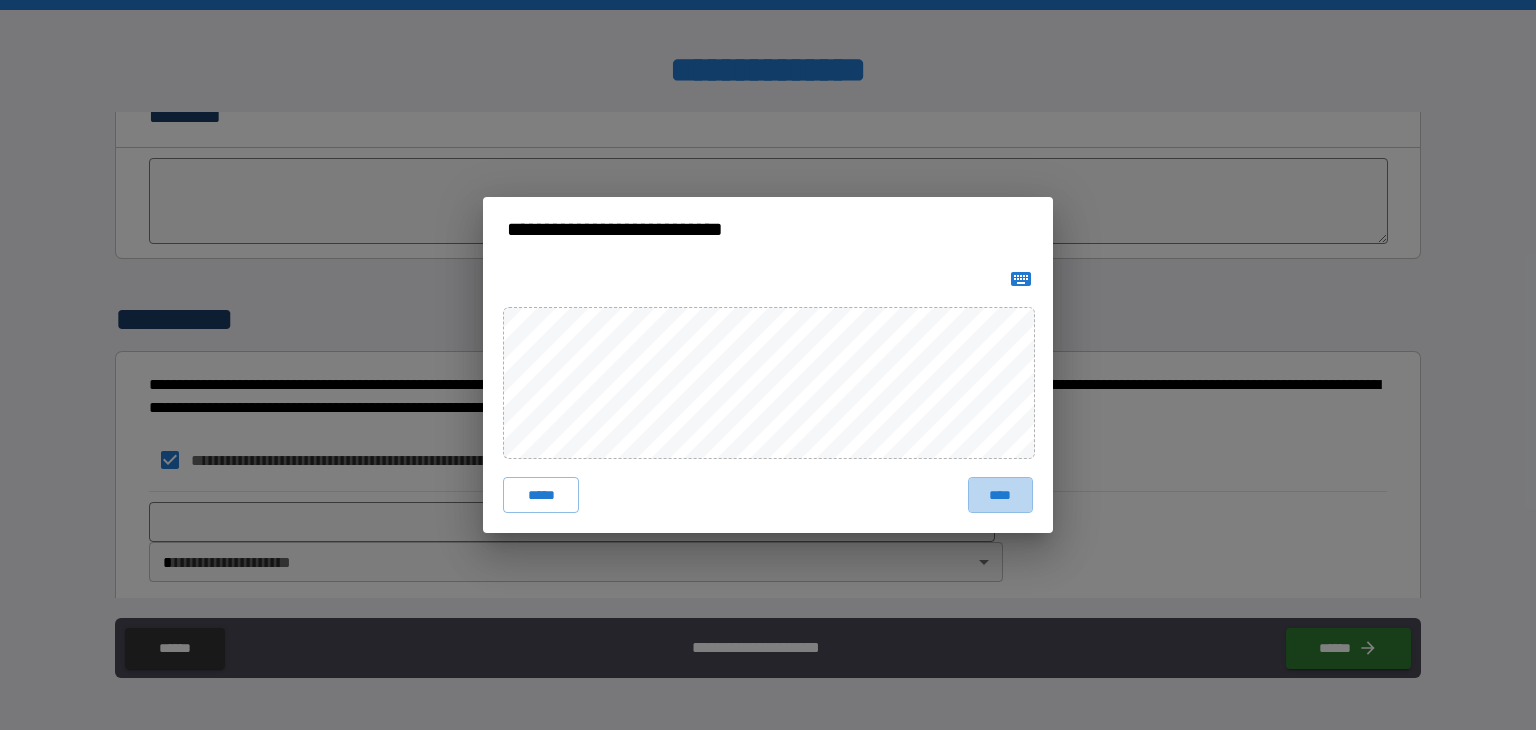 drag, startPoint x: 1003, startPoint y: 486, endPoint x: 1016, endPoint y: 488, distance: 13.152946 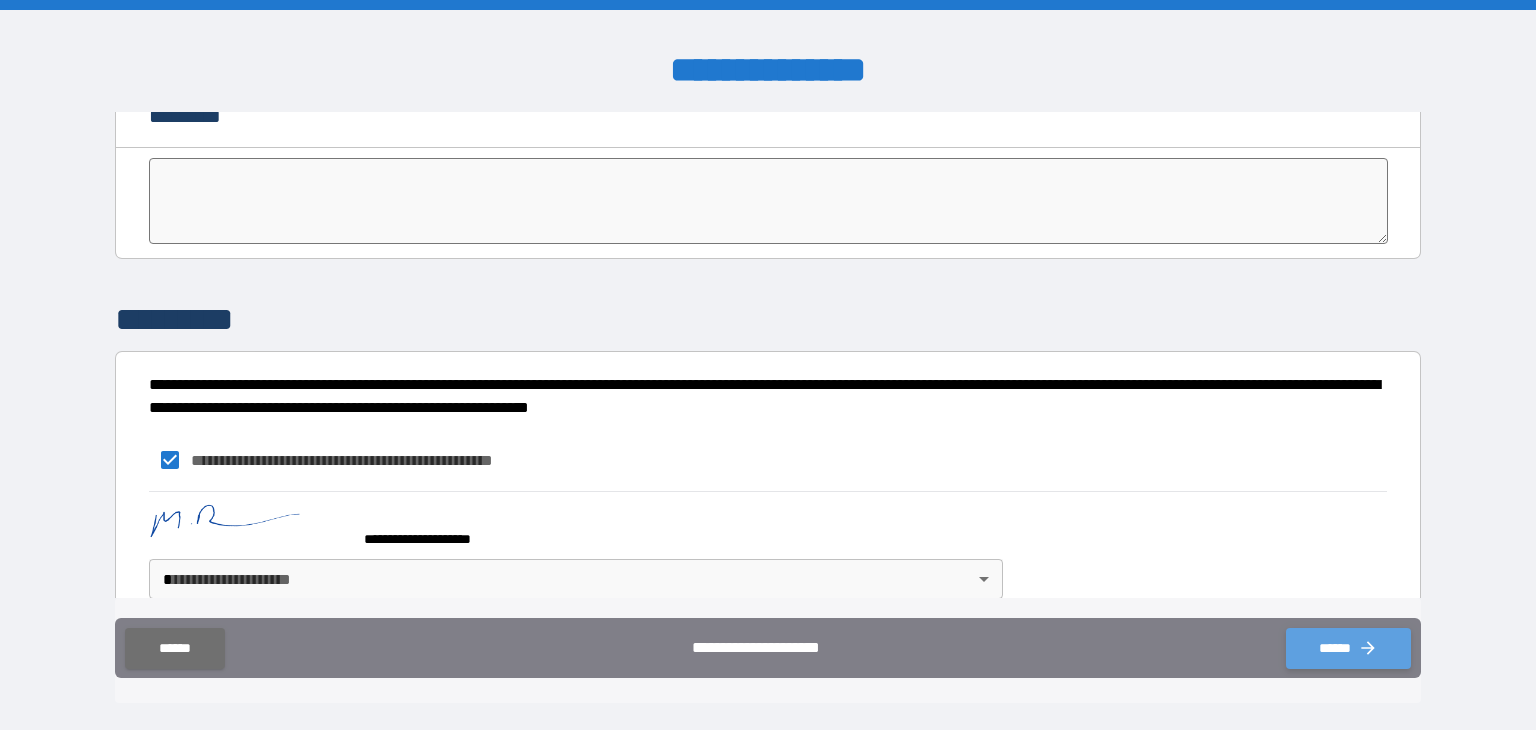 click on "******" at bounding box center (1348, 648) 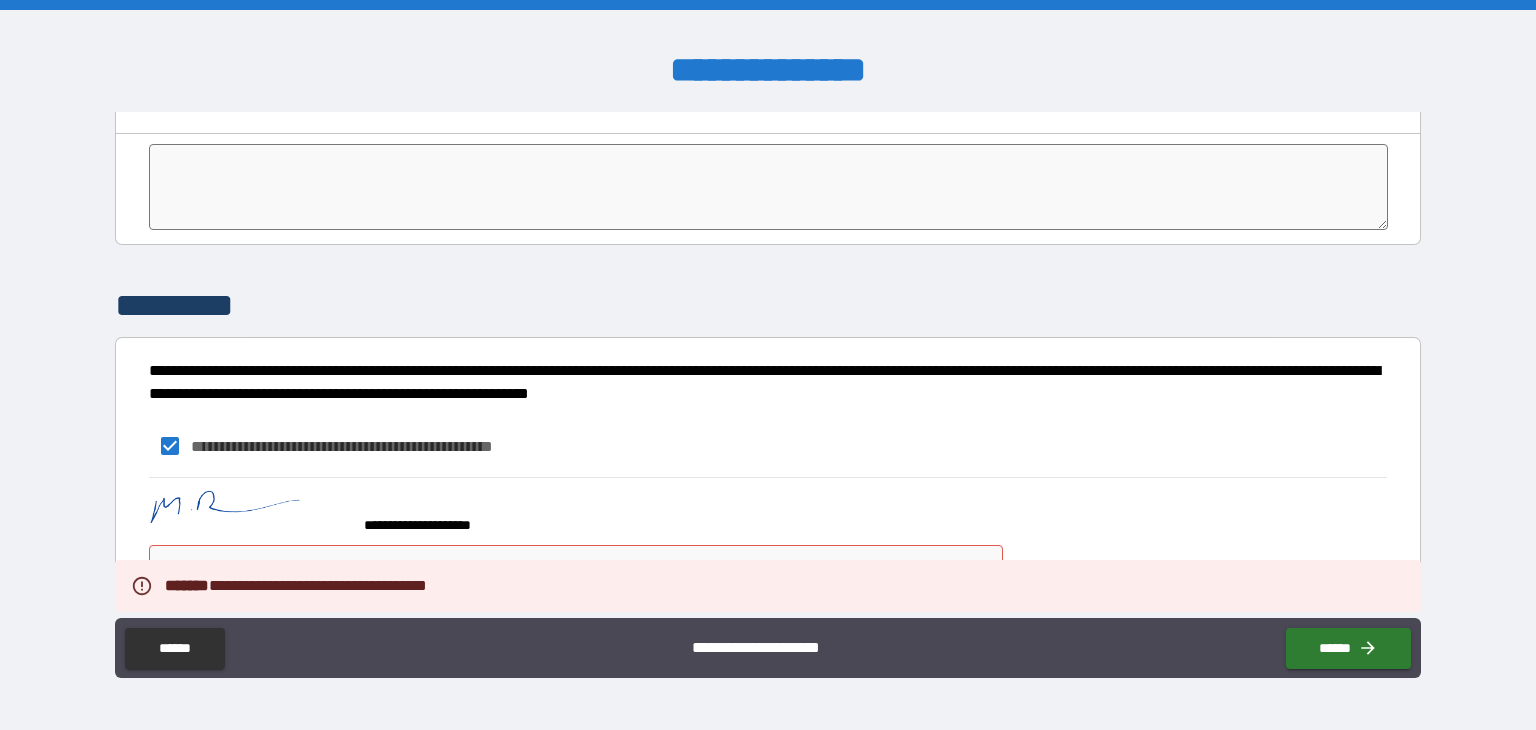 scroll, scrollTop: 4056, scrollLeft: 0, axis: vertical 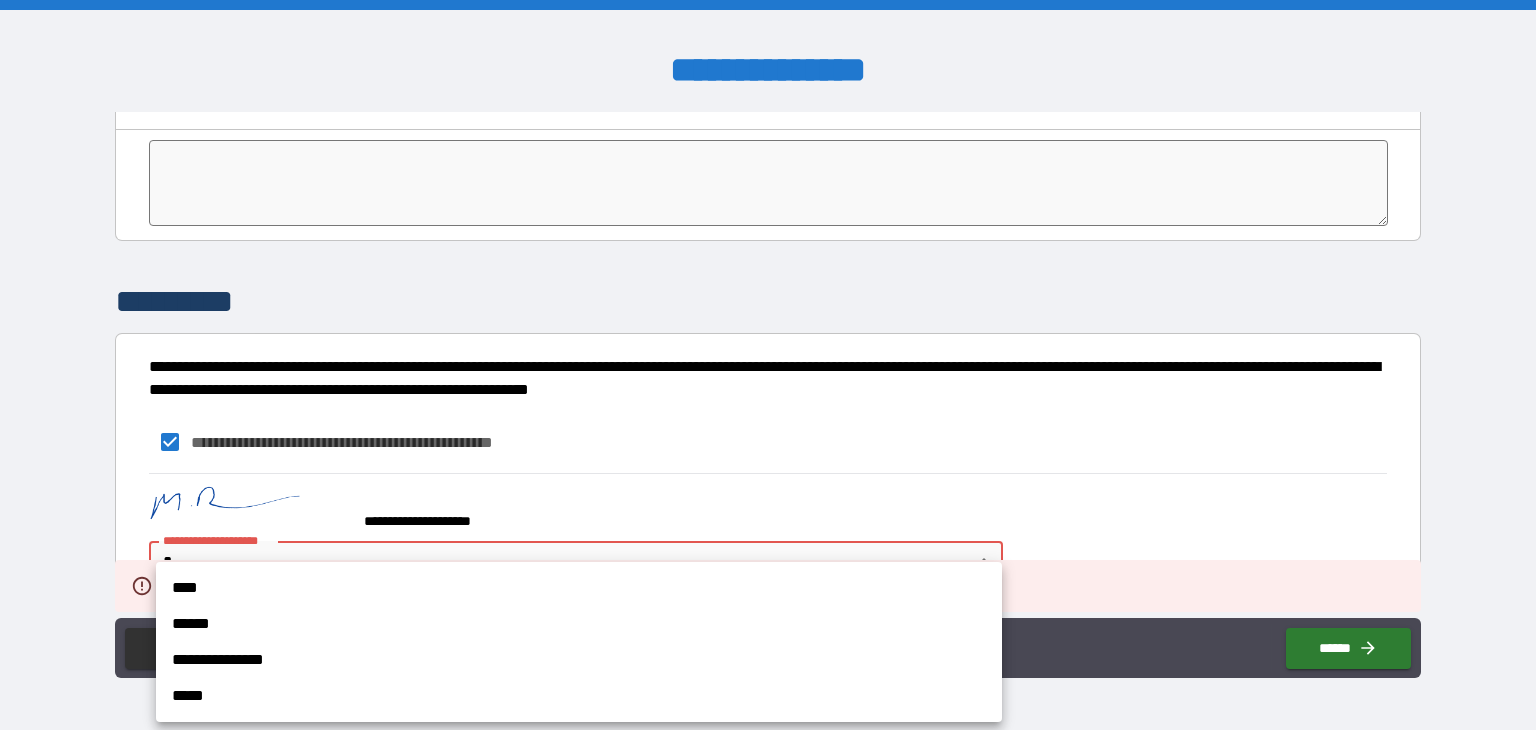 click on "**********" at bounding box center (768, 365) 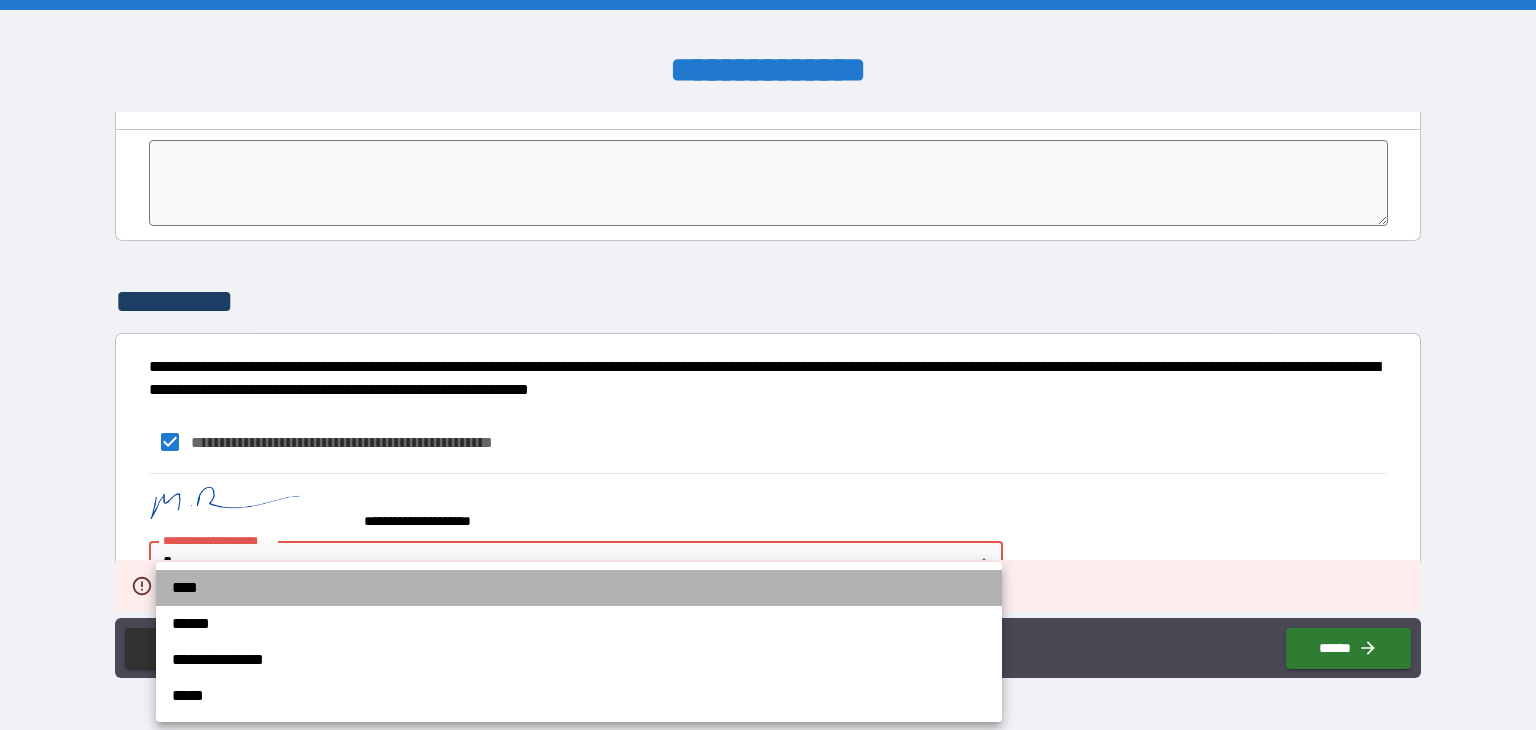 click on "****" at bounding box center [579, 588] 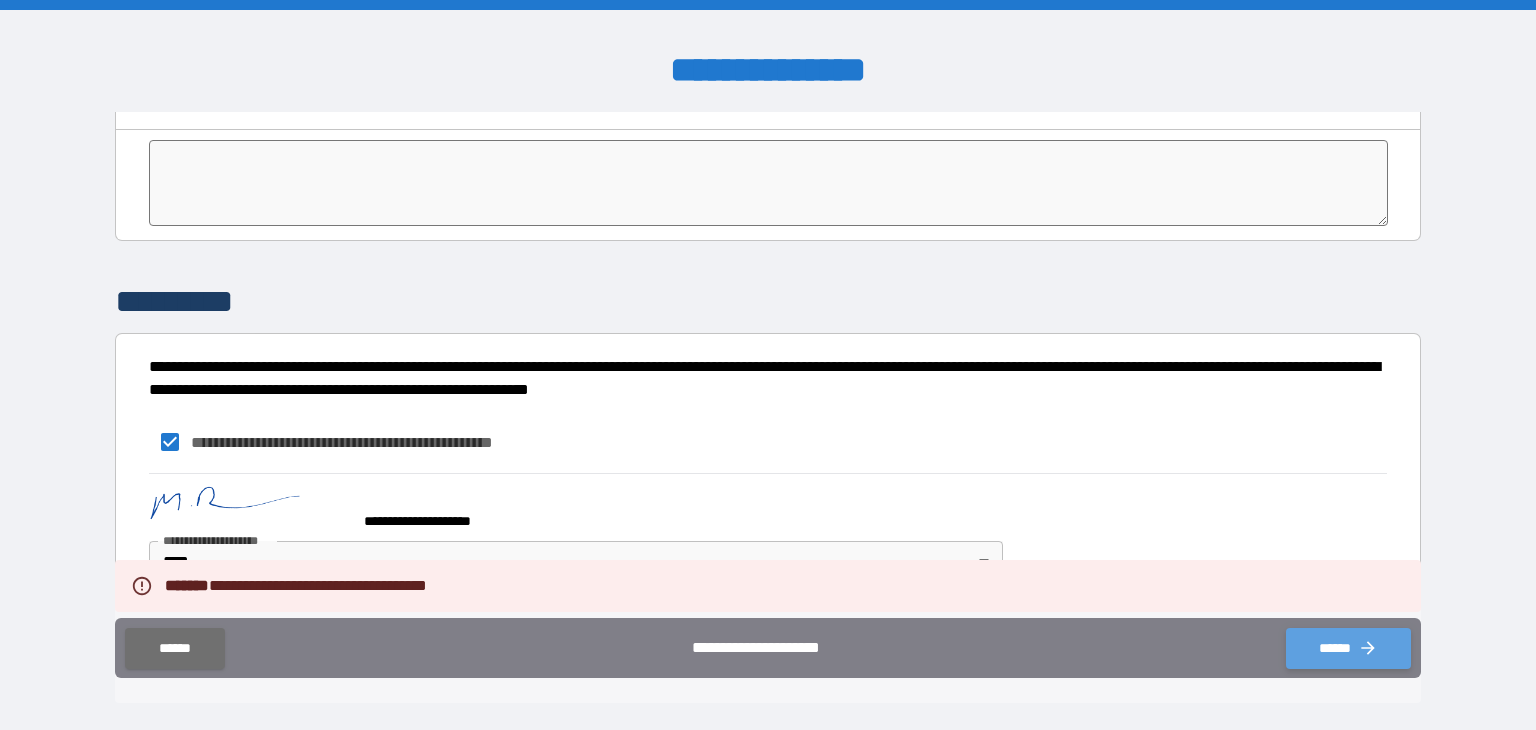 click on "******" at bounding box center (1348, 648) 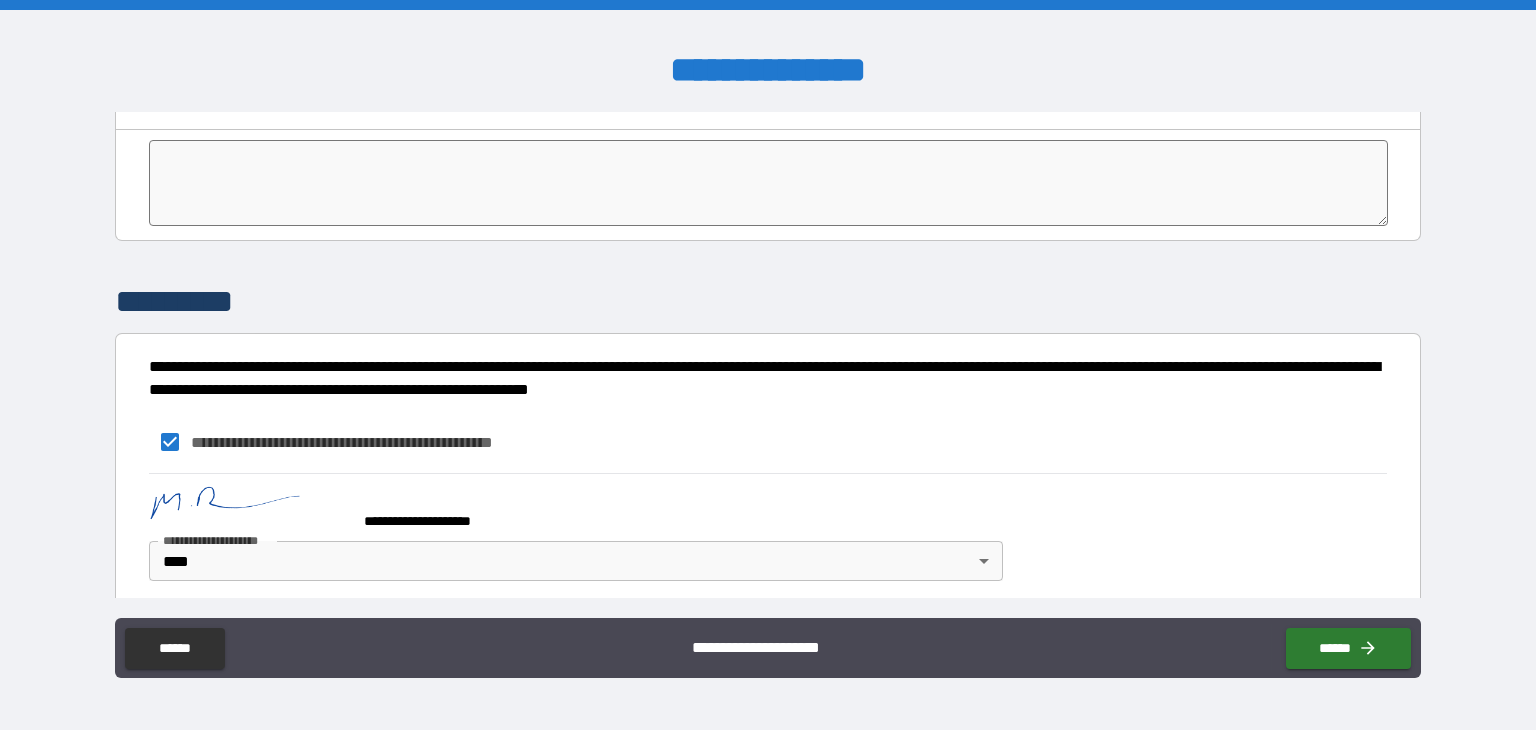 click on "**********" at bounding box center [768, 442] 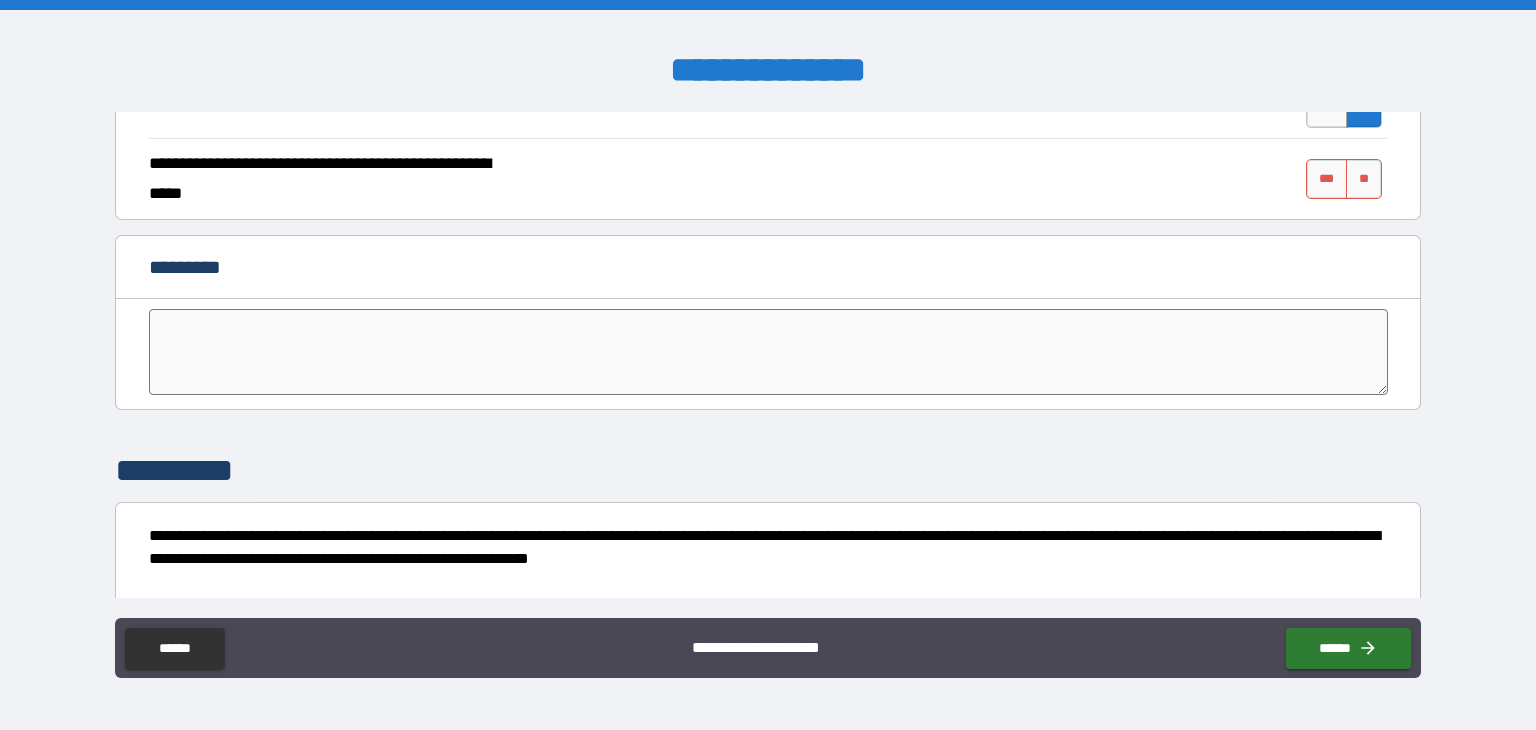 scroll, scrollTop: 3856, scrollLeft: 0, axis: vertical 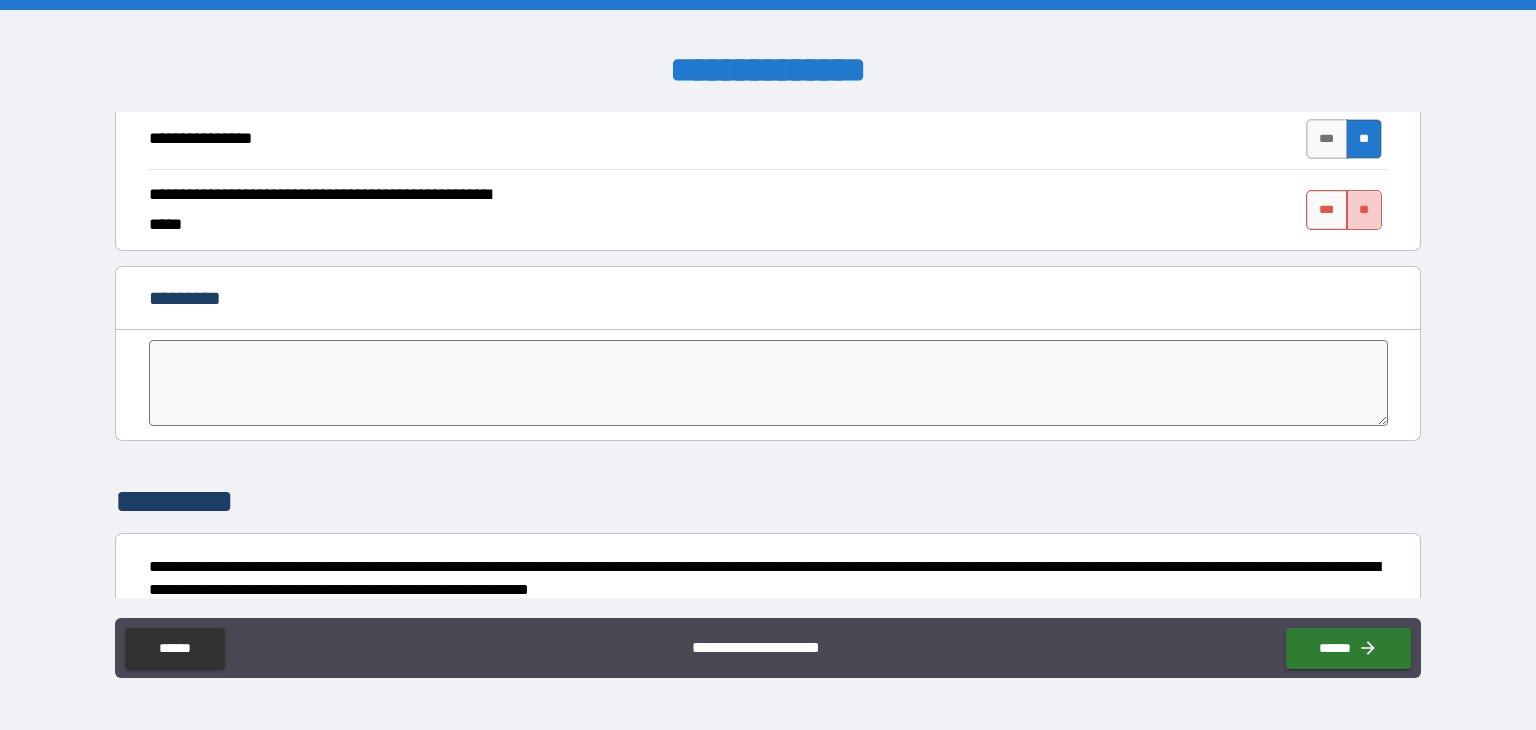 click on "**" at bounding box center [1364, 210] 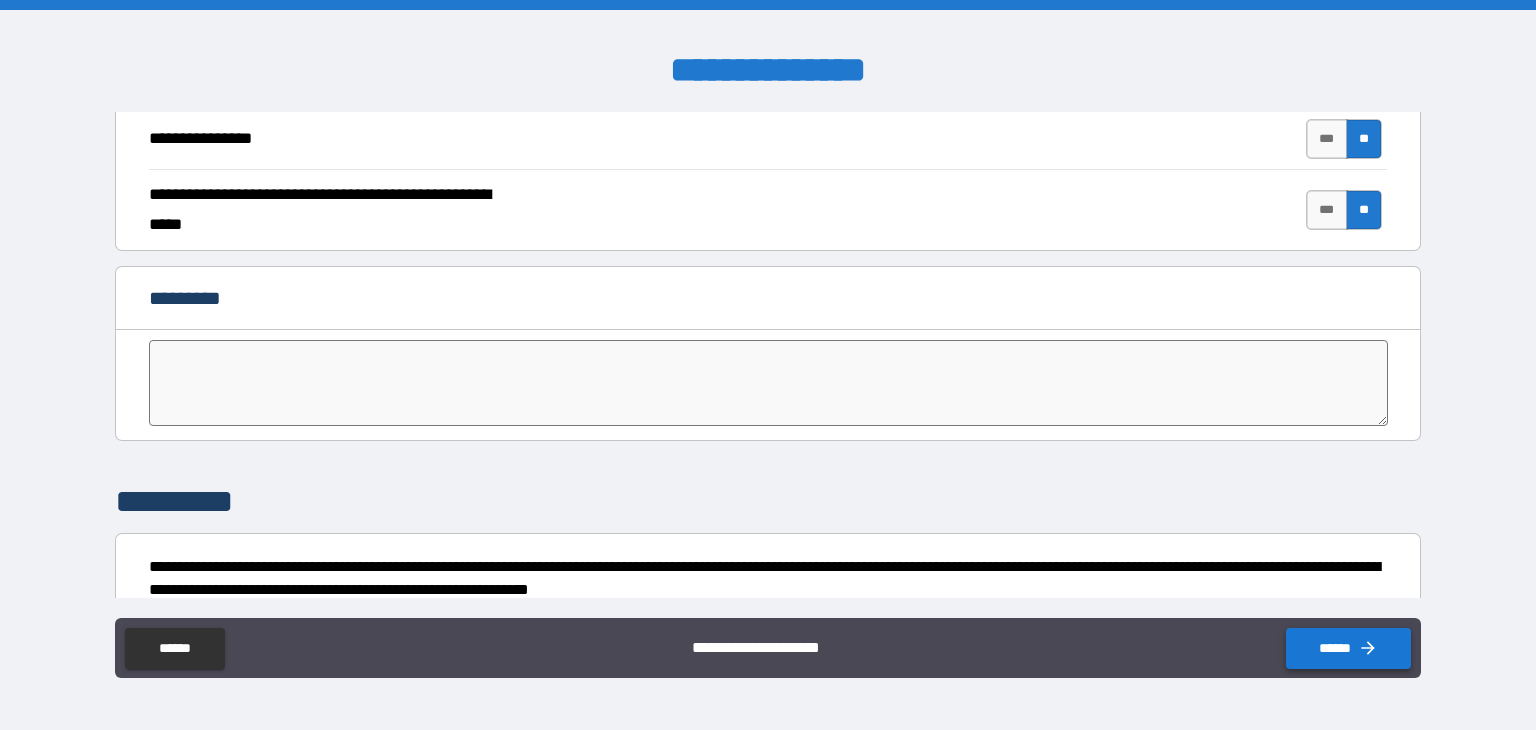 click 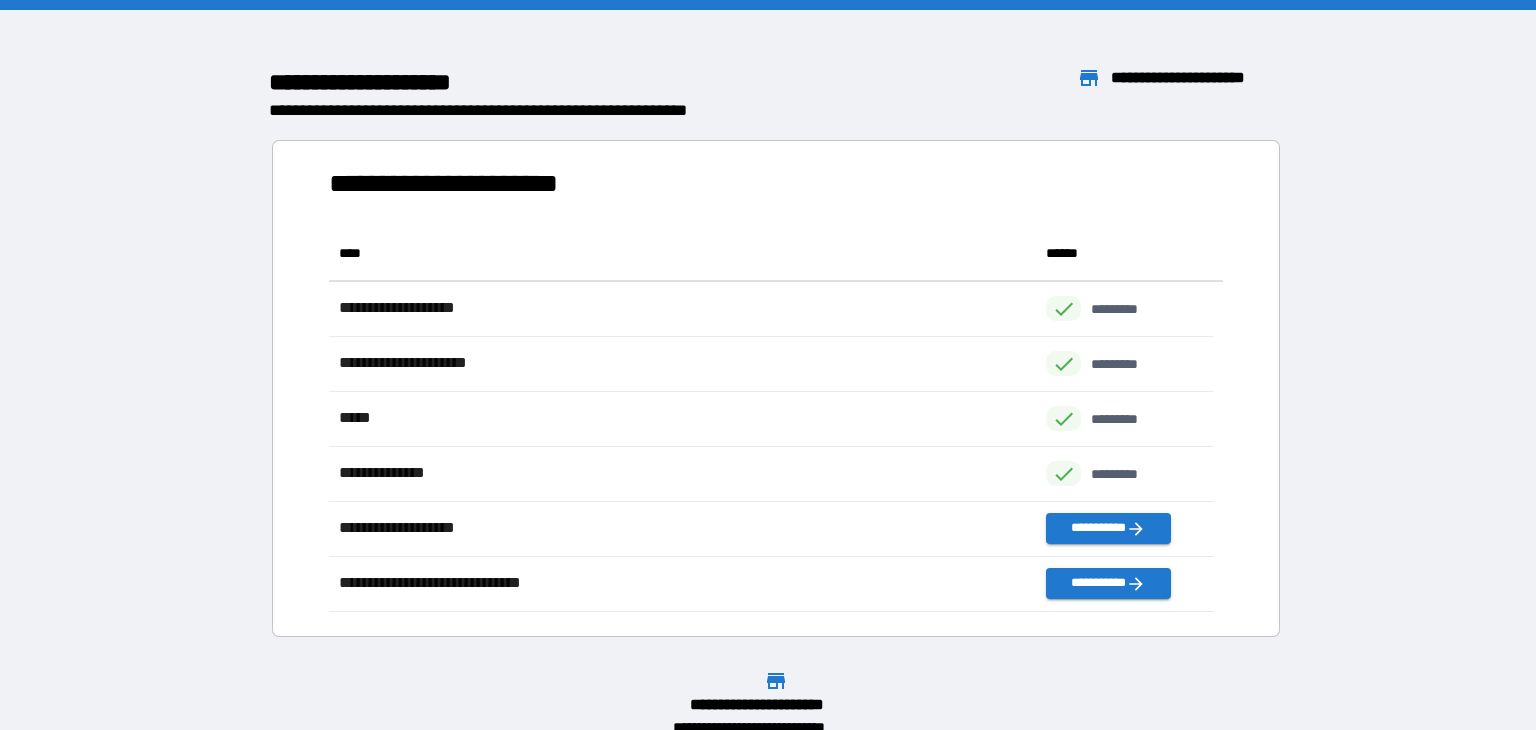 scroll, scrollTop: 16, scrollLeft: 16, axis: both 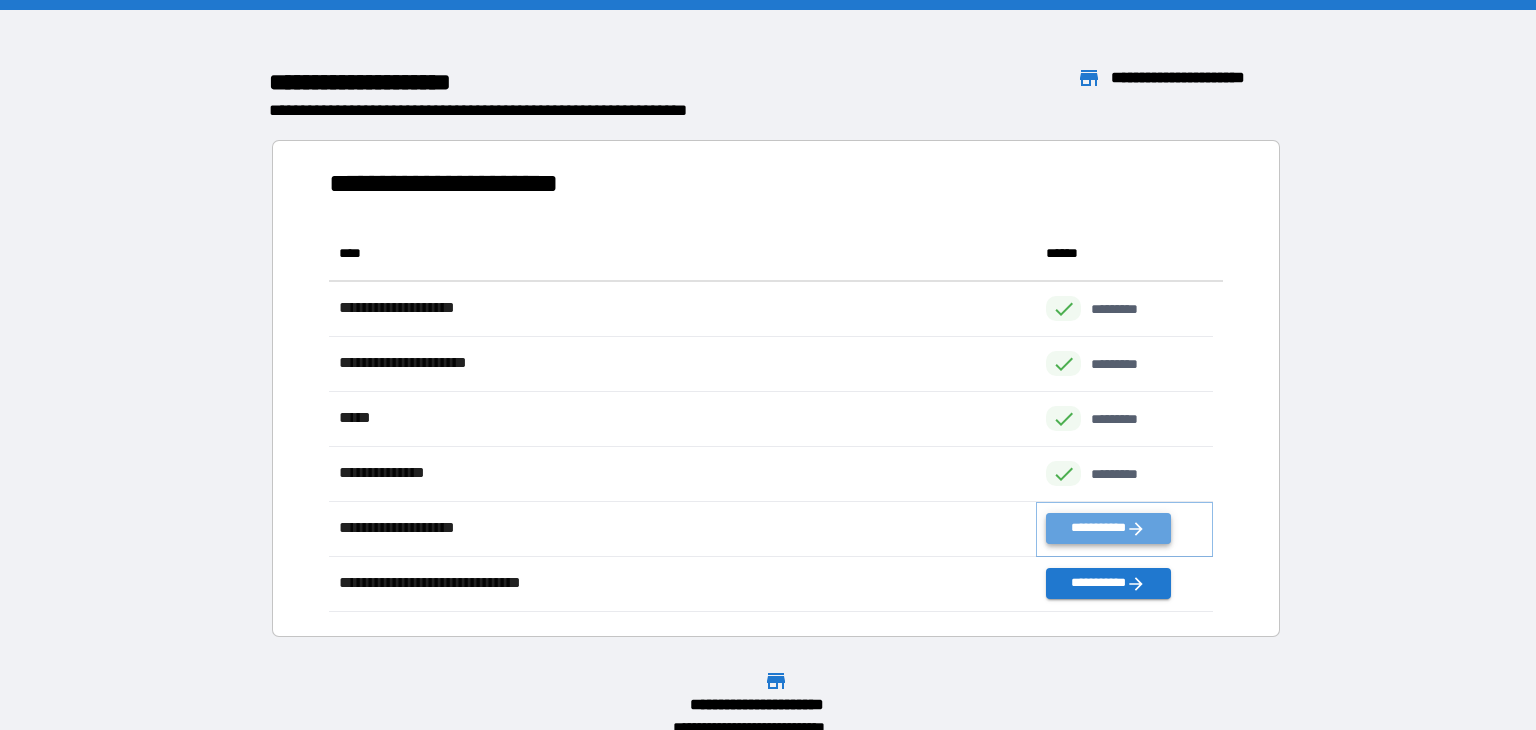 click on "**********" at bounding box center (1108, 528) 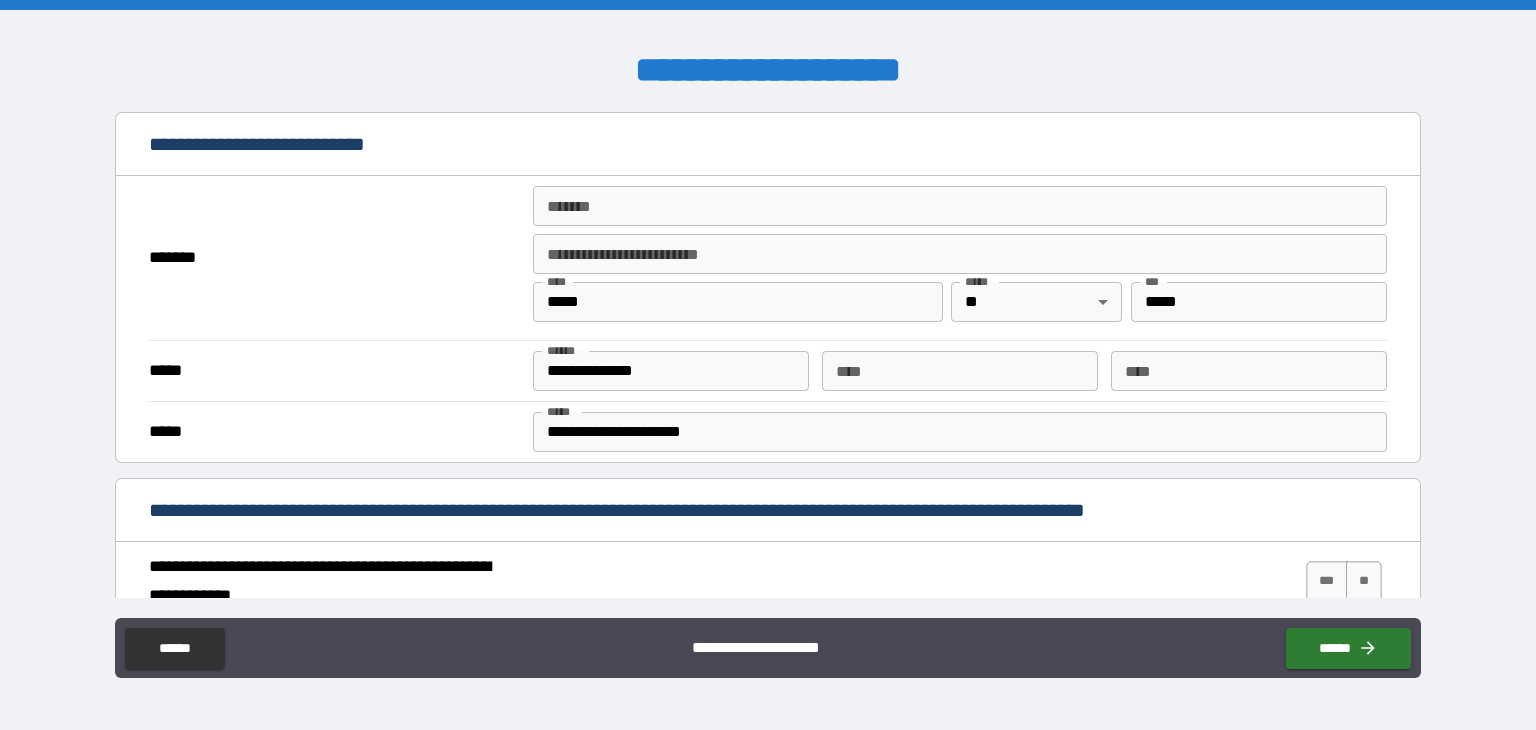 scroll, scrollTop: 400, scrollLeft: 0, axis: vertical 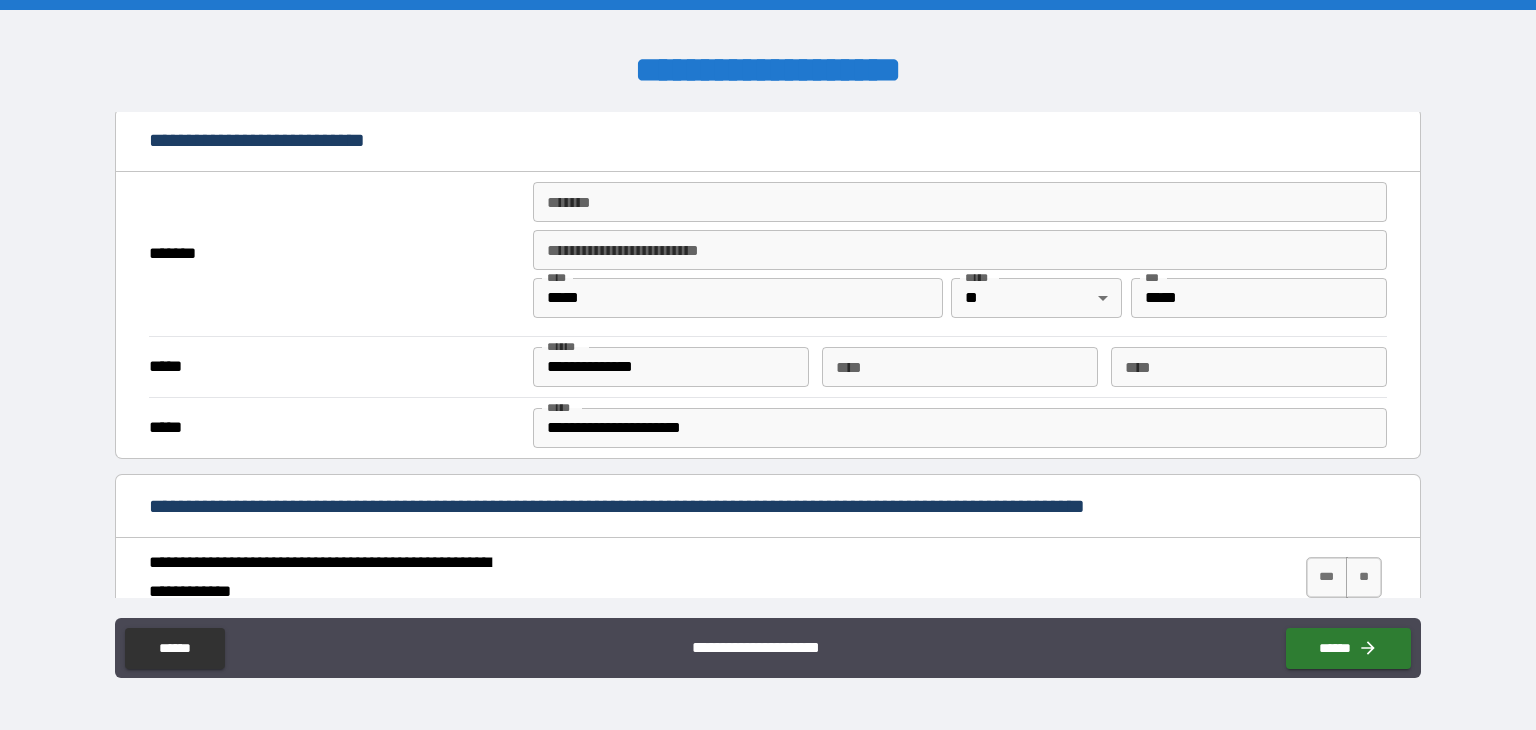 click on "*******" at bounding box center [960, 202] 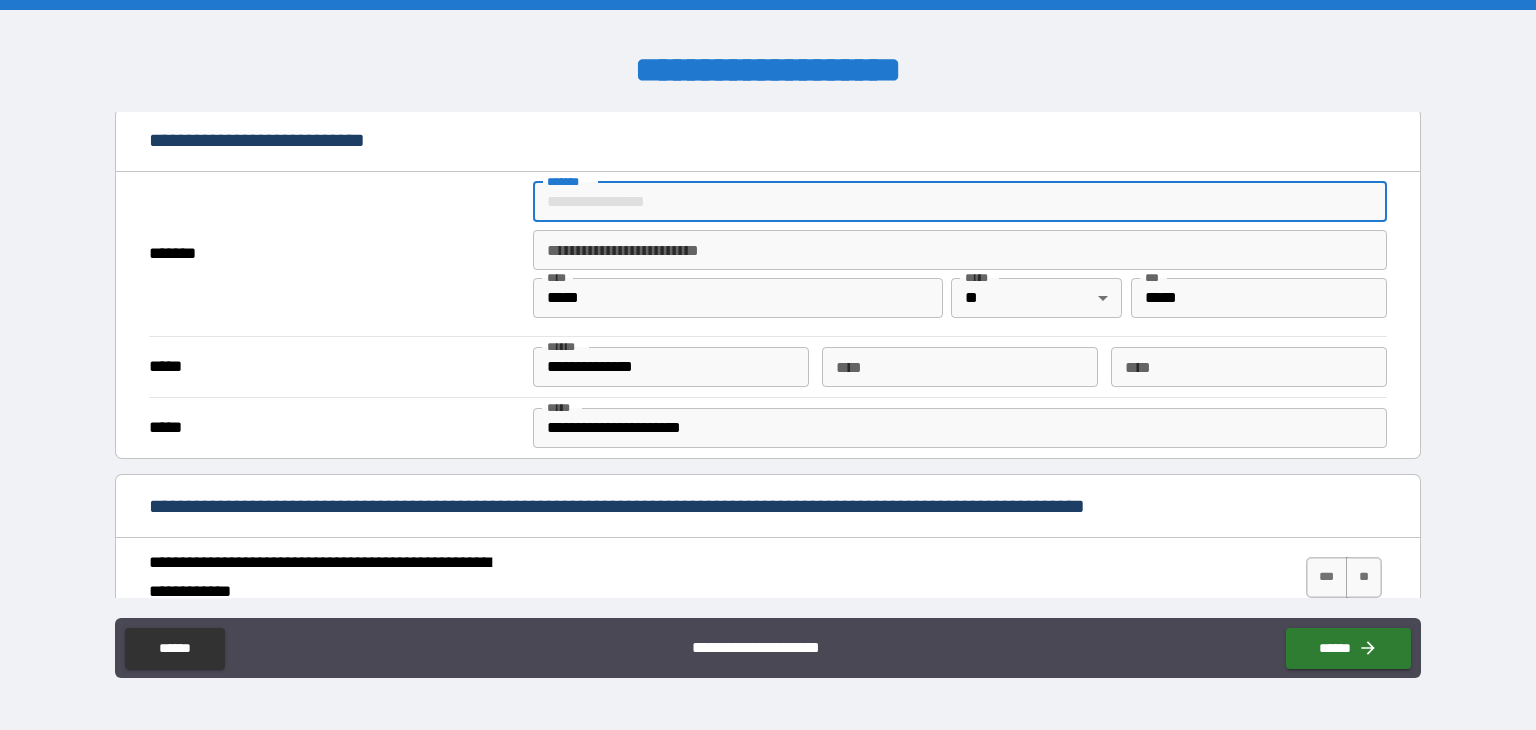 type on "**********" 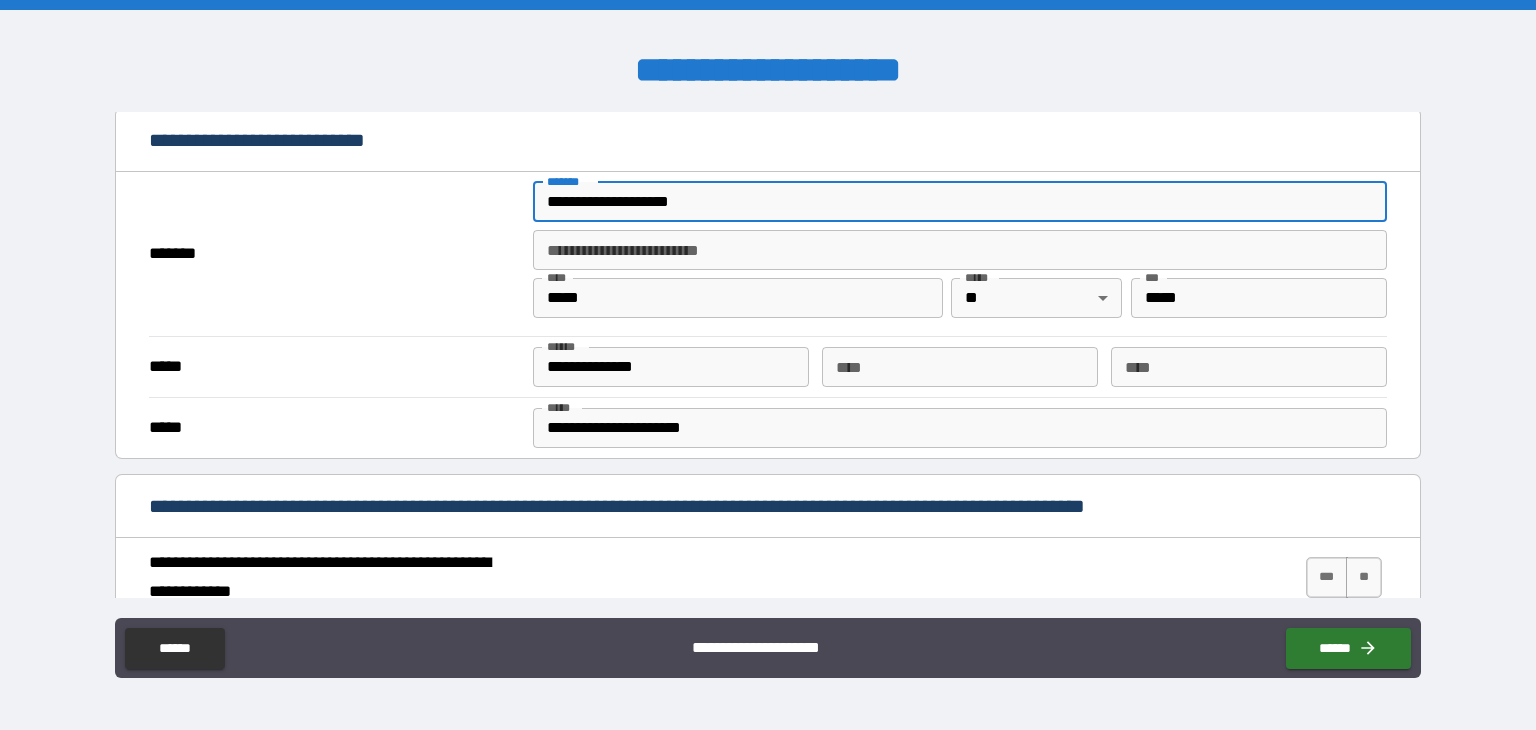 type on "********" 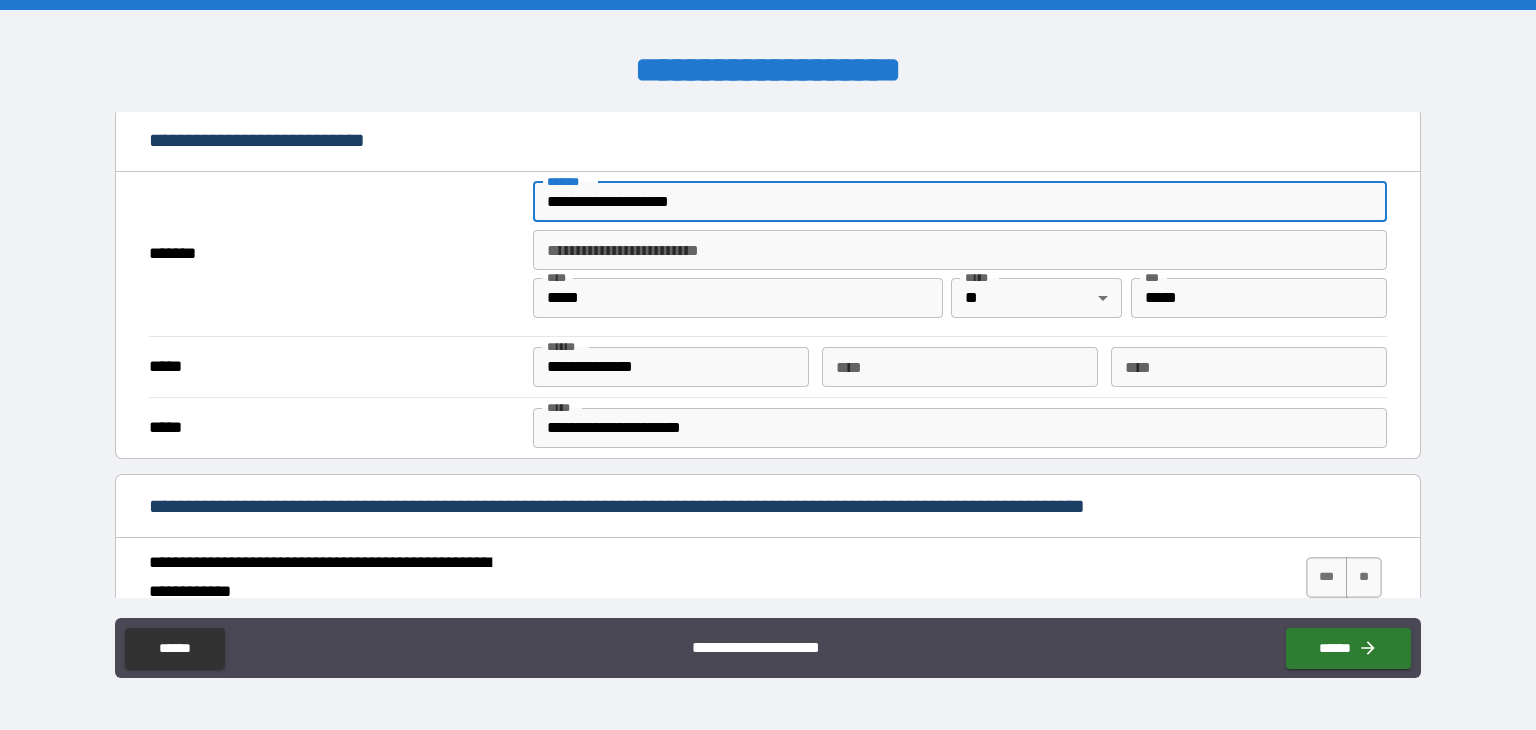 scroll, scrollTop: 600, scrollLeft: 0, axis: vertical 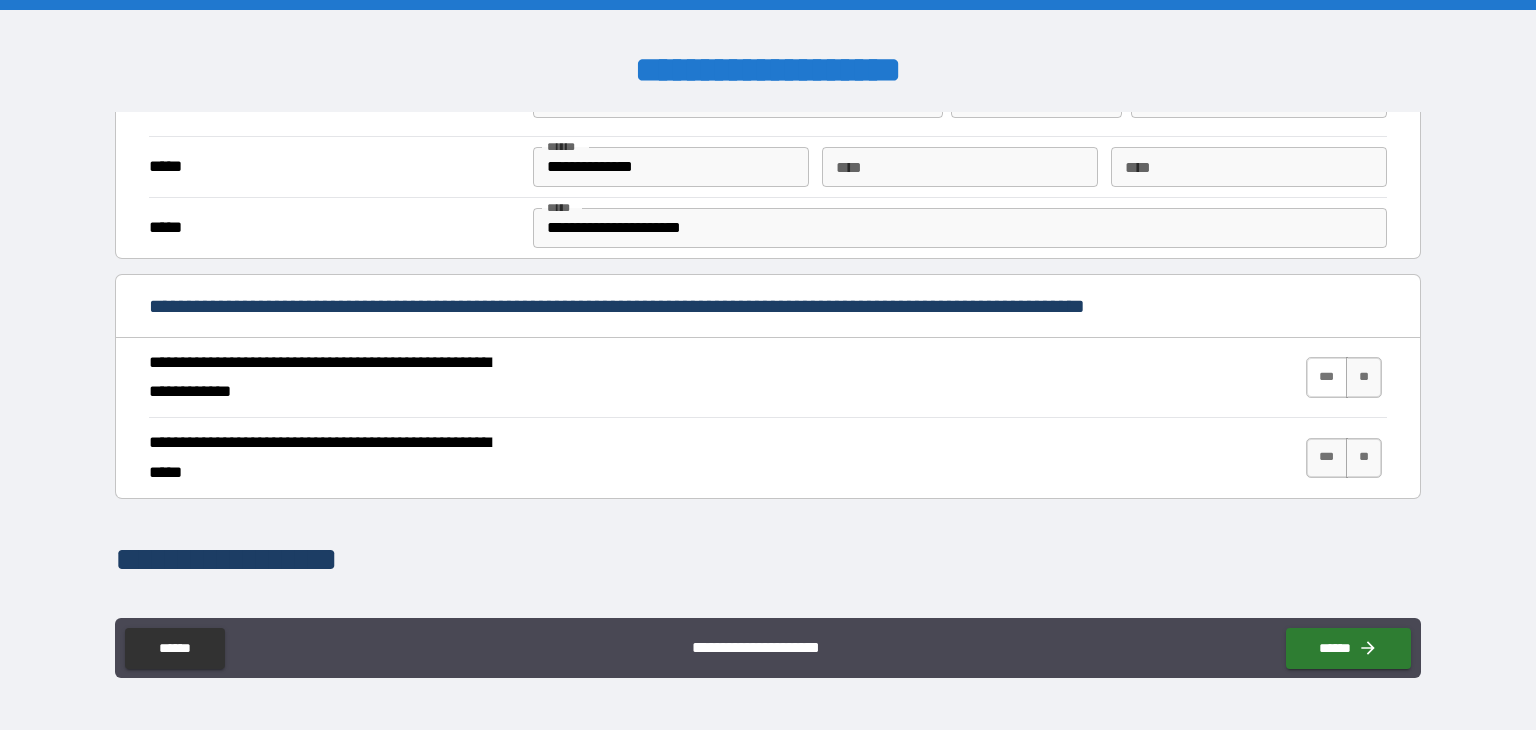 click on "***" at bounding box center (1327, 377) 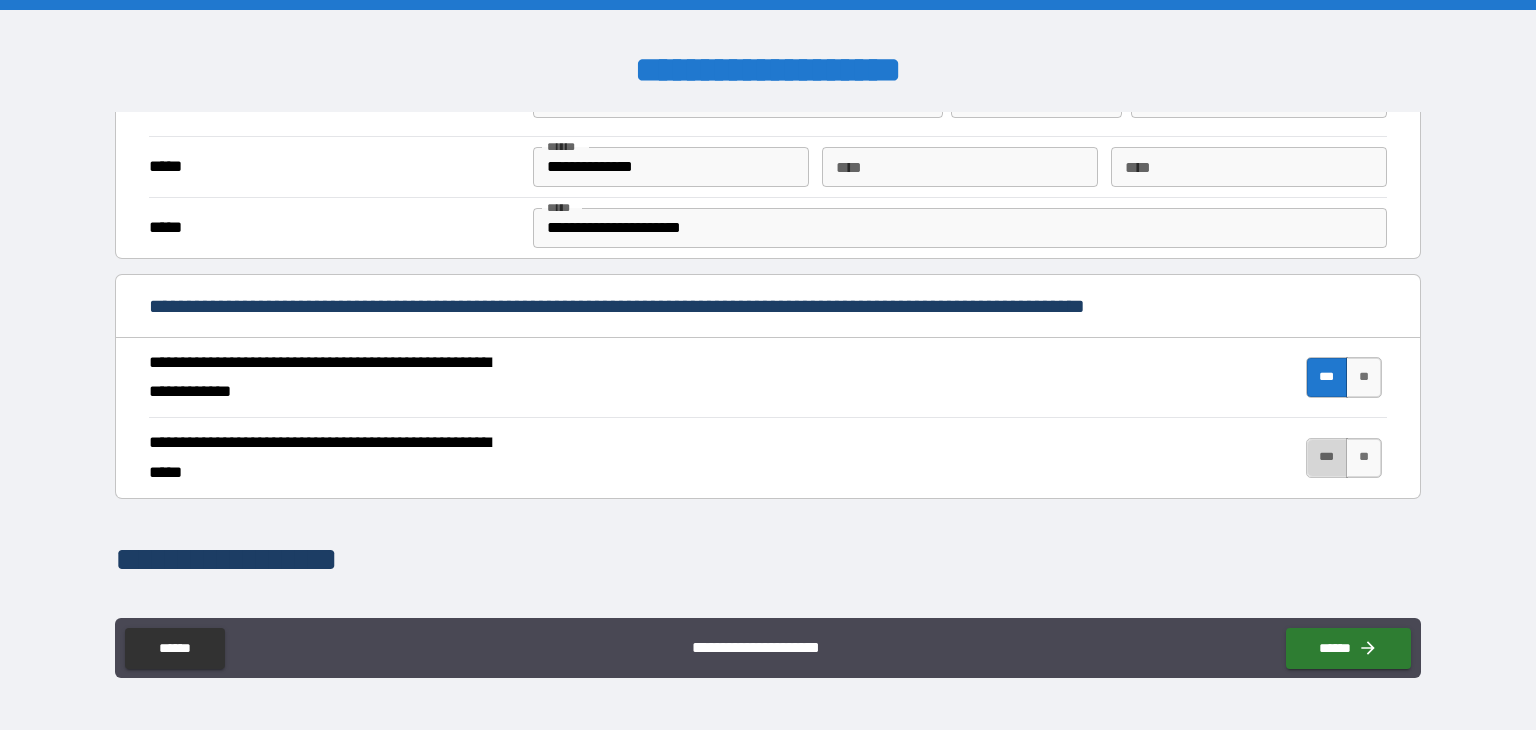 click on "***" at bounding box center (1327, 458) 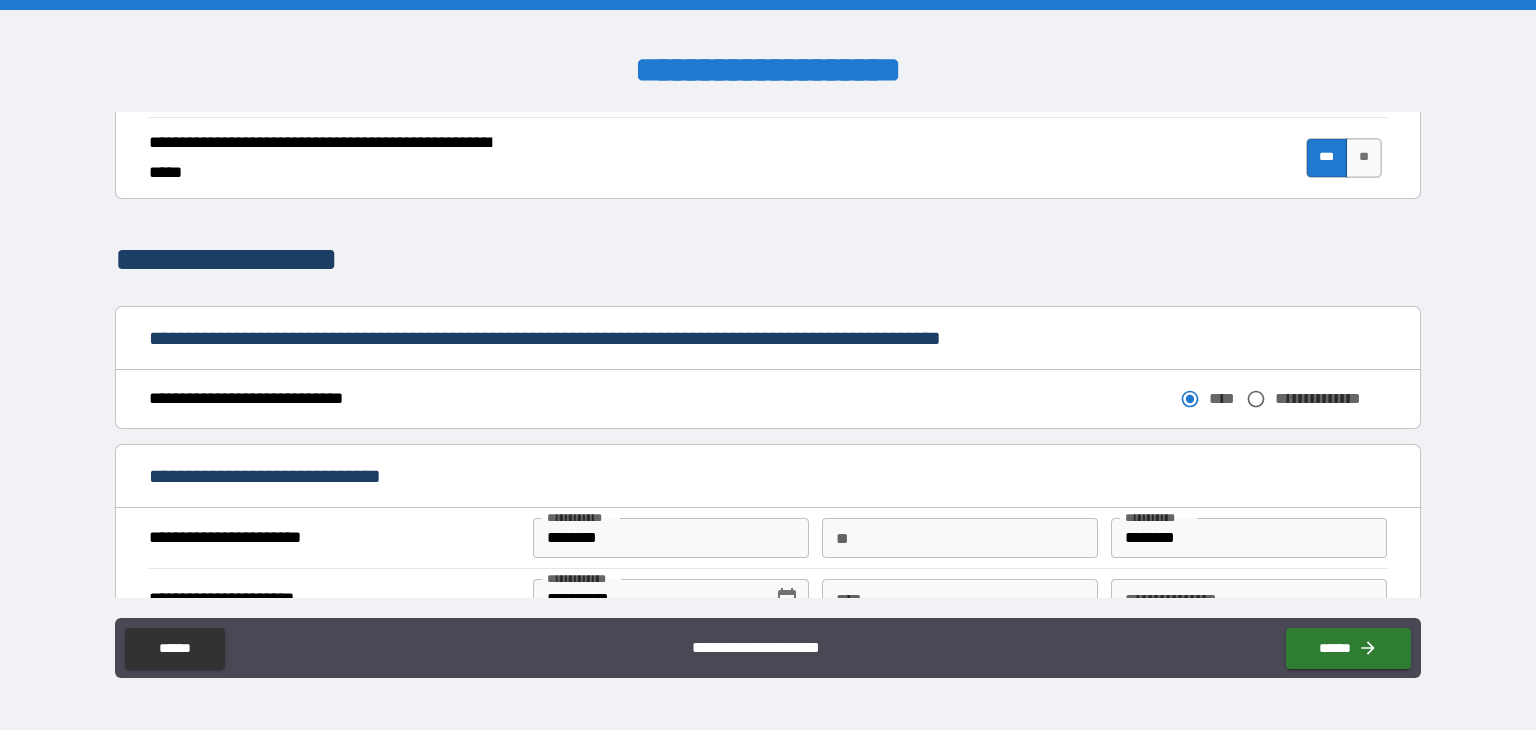 scroll, scrollTop: 1100, scrollLeft: 0, axis: vertical 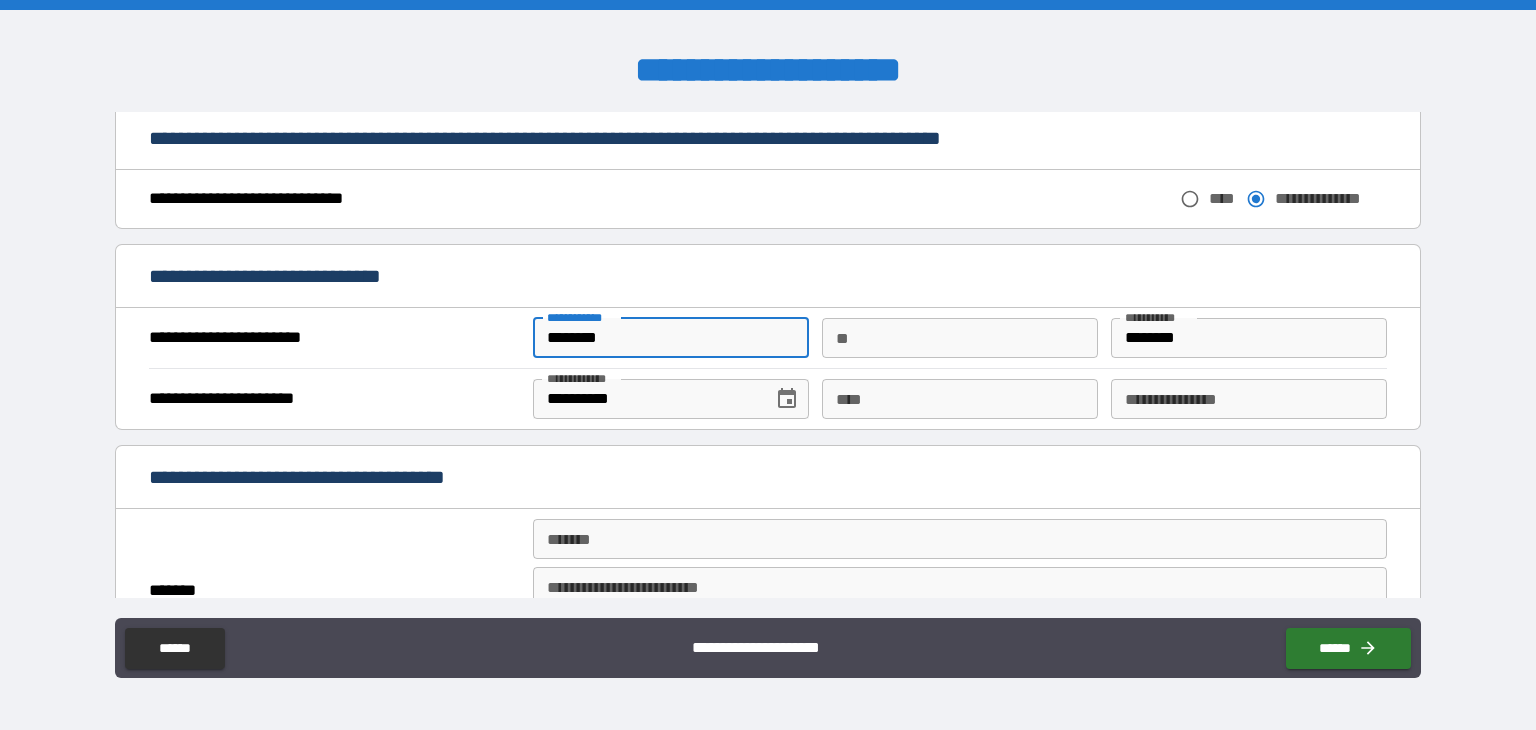 drag, startPoint x: 645, startPoint y: 327, endPoint x: 394, endPoint y: 340, distance: 251.33643 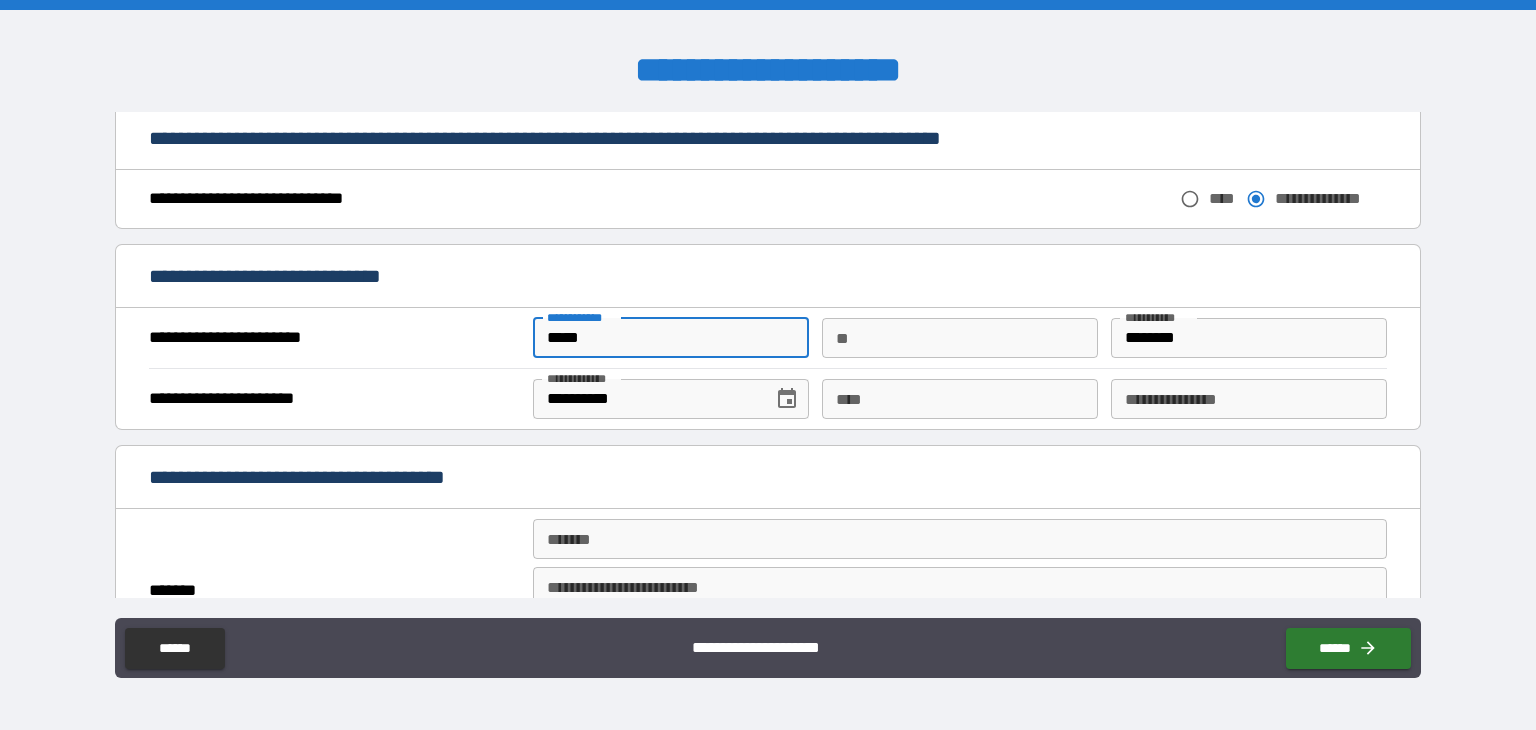 type on "*****" 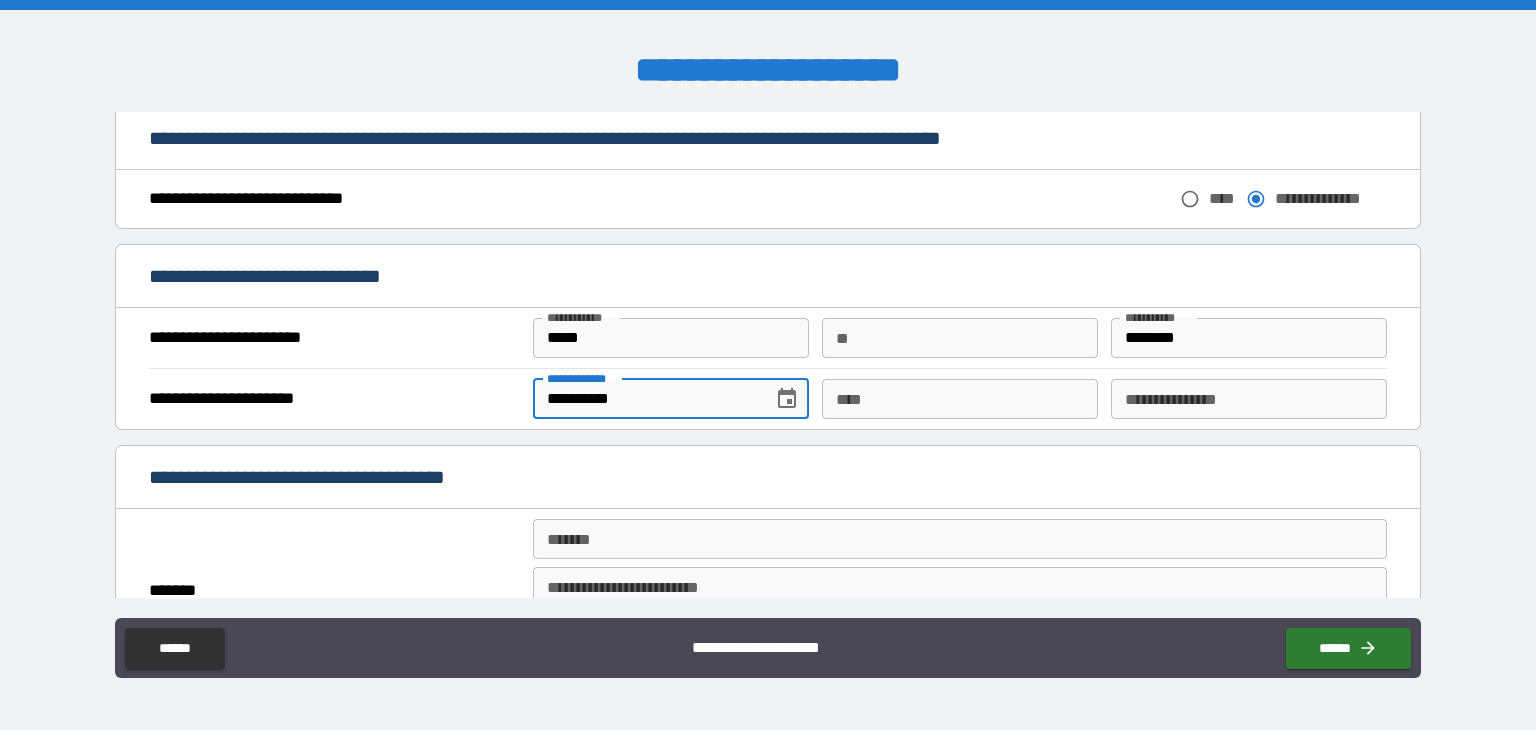 type on "**********" 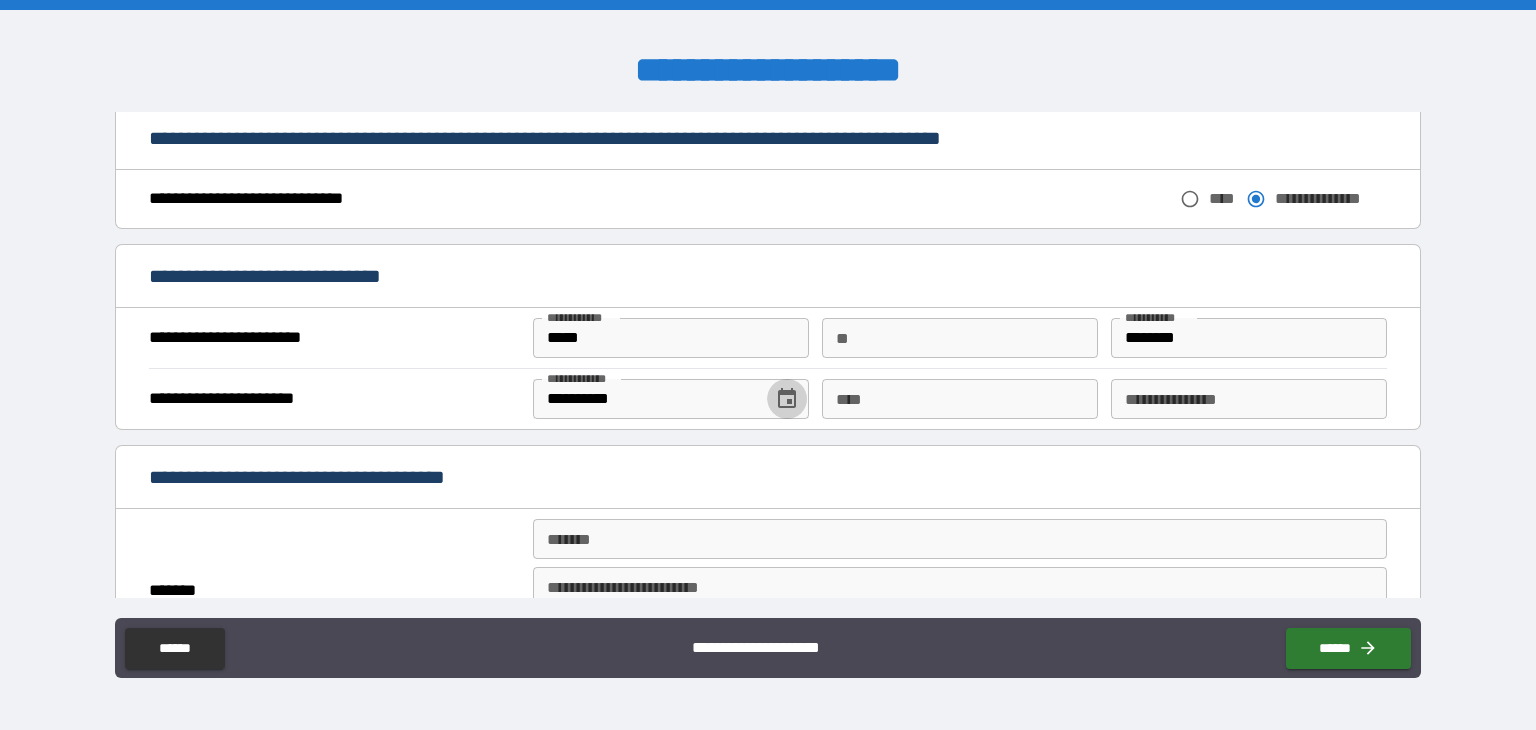 type 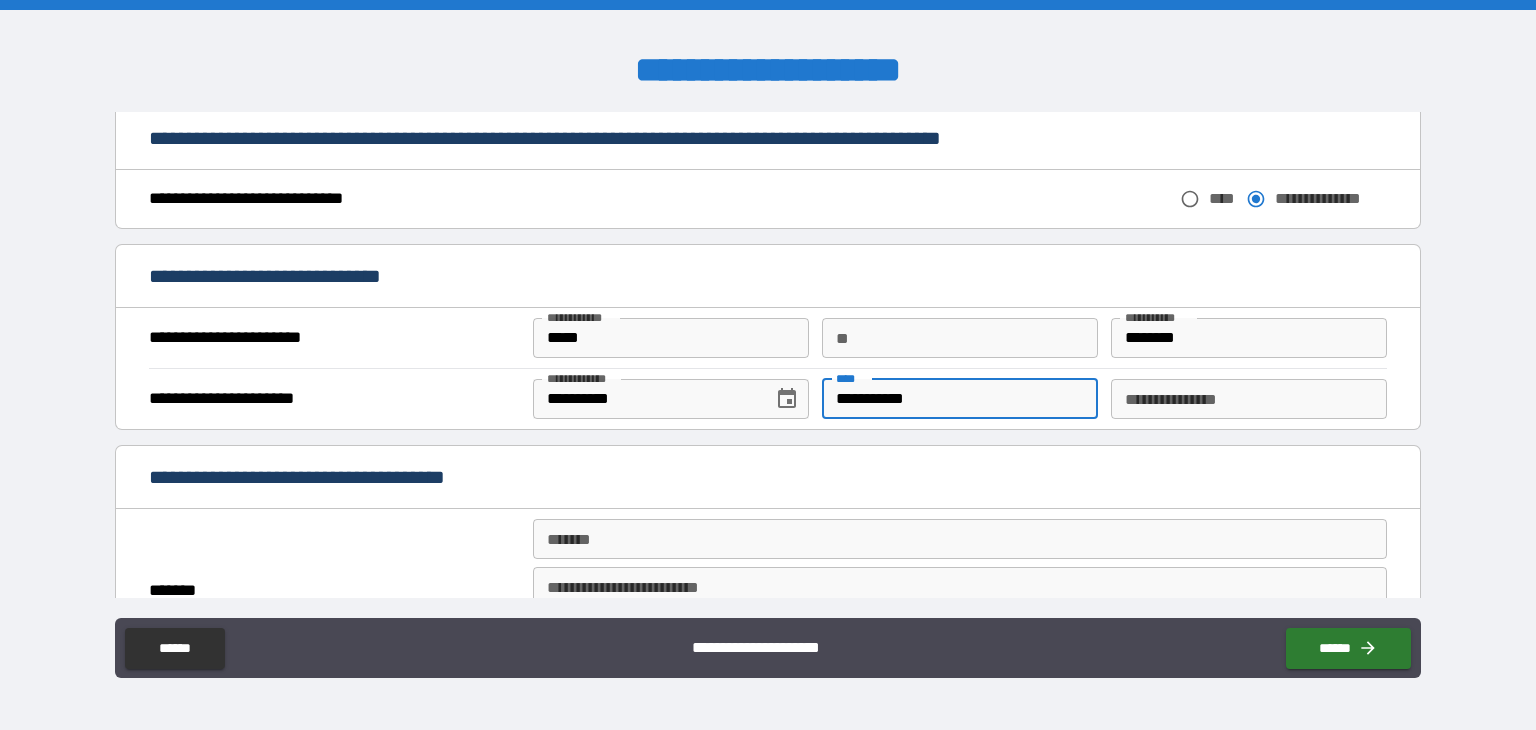 type on "**********" 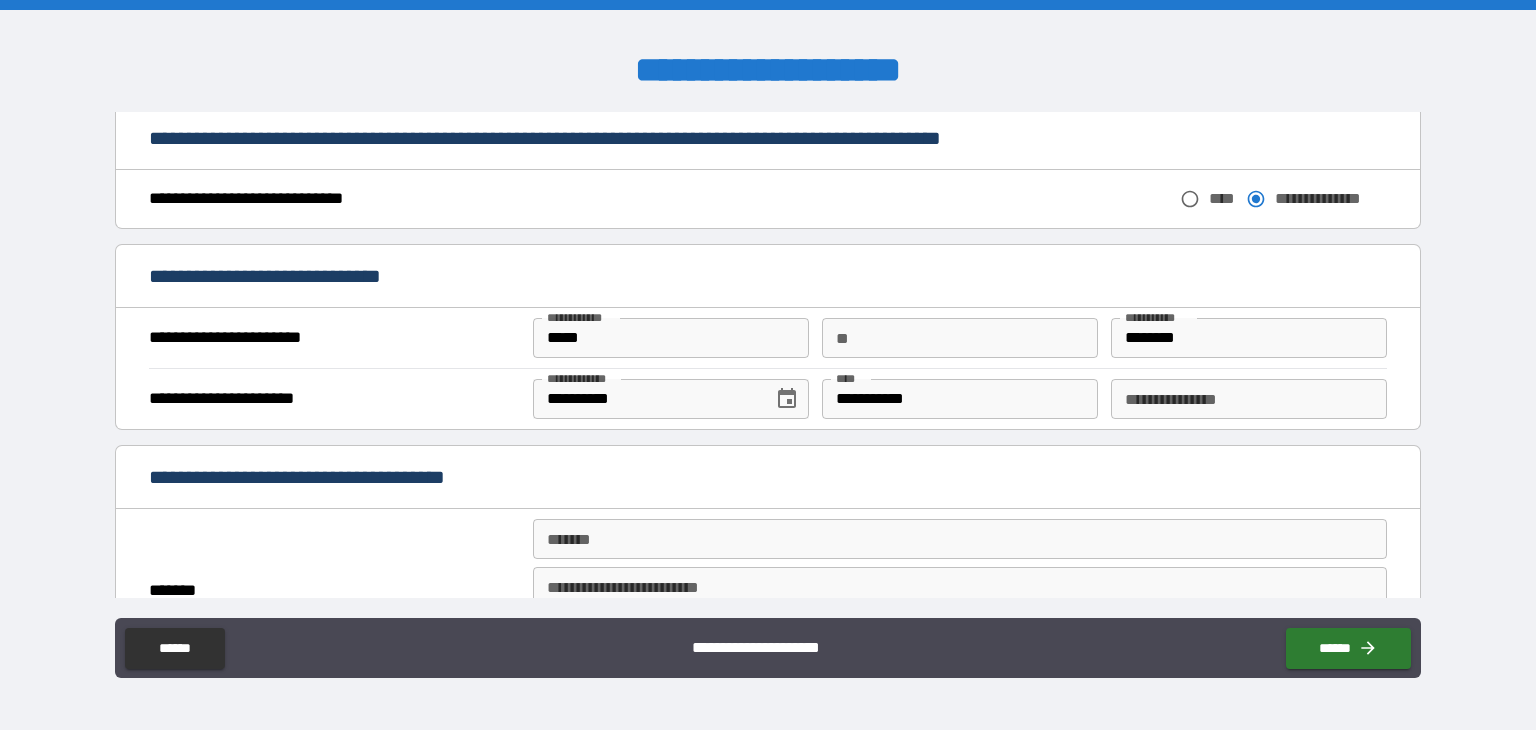 click on "**********" at bounding box center [768, 367] 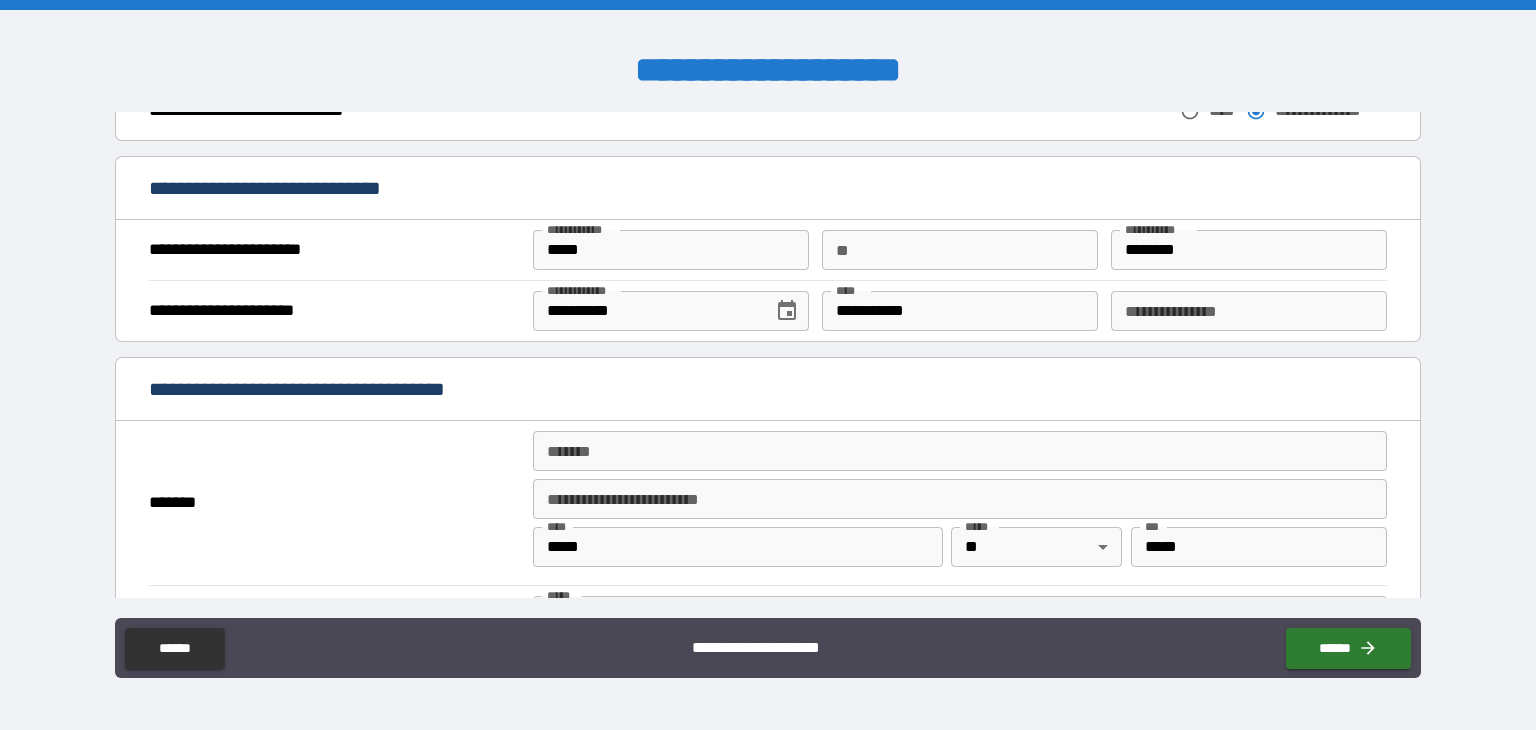scroll, scrollTop: 1300, scrollLeft: 0, axis: vertical 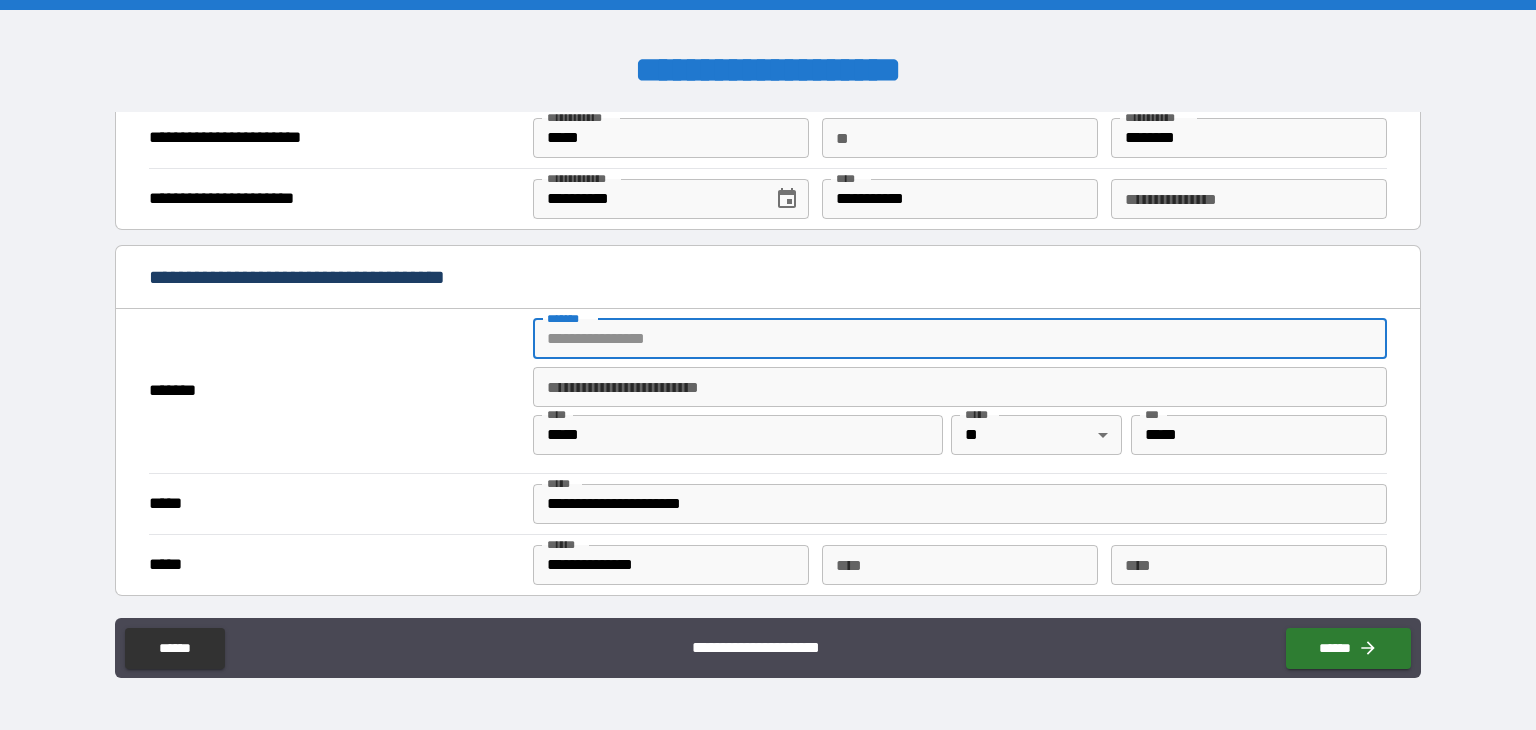click on "*******" at bounding box center (960, 339) 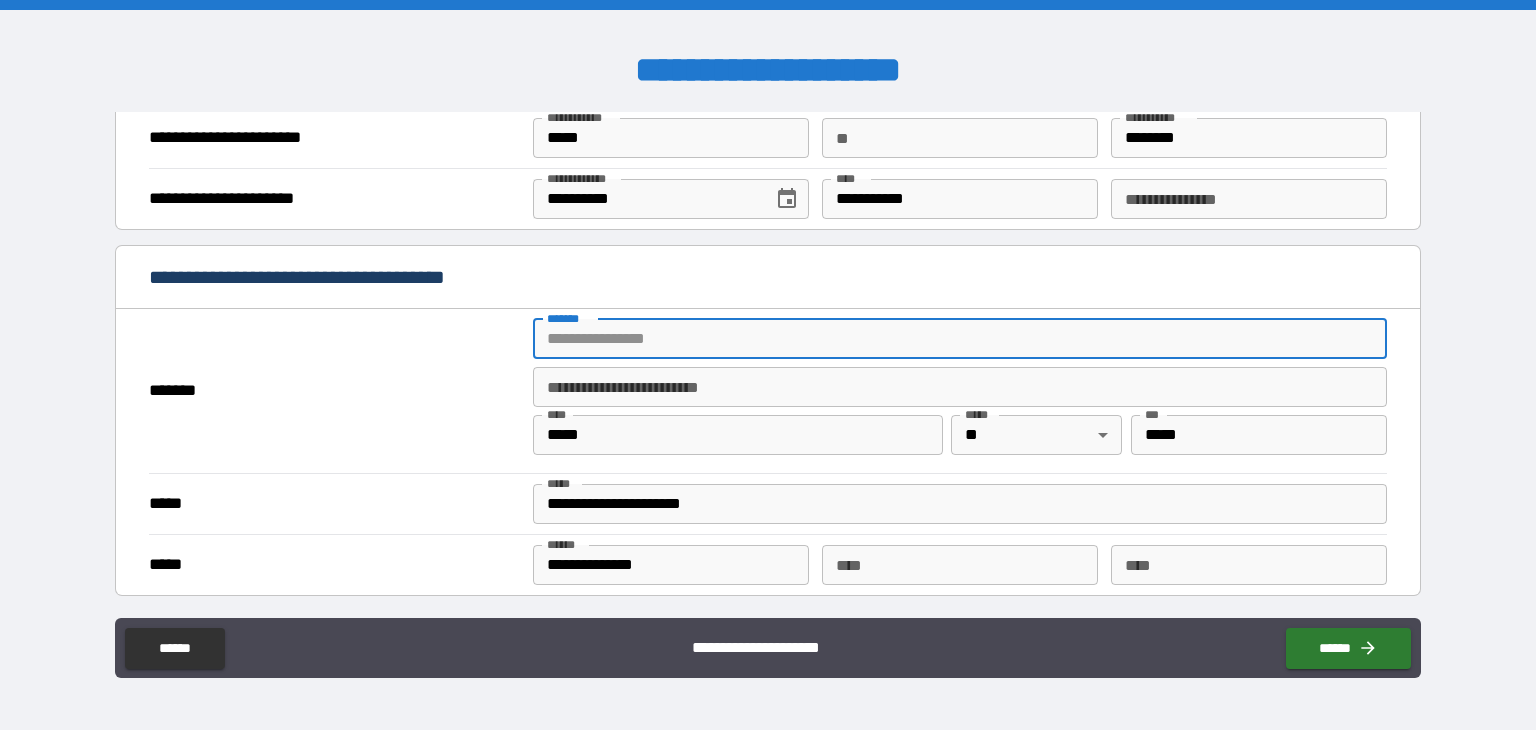 type on "**********" 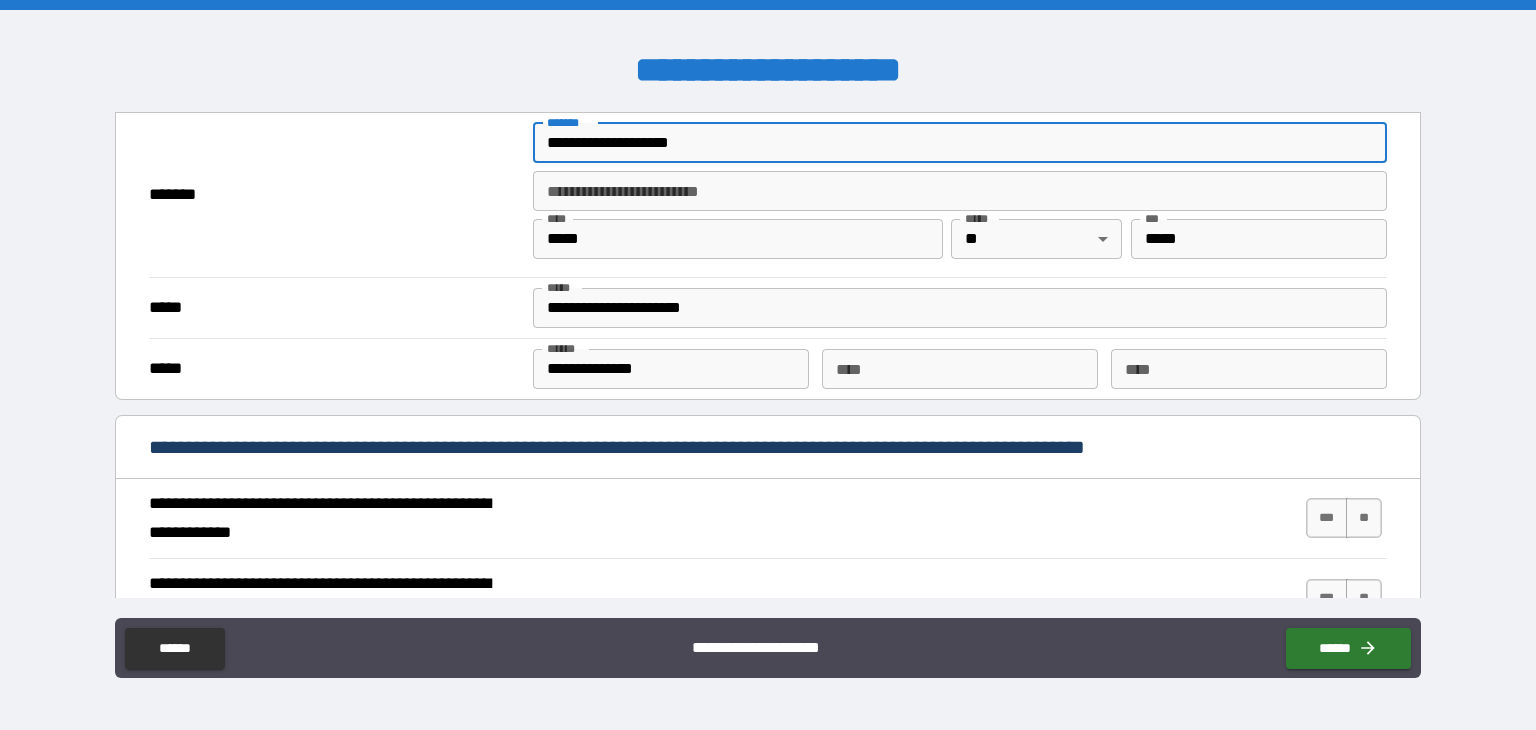 scroll, scrollTop: 1500, scrollLeft: 0, axis: vertical 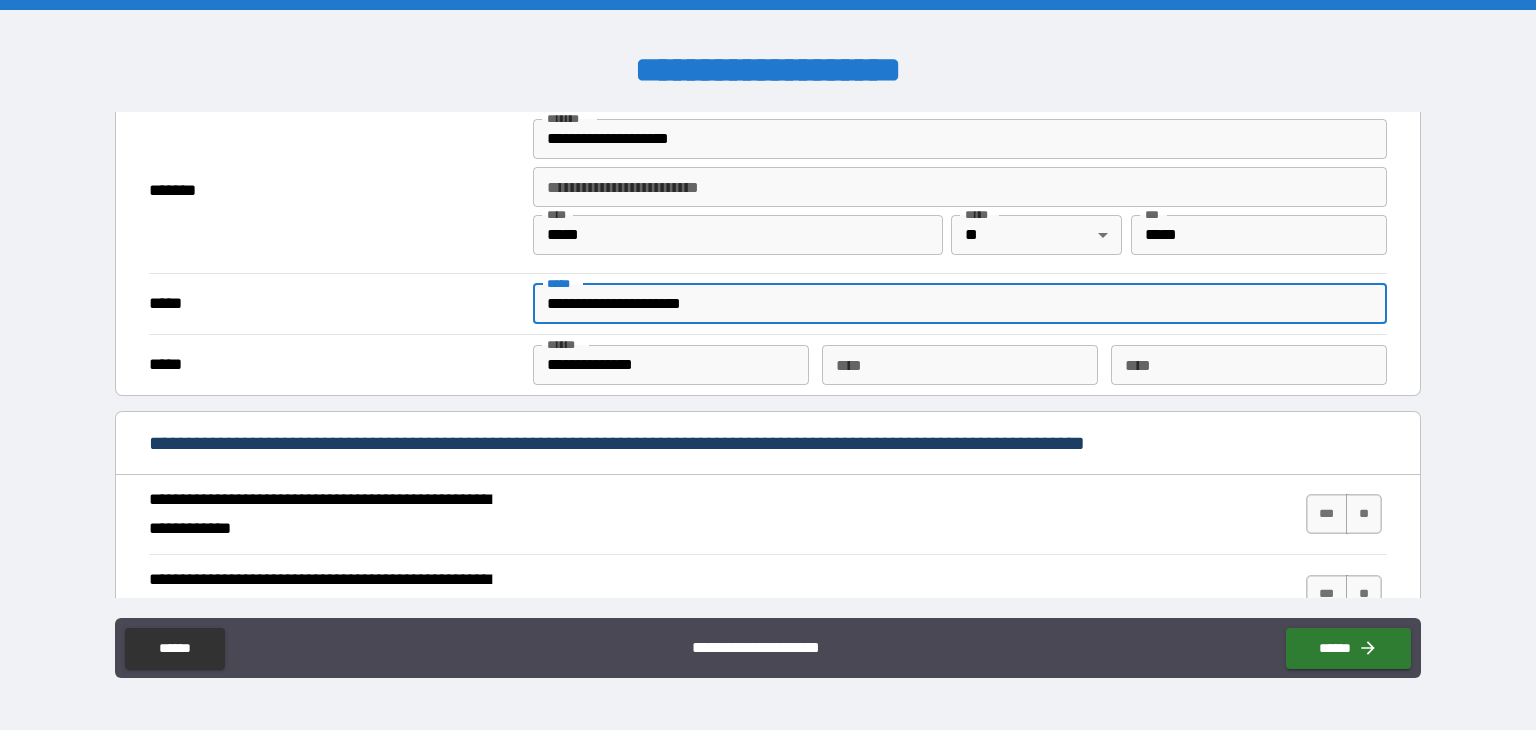 drag, startPoint x: 780, startPoint y: 298, endPoint x: 493, endPoint y: 321, distance: 287.92014 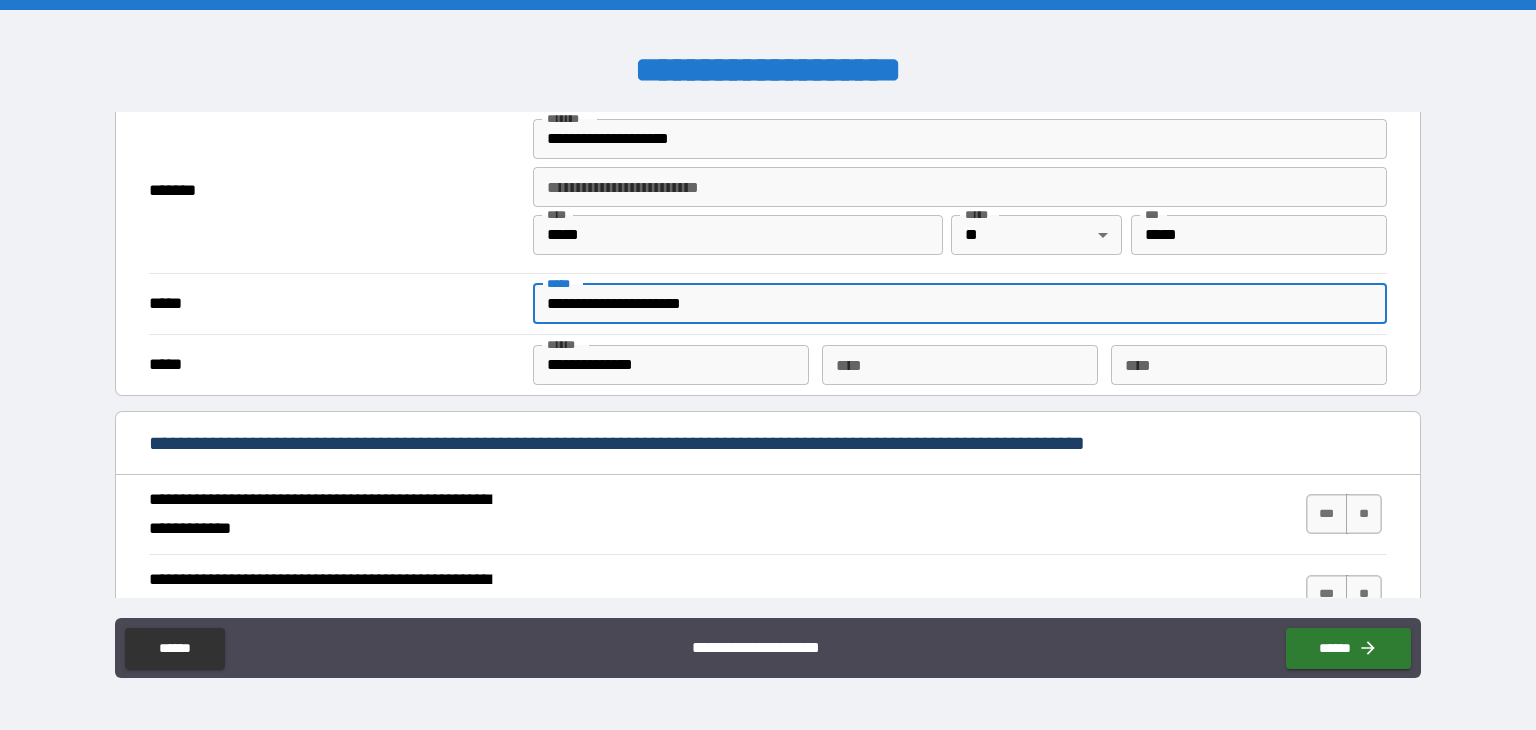 scroll, scrollTop: 1800, scrollLeft: 0, axis: vertical 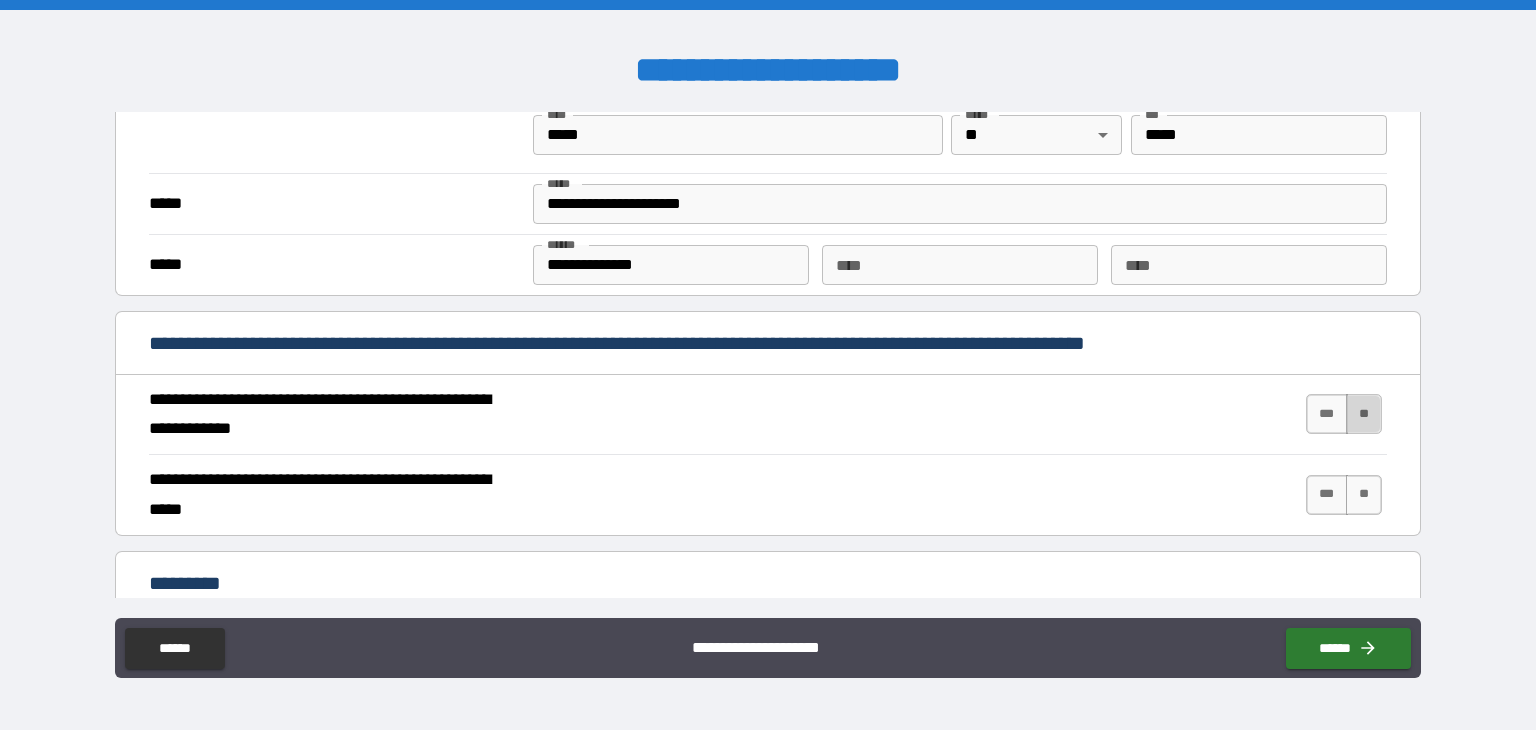 click on "**" at bounding box center [1364, 414] 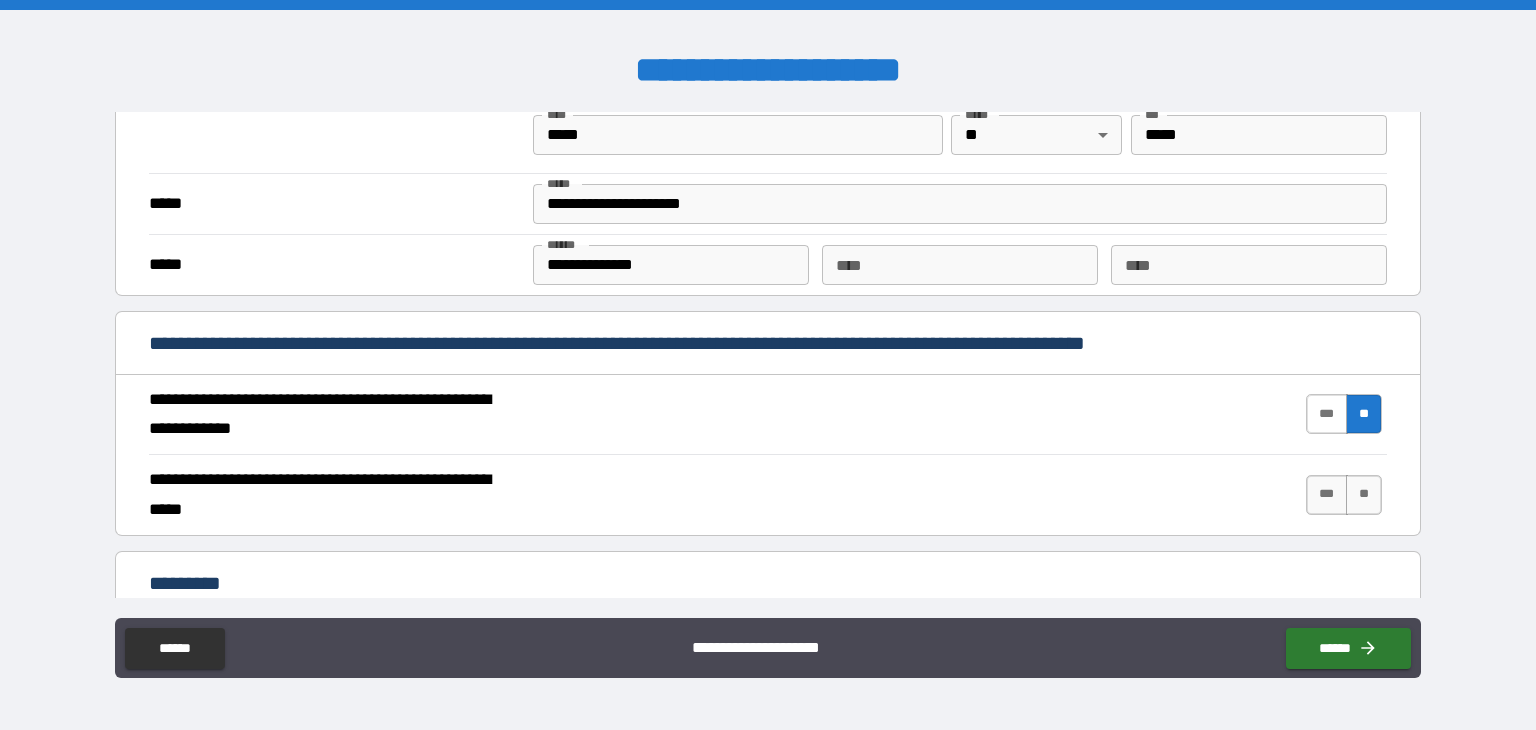 drag, startPoint x: 1305, startPoint y: 399, endPoint x: 1308, endPoint y: 415, distance: 16.27882 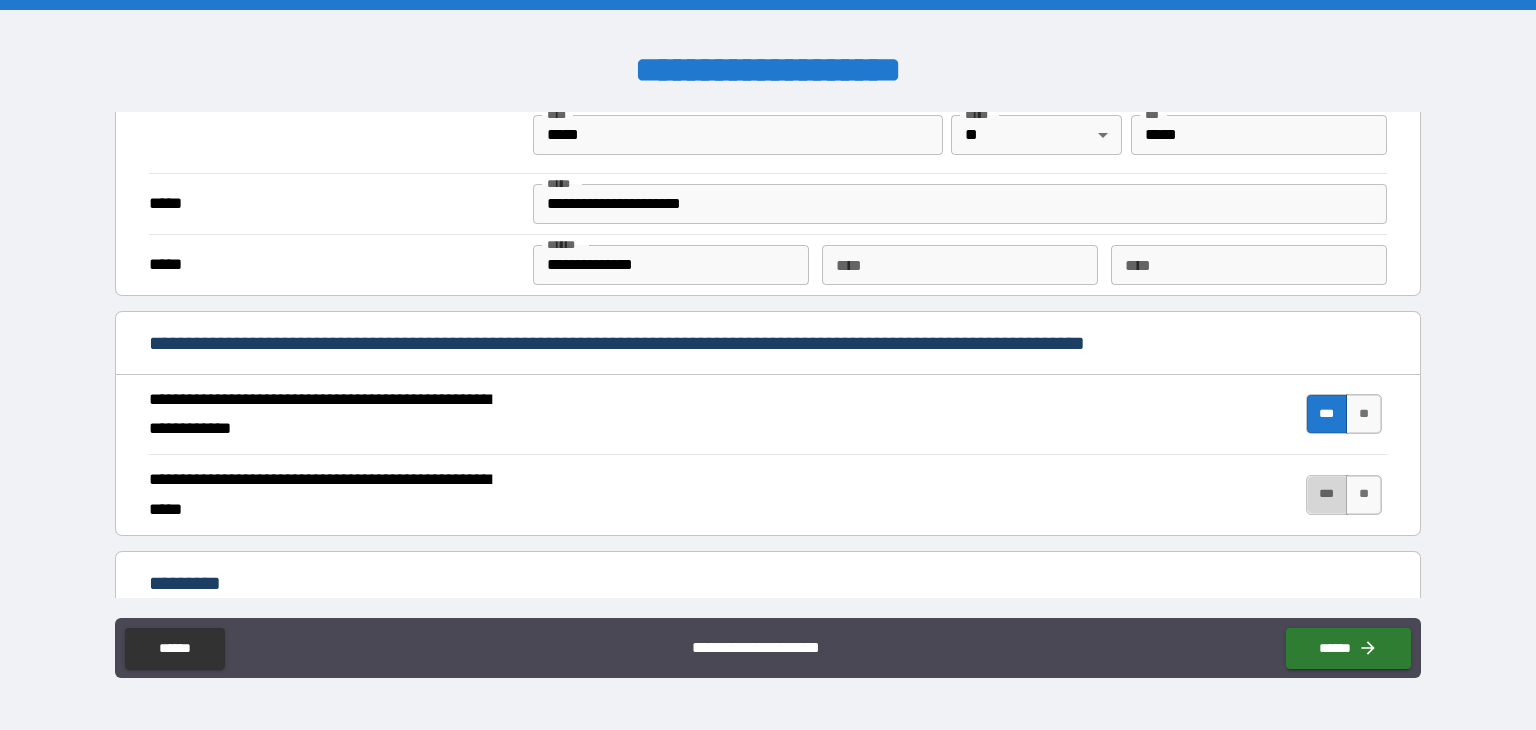 click on "***" at bounding box center [1327, 495] 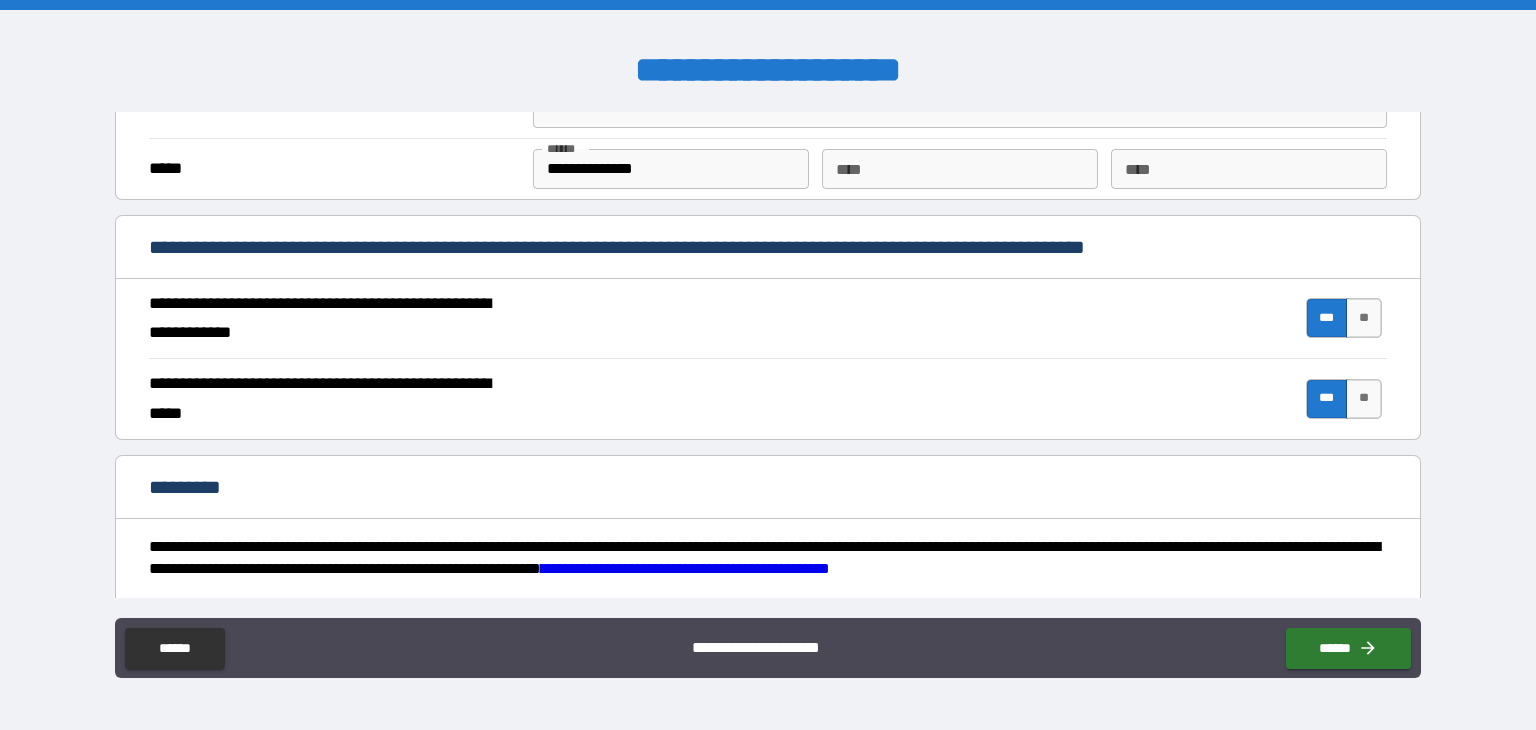 scroll, scrollTop: 1865, scrollLeft: 0, axis: vertical 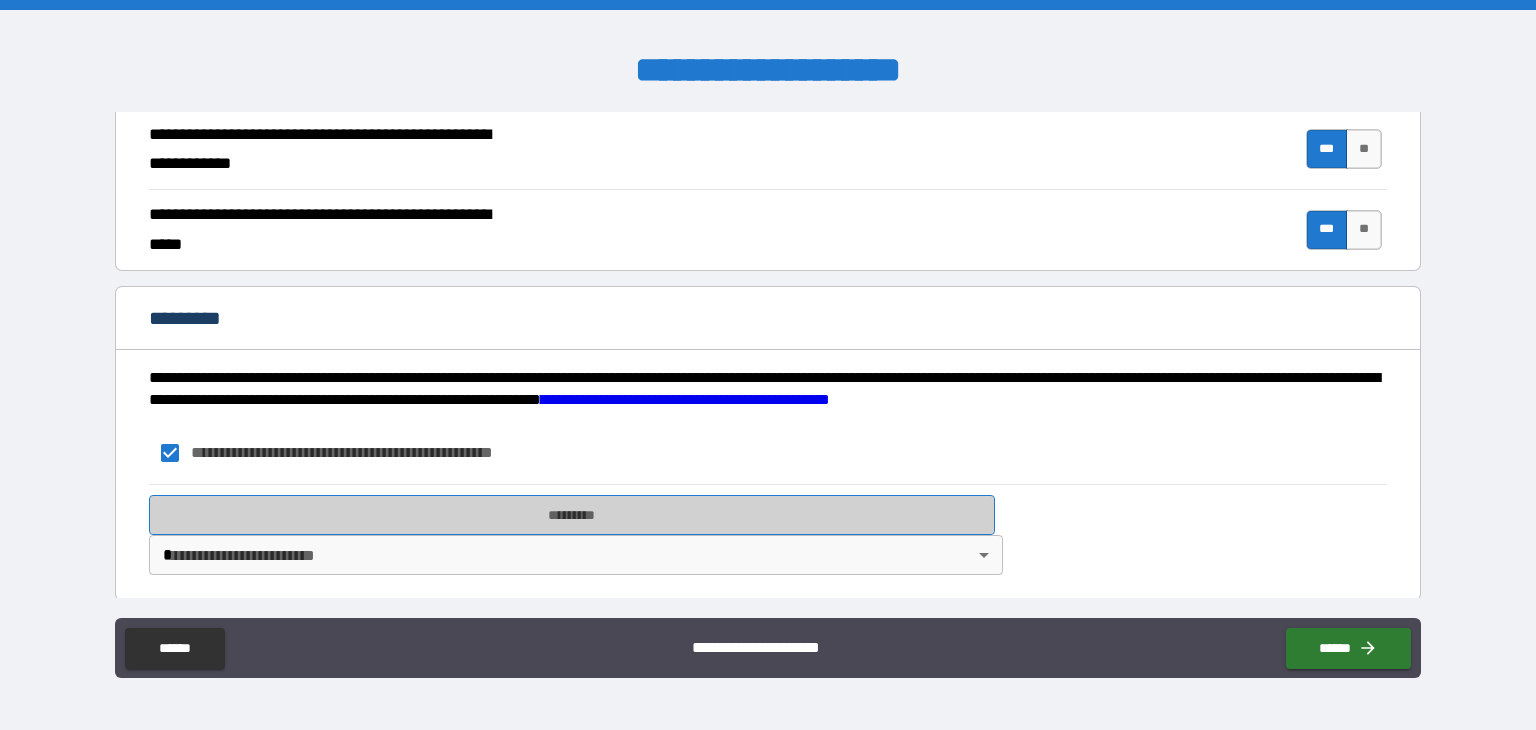 click on "*********" at bounding box center [572, 515] 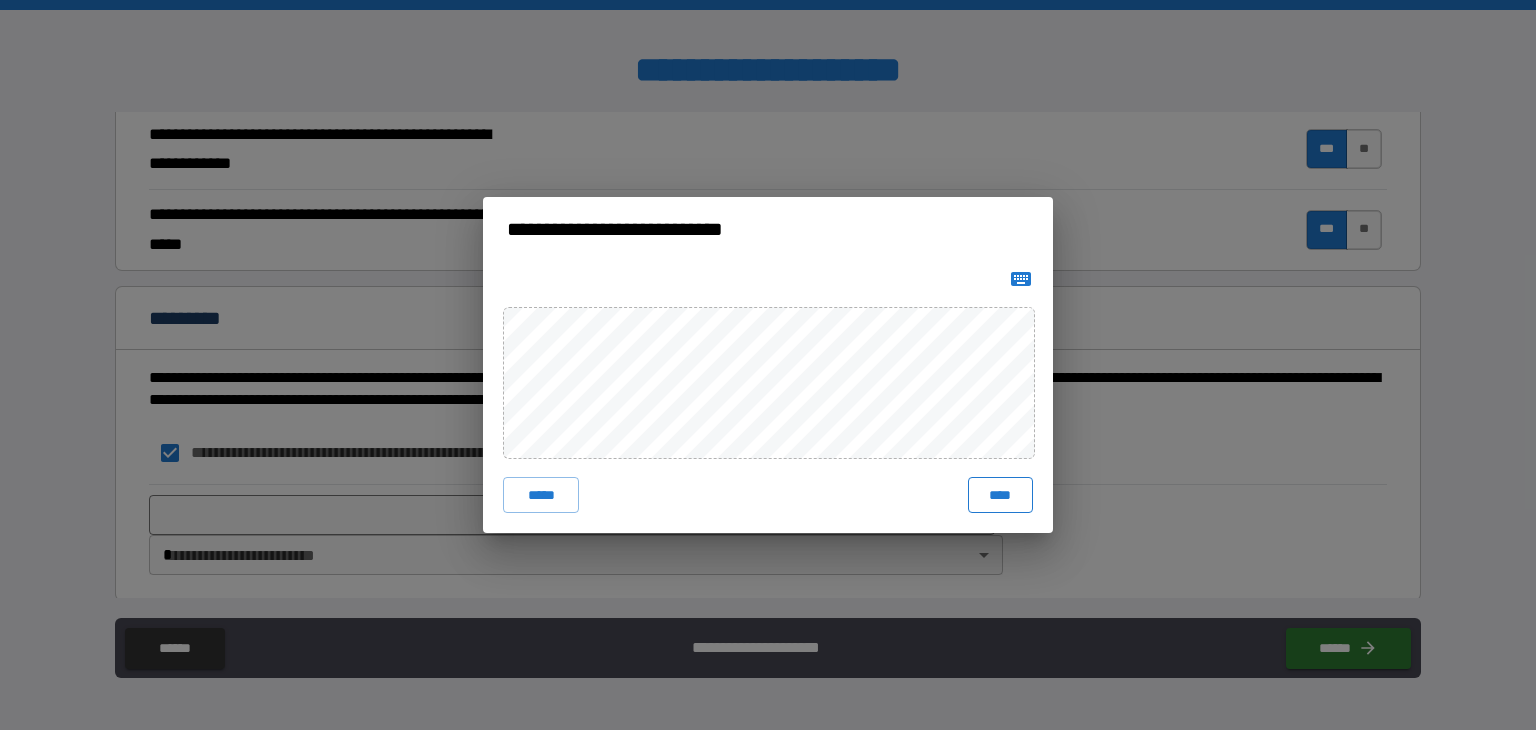click on "****" at bounding box center (1000, 495) 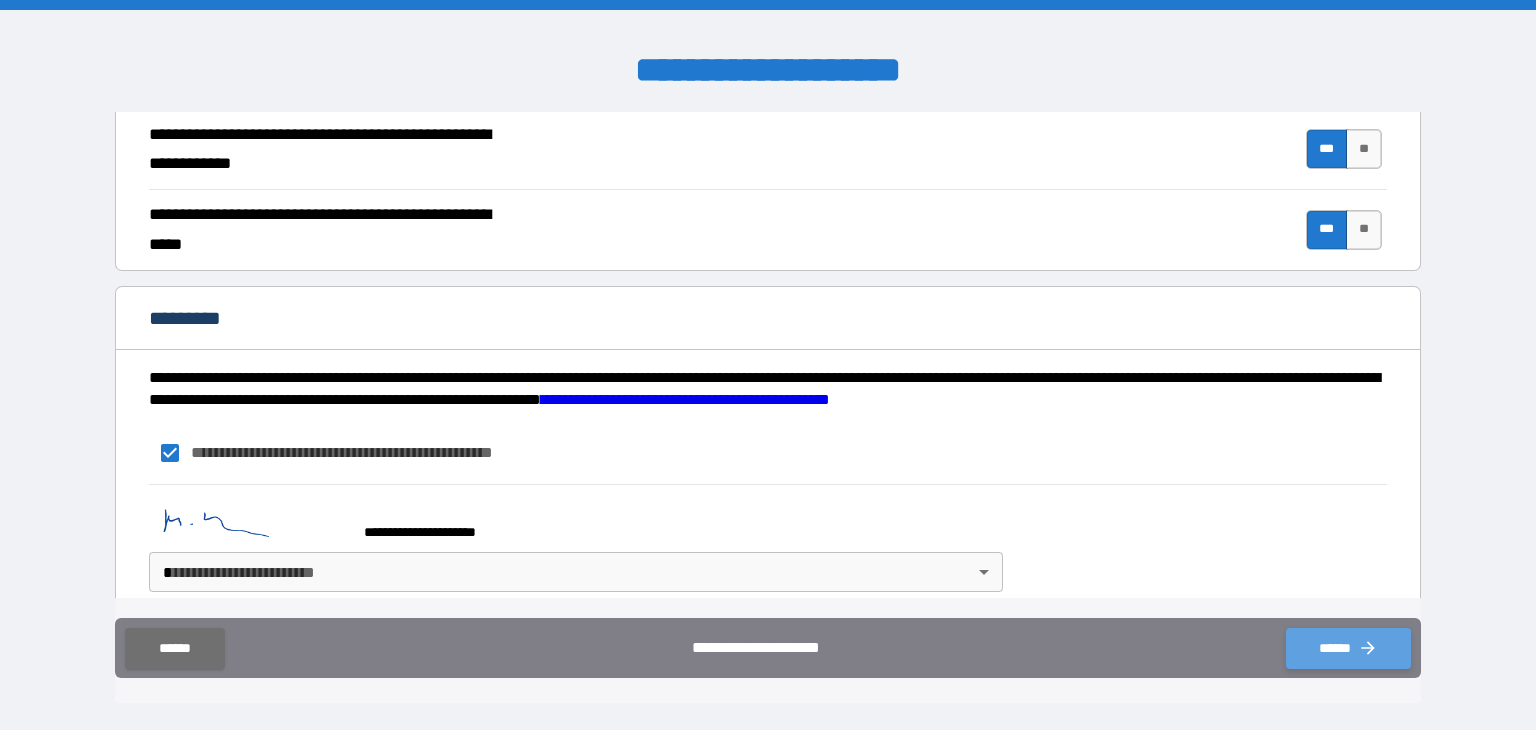 click on "******" at bounding box center [1348, 648] 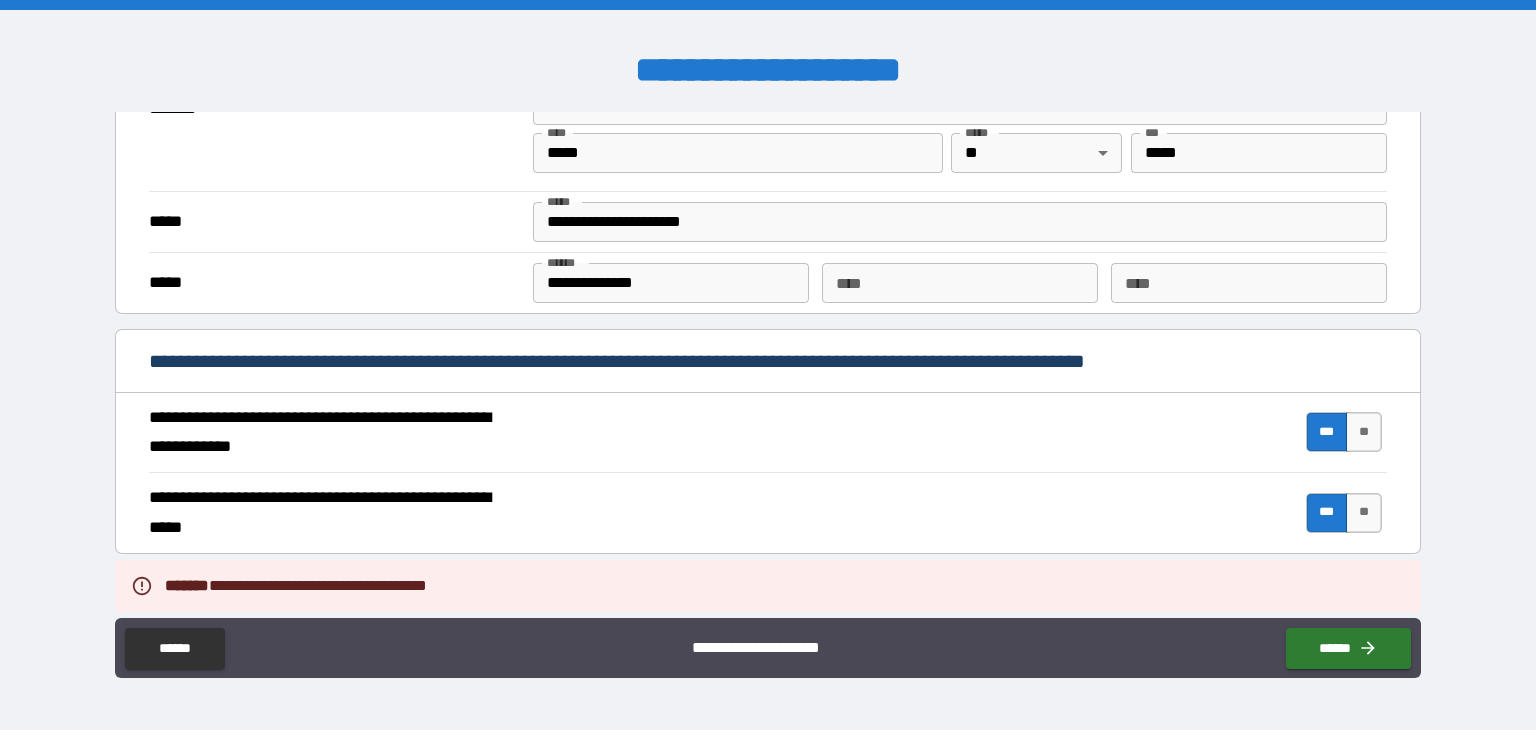 scroll, scrollTop: 1882, scrollLeft: 0, axis: vertical 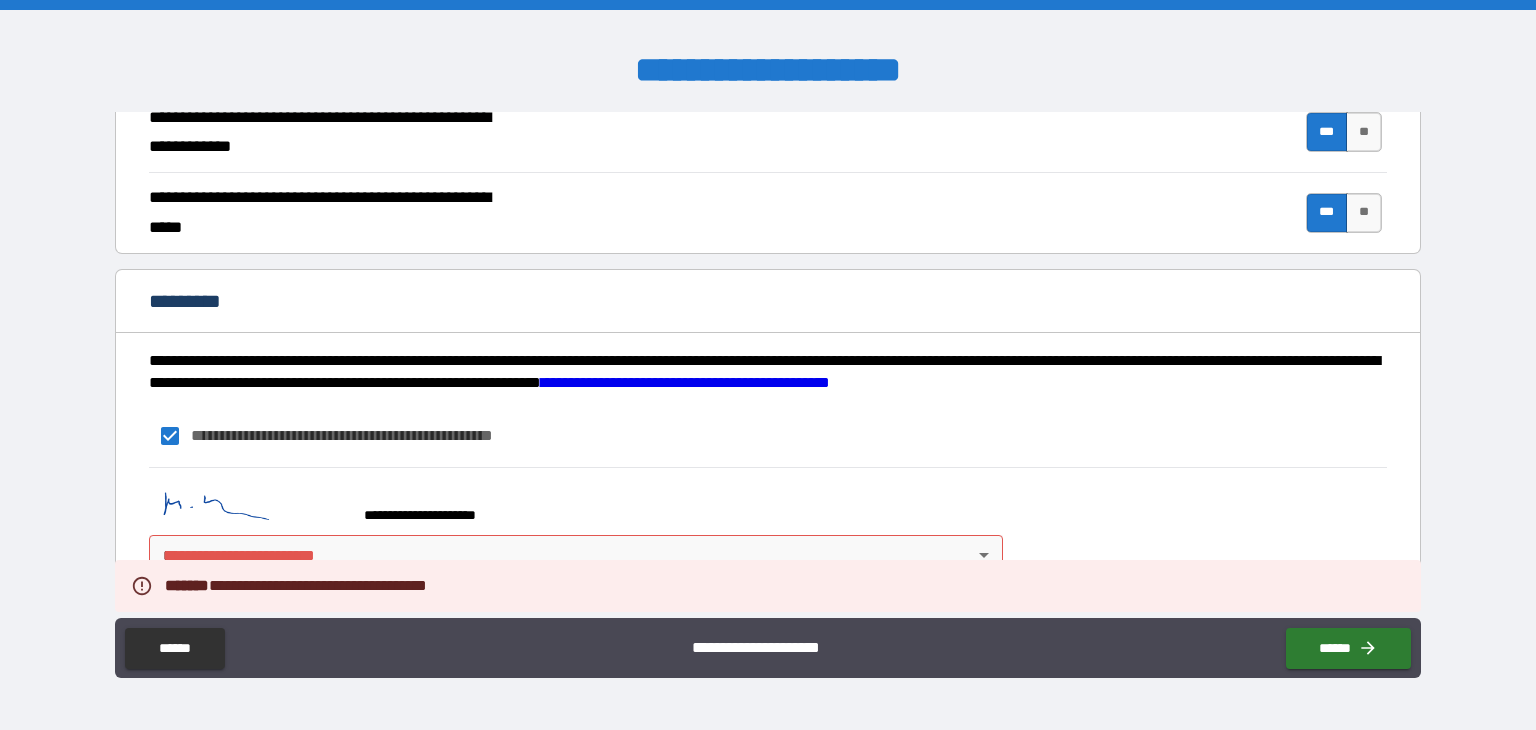 click on "**********" at bounding box center [768, 365] 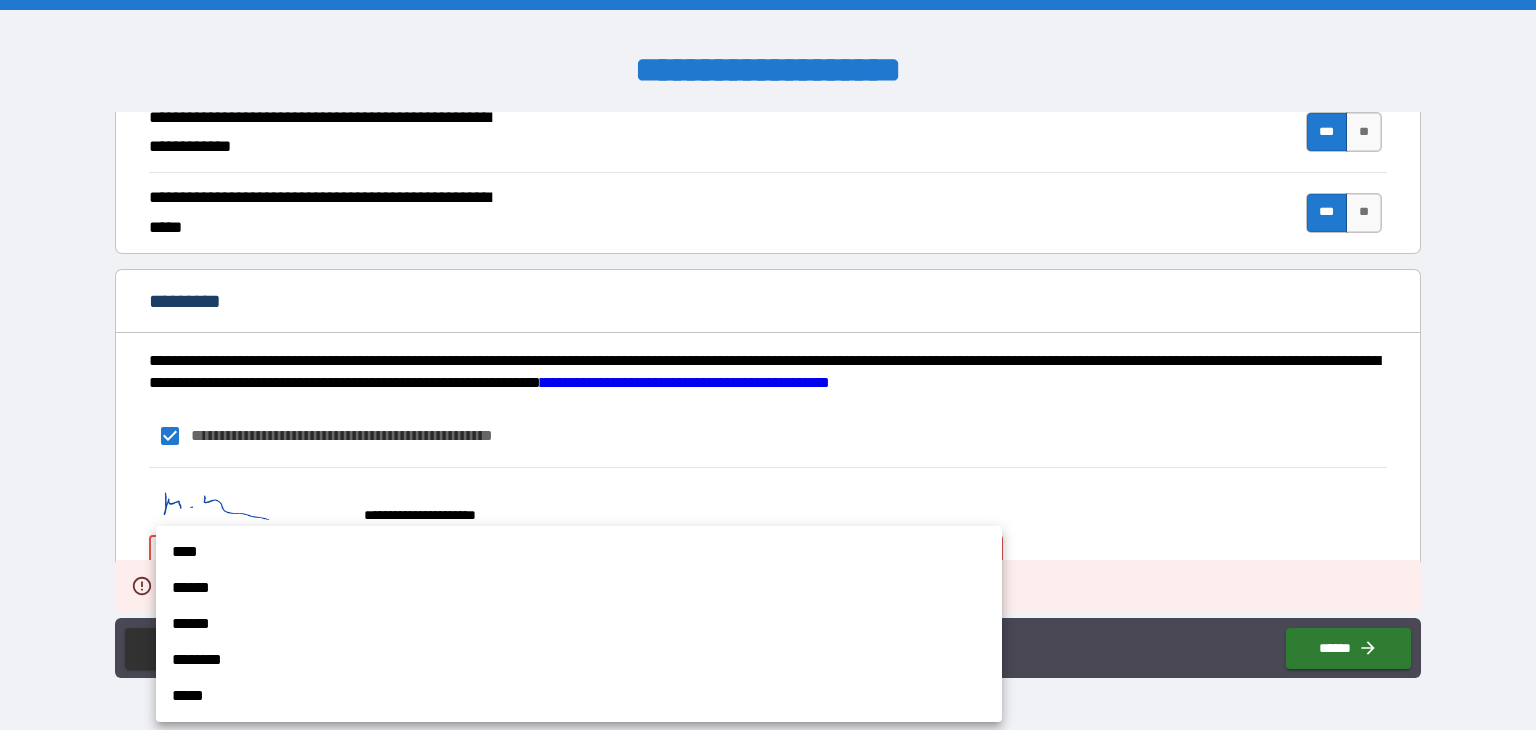 click on "****" at bounding box center [579, 552] 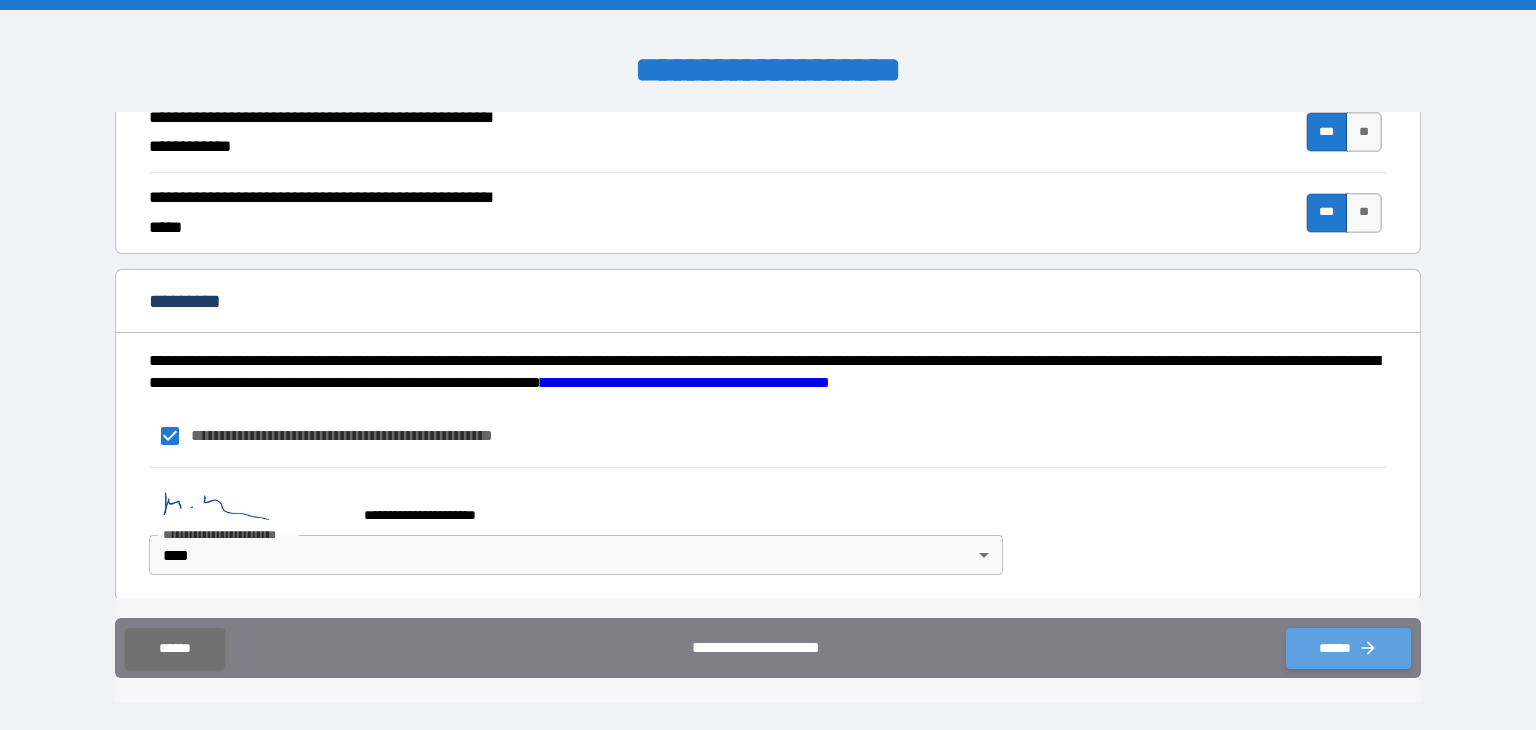 click on "******" at bounding box center [1348, 648] 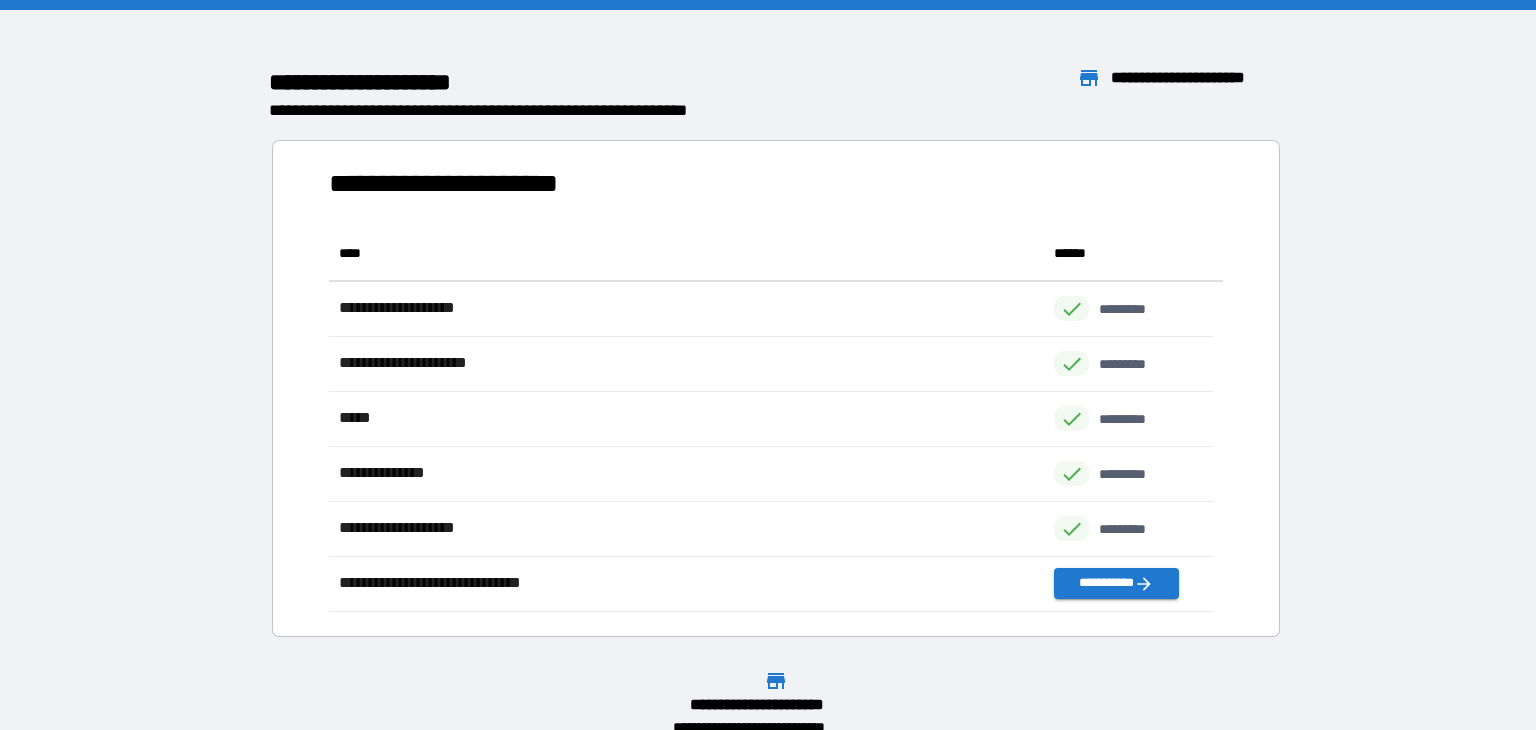 scroll, scrollTop: 370, scrollLeft: 869, axis: both 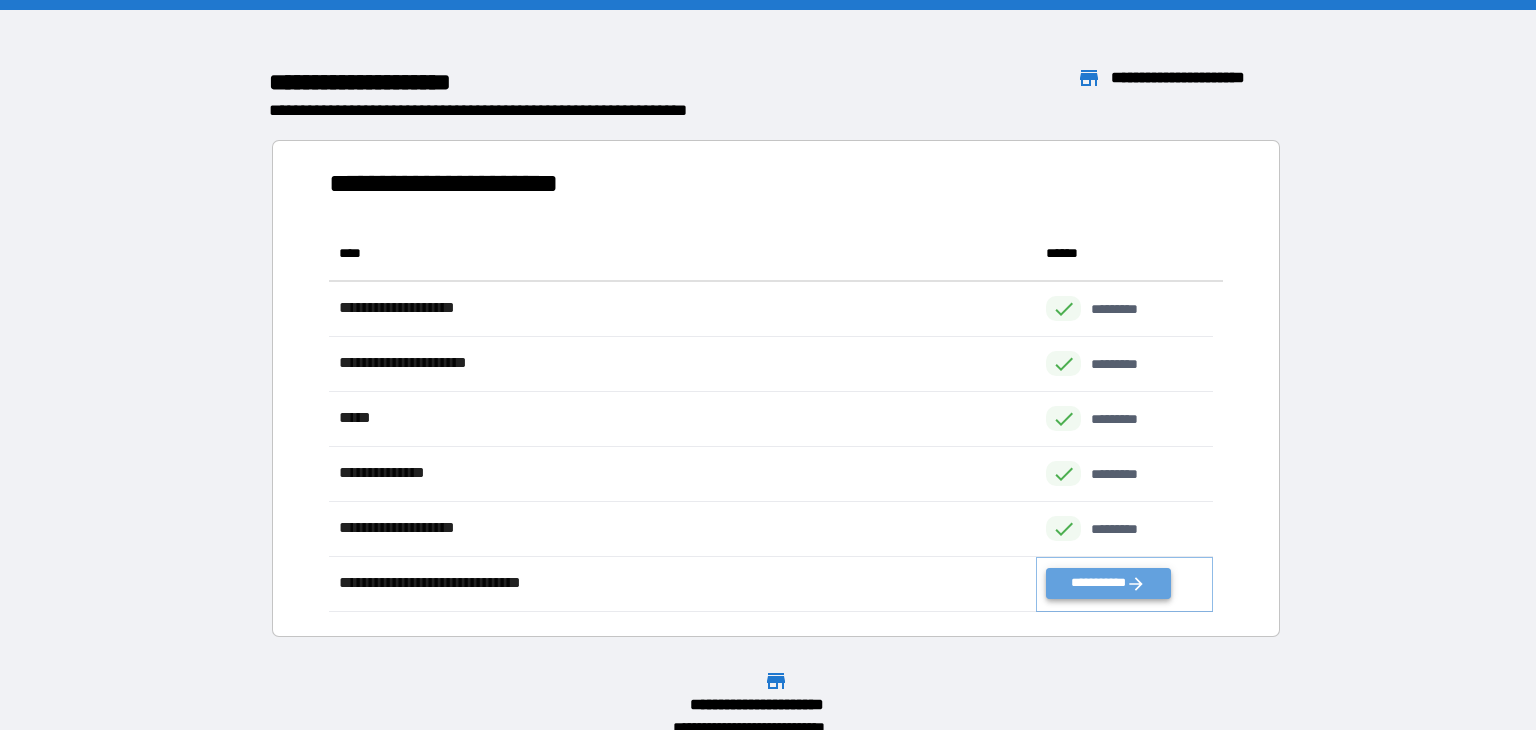 click on "**********" at bounding box center [1108, 583] 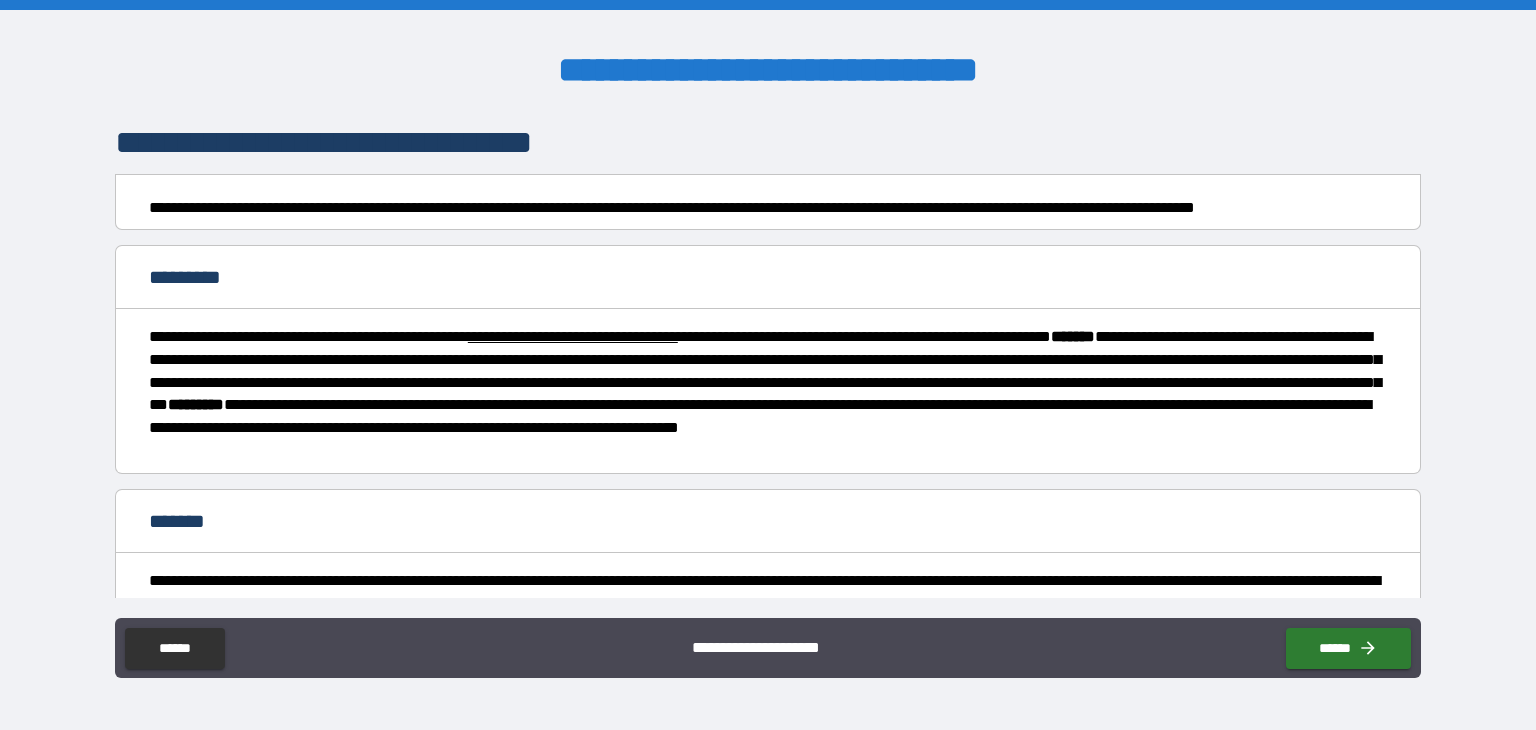 scroll, scrollTop: 477, scrollLeft: 0, axis: vertical 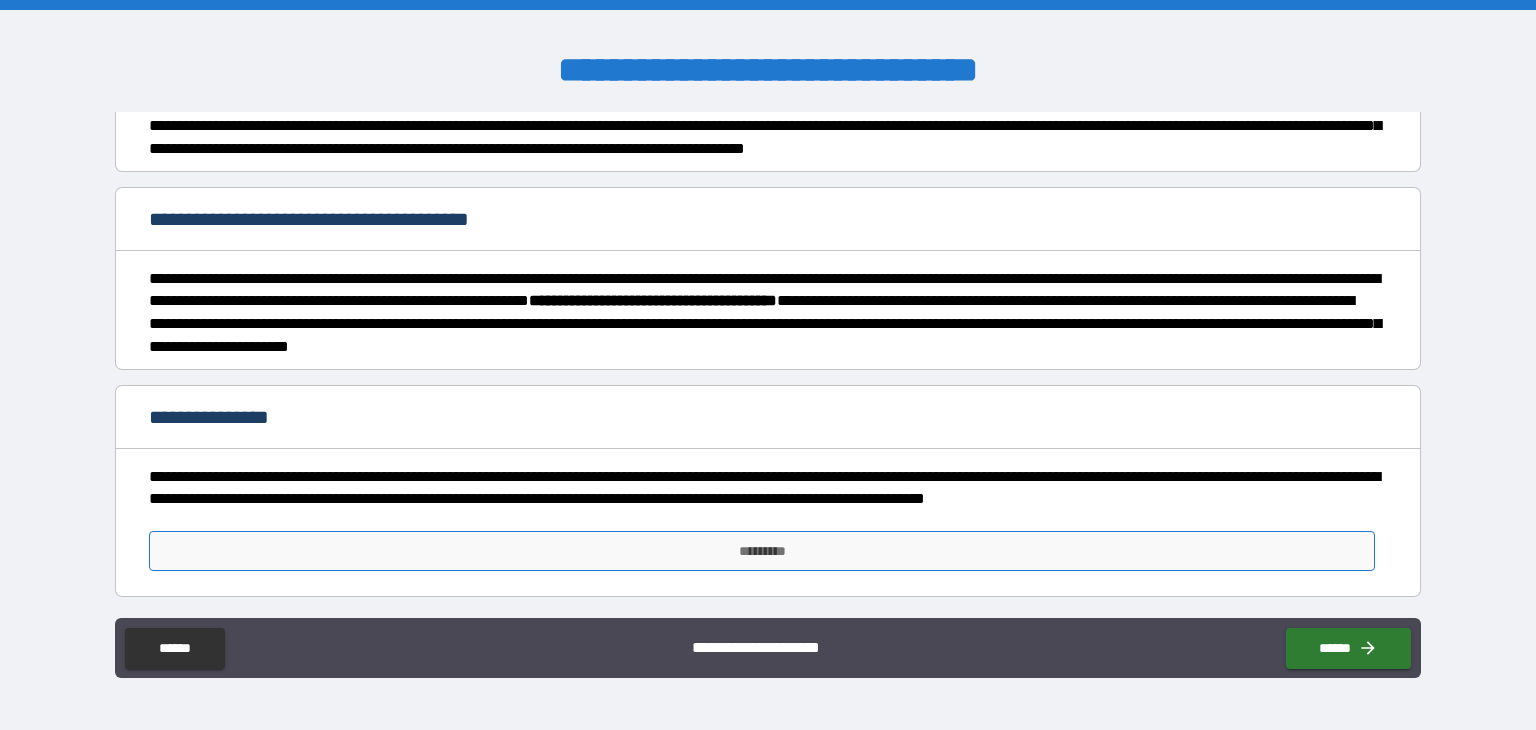 click on "*********" at bounding box center (762, 551) 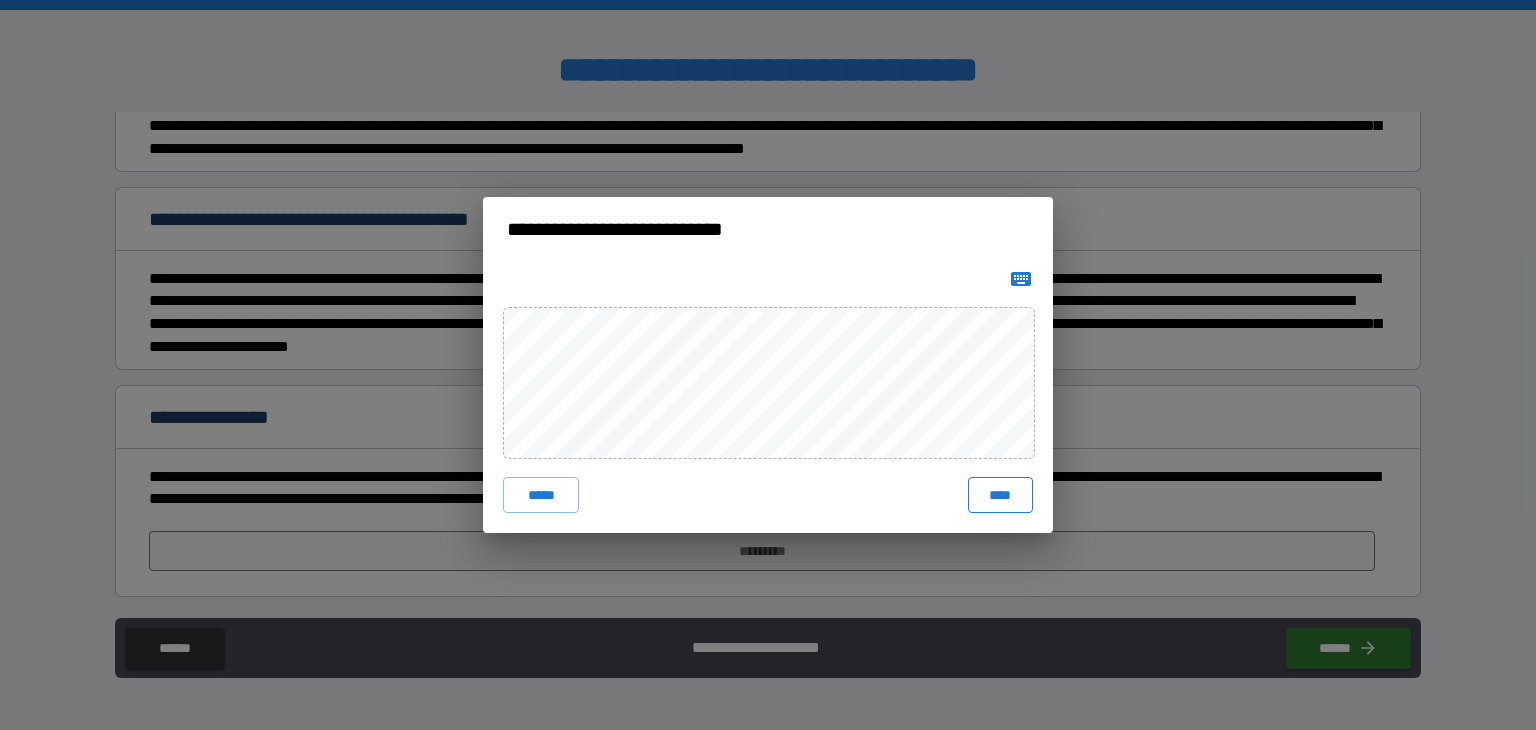 click on "****" at bounding box center [1000, 495] 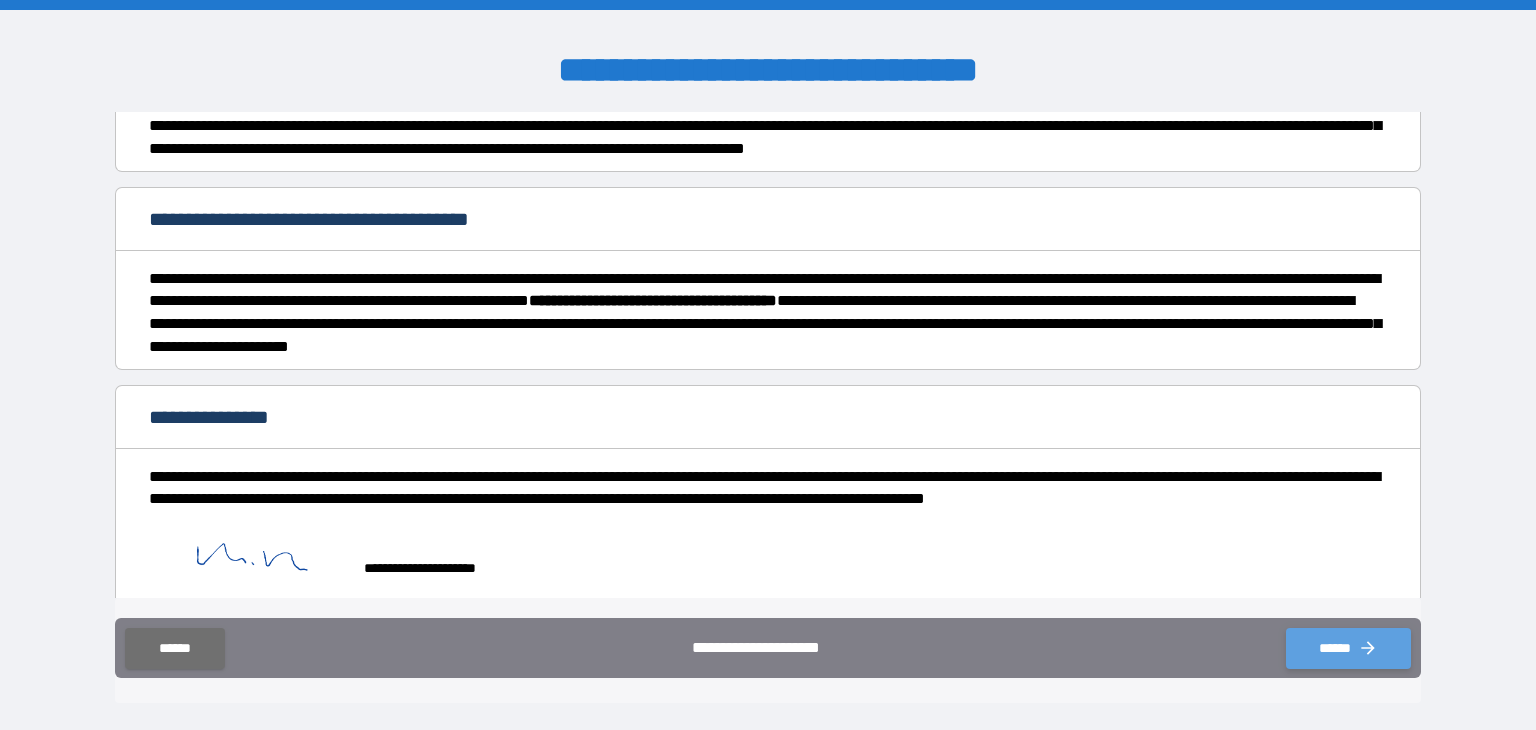 click on "******" at bounding box center [1348, 648] 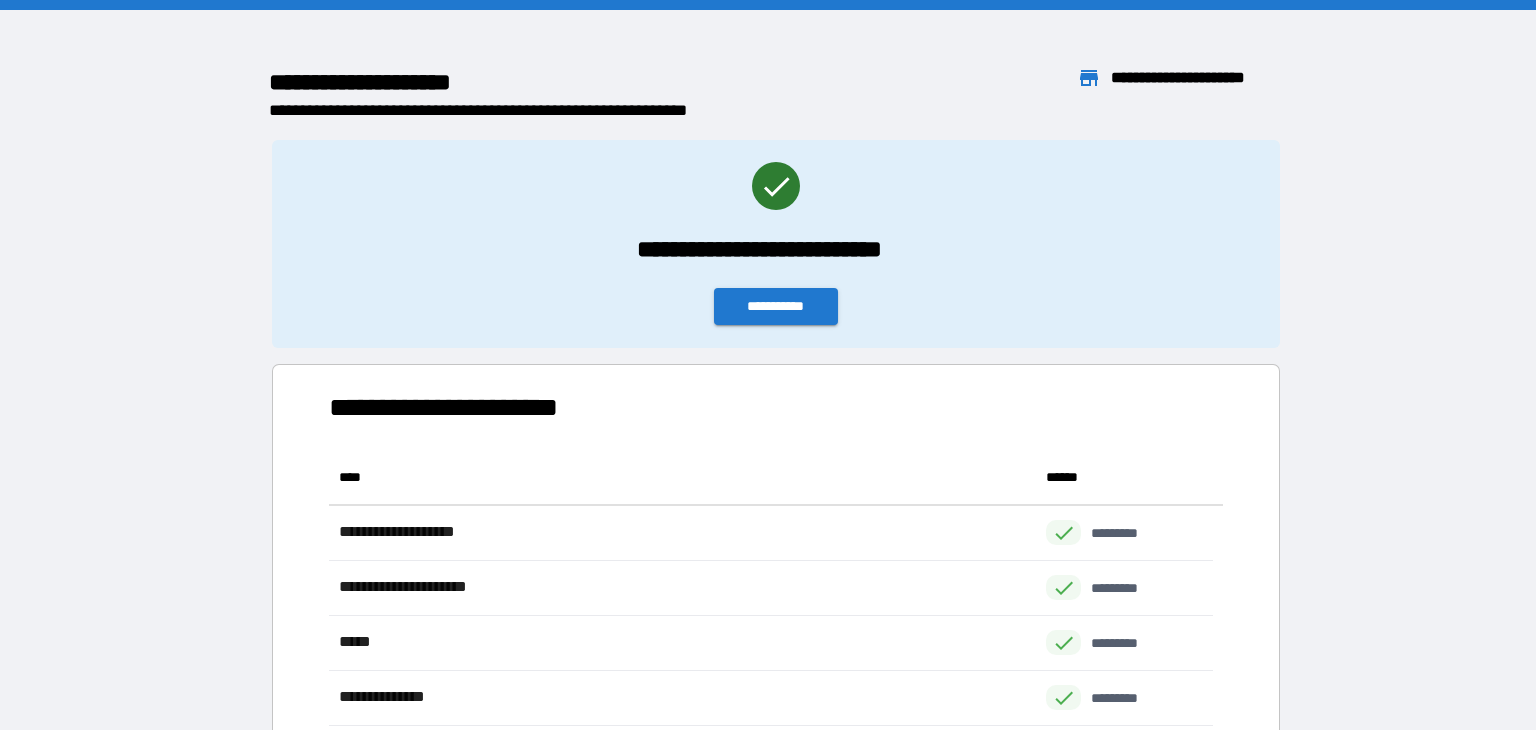 scroll, scrollTop: 16, scrollLeft: 16, axis: both 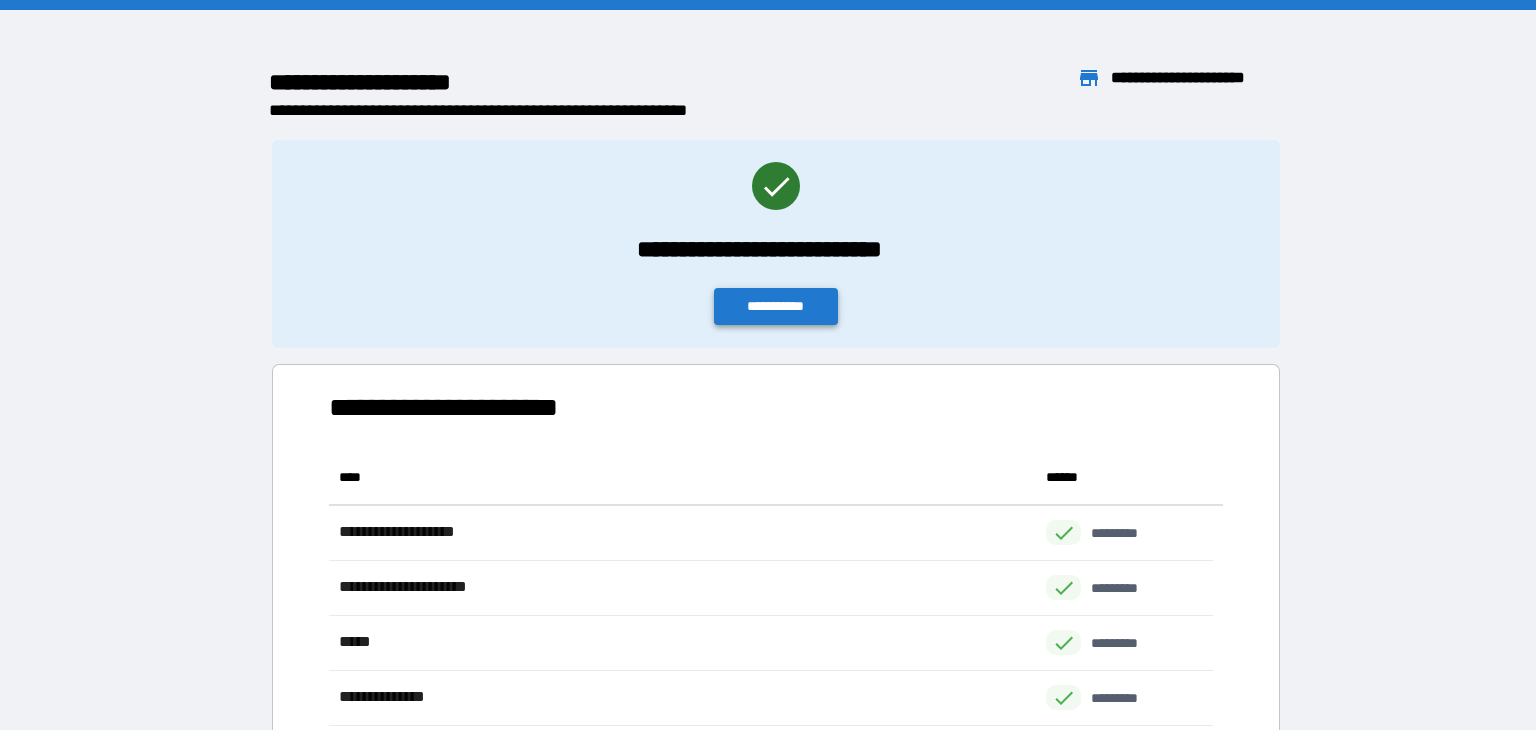 click on "**********" at bounding box center (776, 306) 